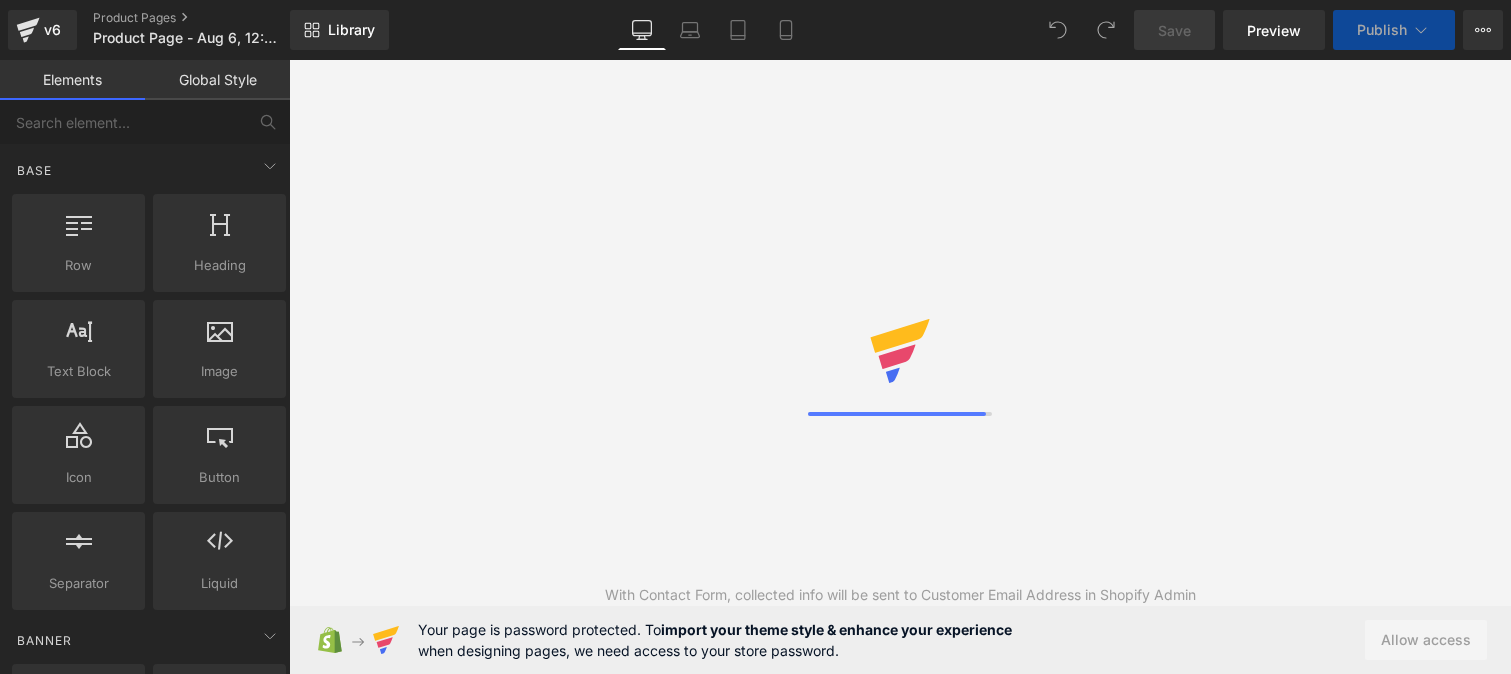 scroll, scrollTop: 0, scrollLeft: 0, axis: both 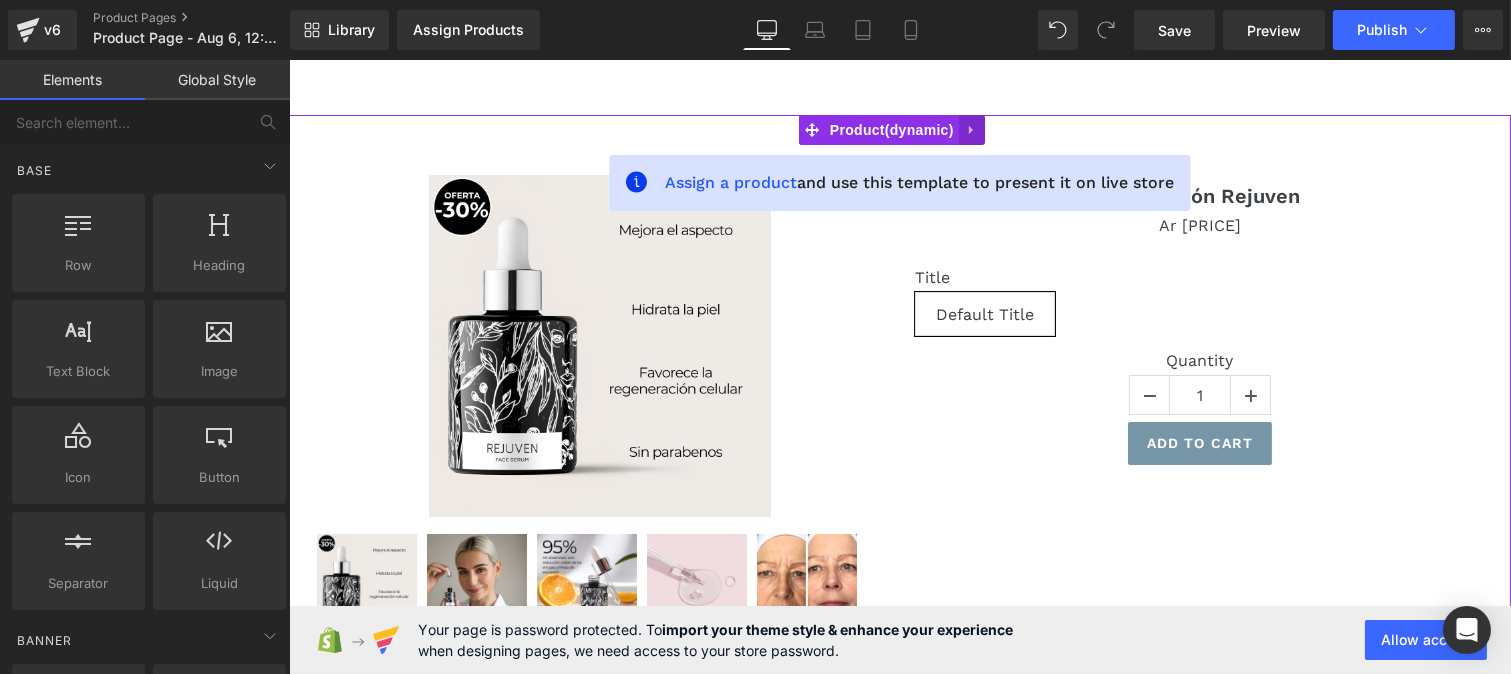 click 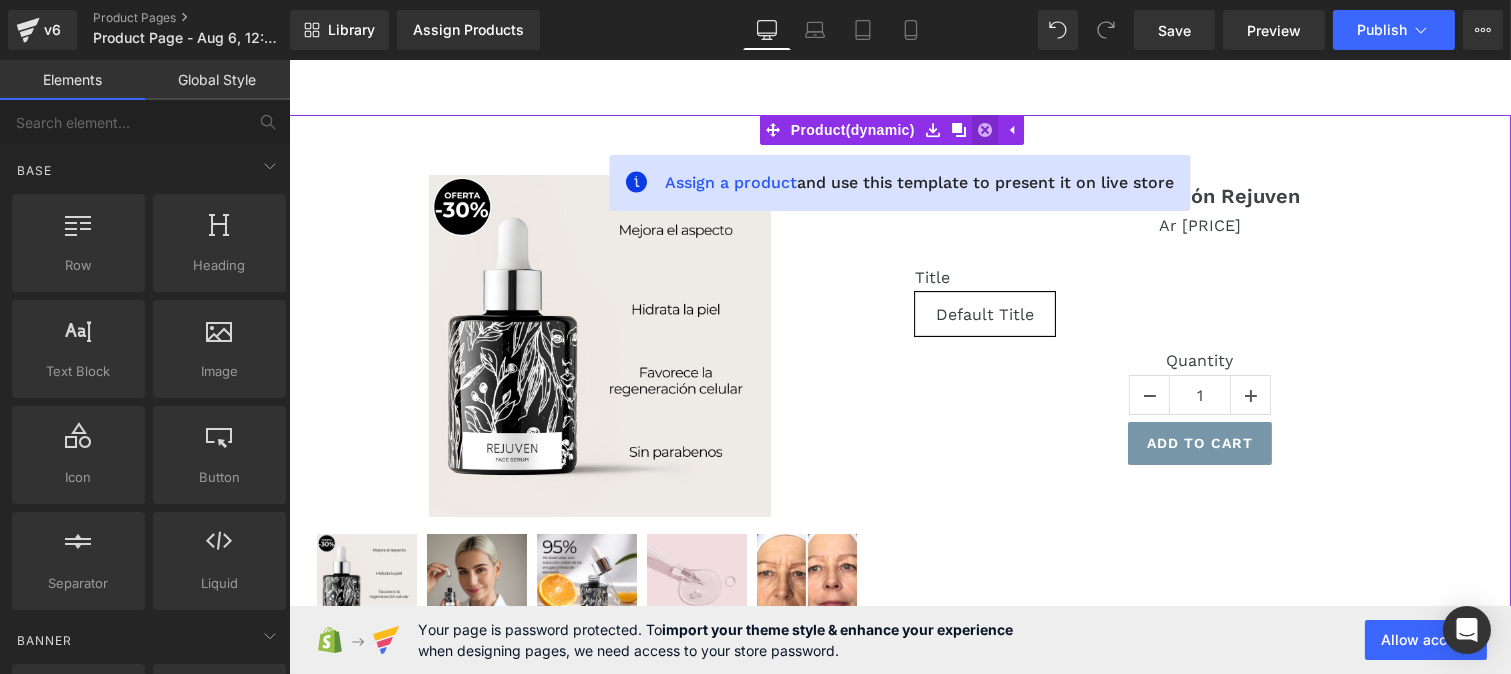 click 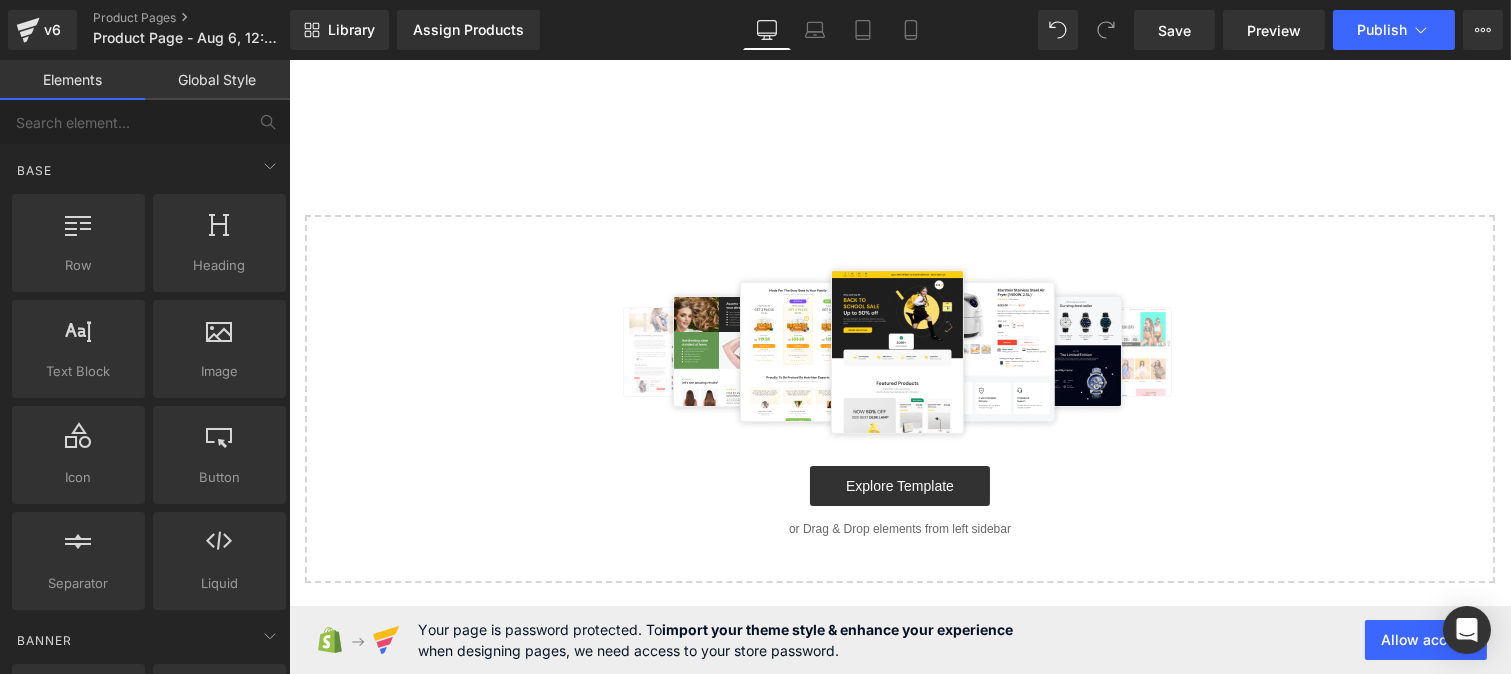 drag, startPoint x: 876, startPoint y: 480, endPoint x: 869, endPoint y: 375, distance: 105.23308 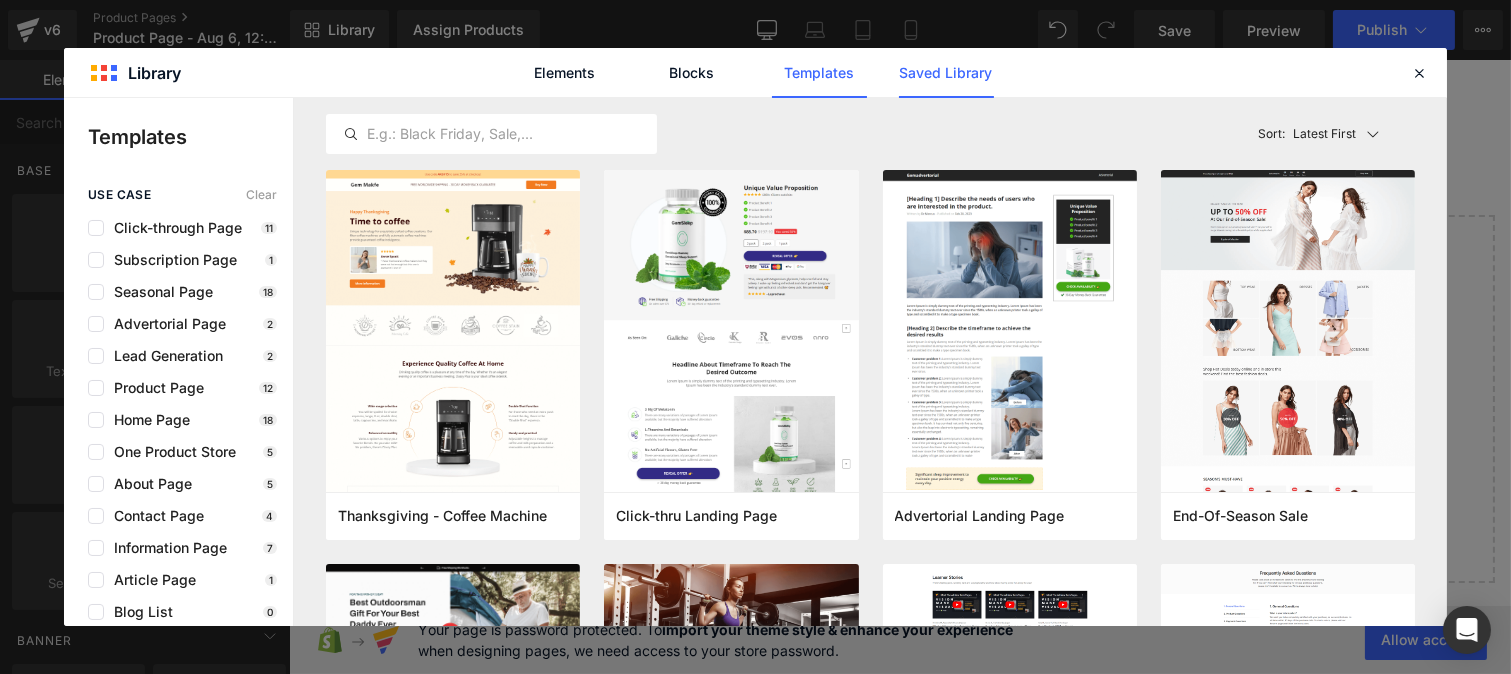 click on "Saved Library" 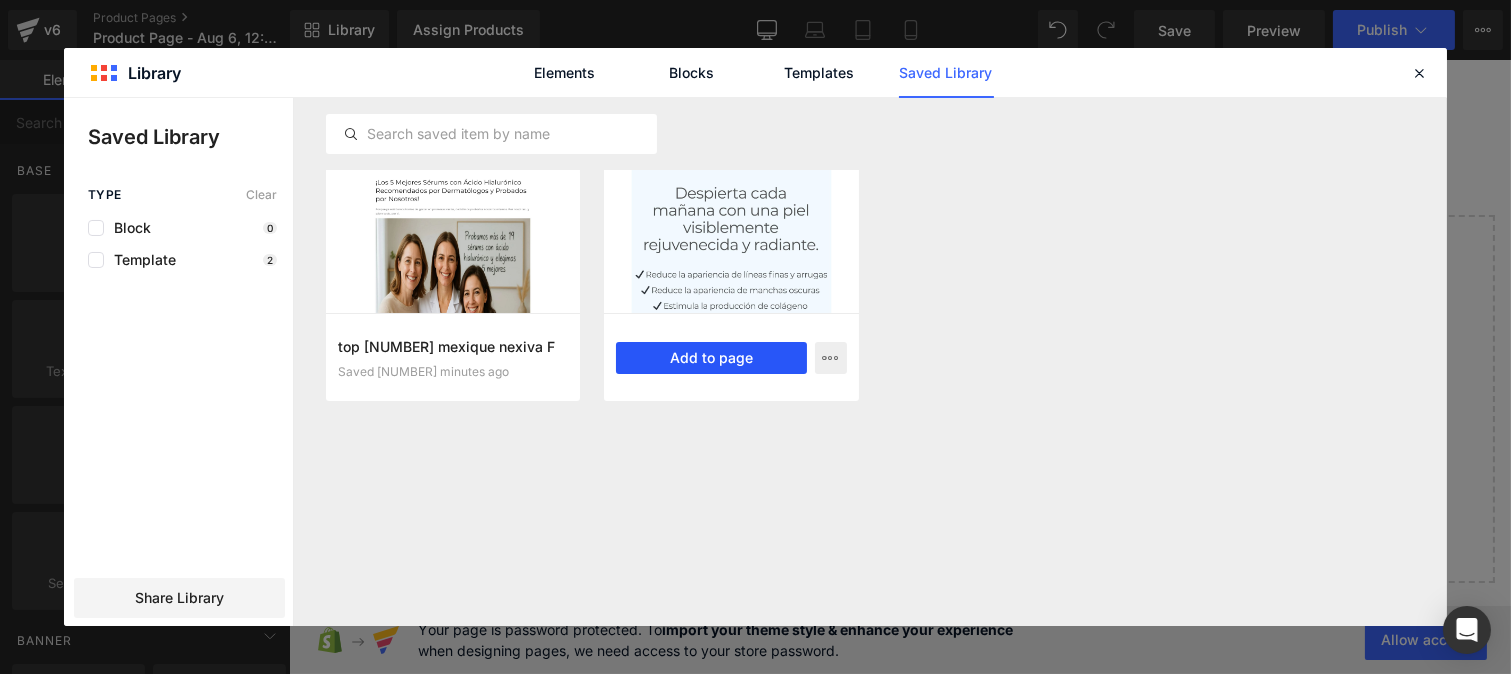 click on "Add to page" at bounding box center [711, 358] 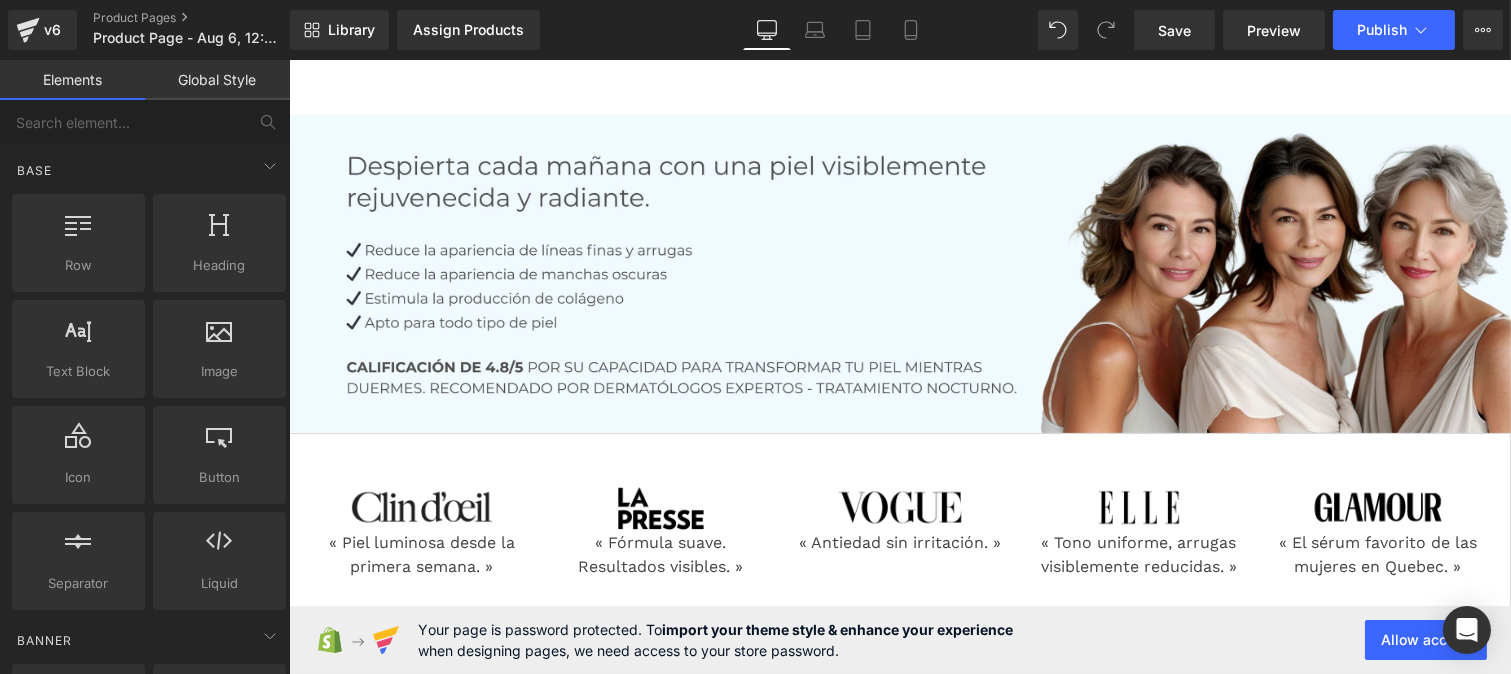 click on "Global Style" at bounding box center (217, 80) 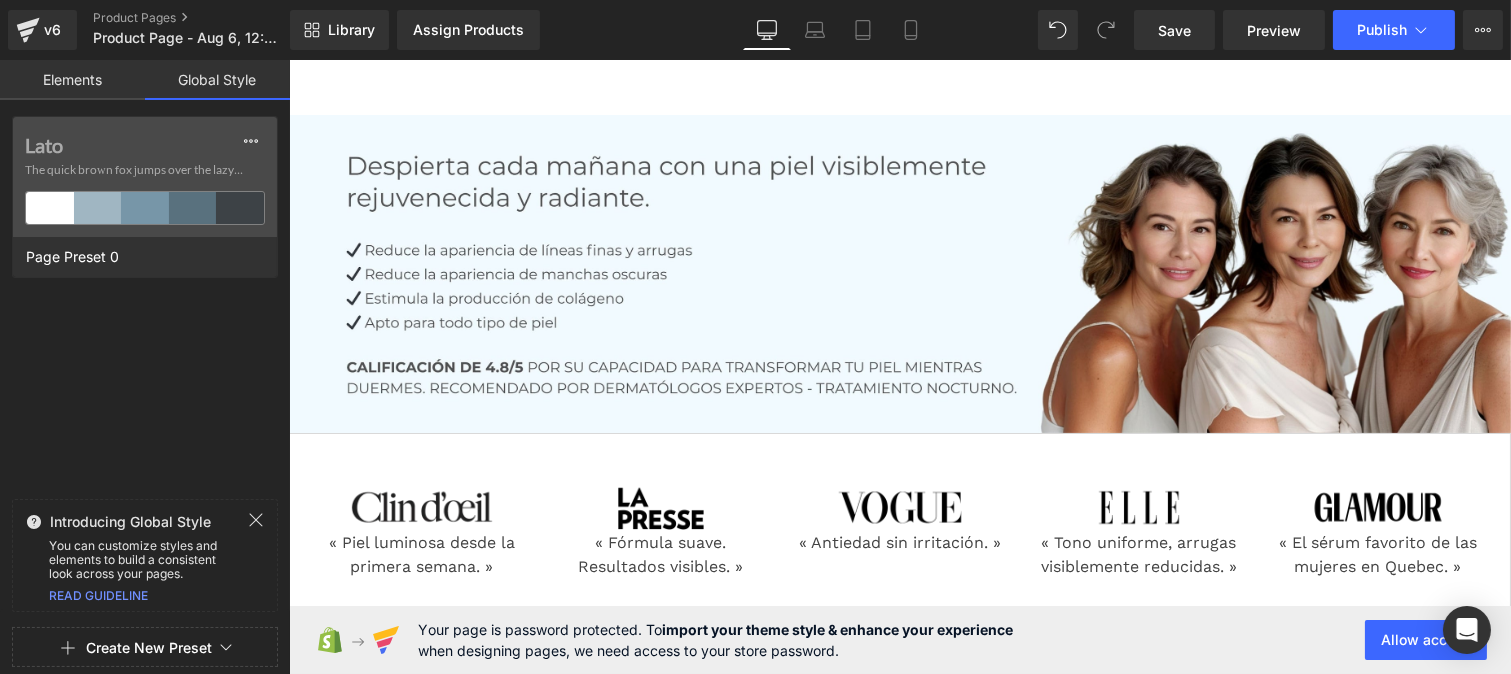 click on "Create New Preset" at bounding box center [149, 648] 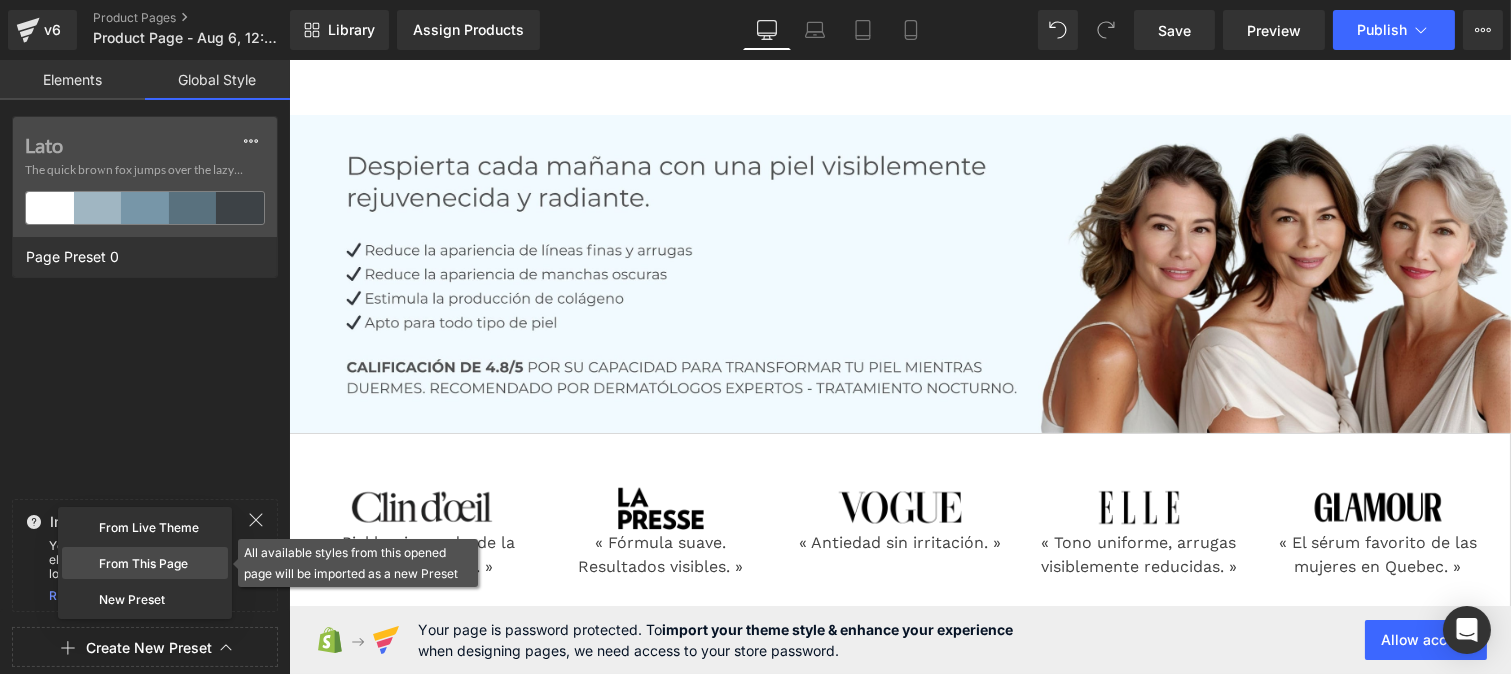 click on "From This Page" at bounding box center [145, 563] 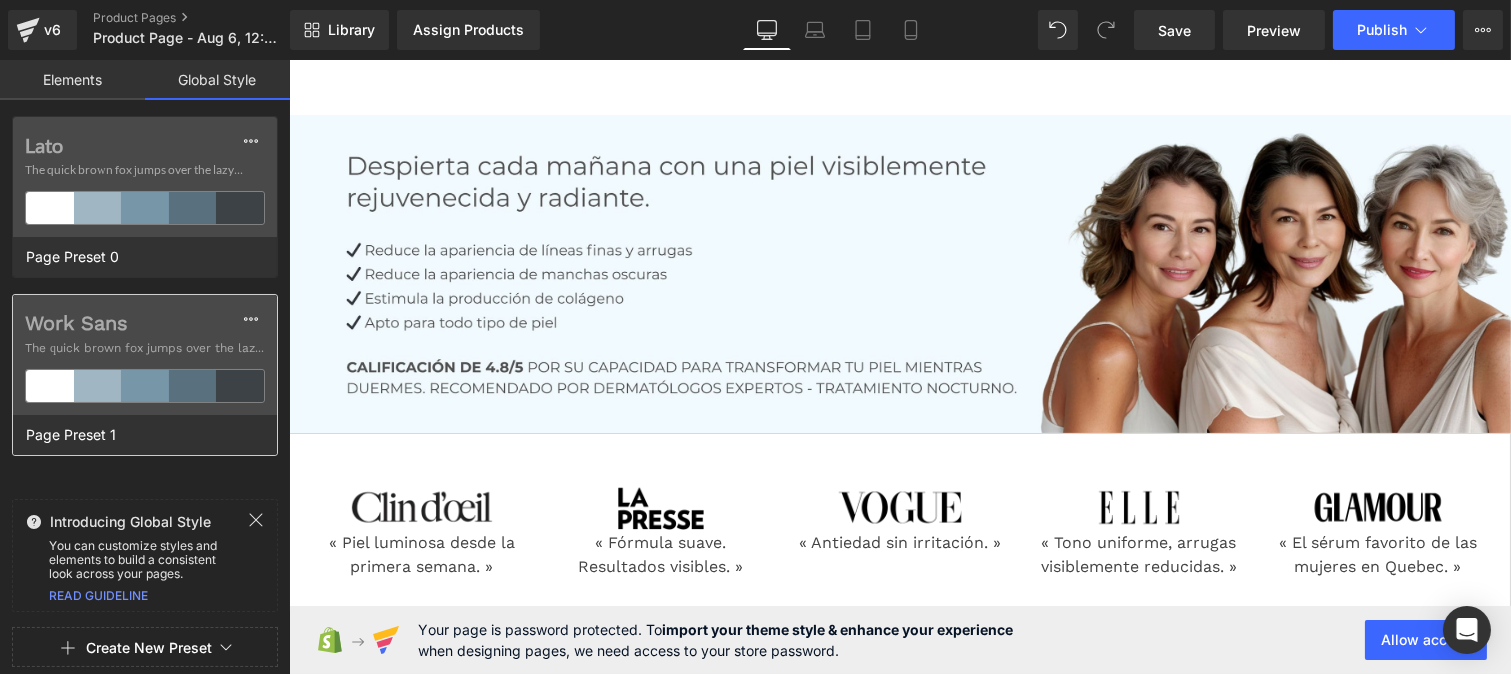 click on "Work Sans  The quick brown fox jumps over the lazy..." at bounding box center (145, 355) 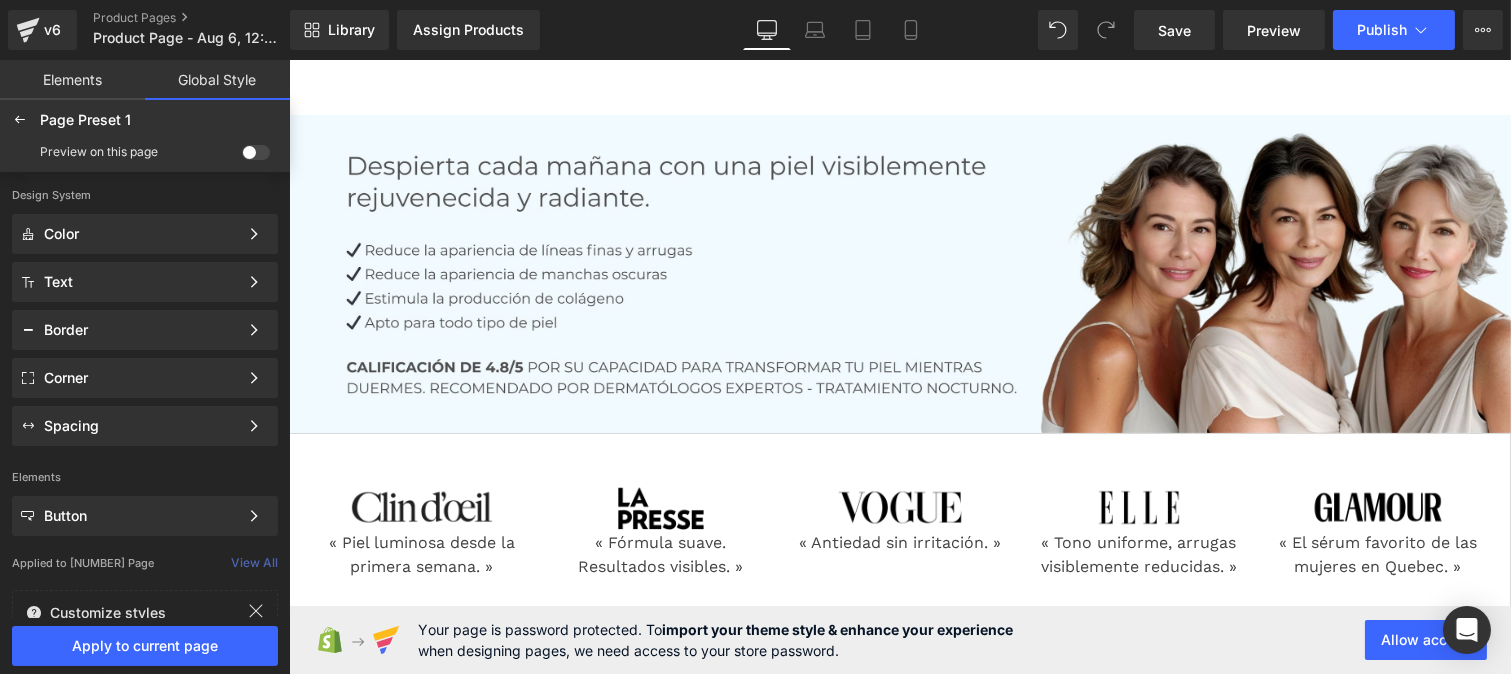click at bounding box center (256, 152) 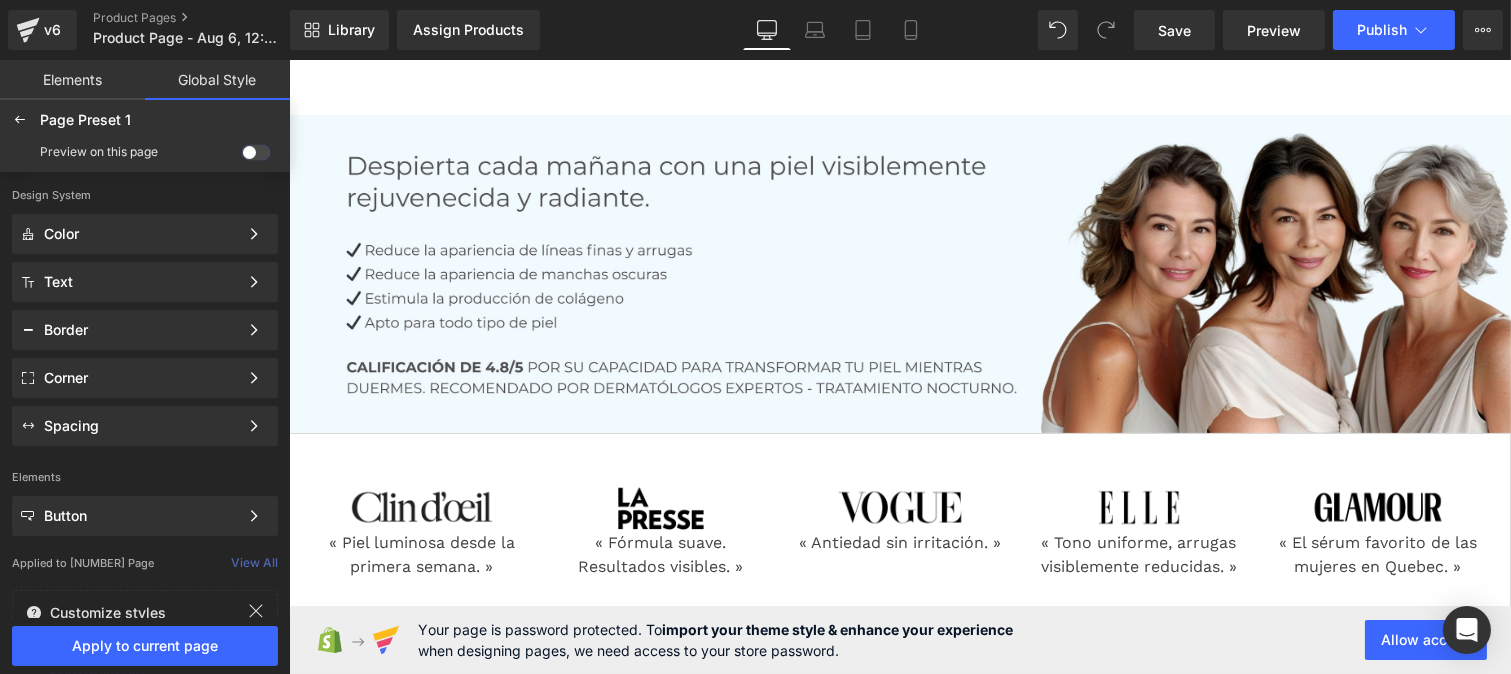 click at bounding box center [242, 156] 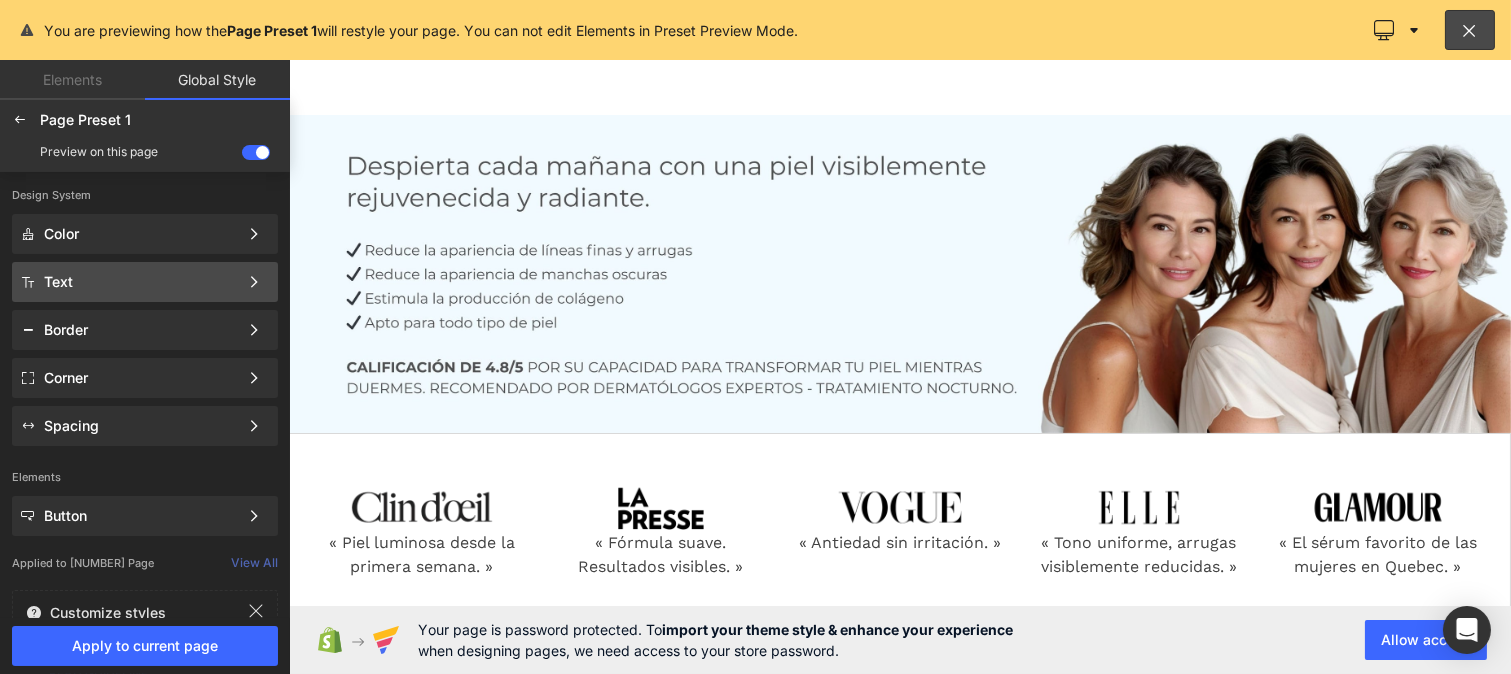 click on "Text" at bounding box center [141, 282] 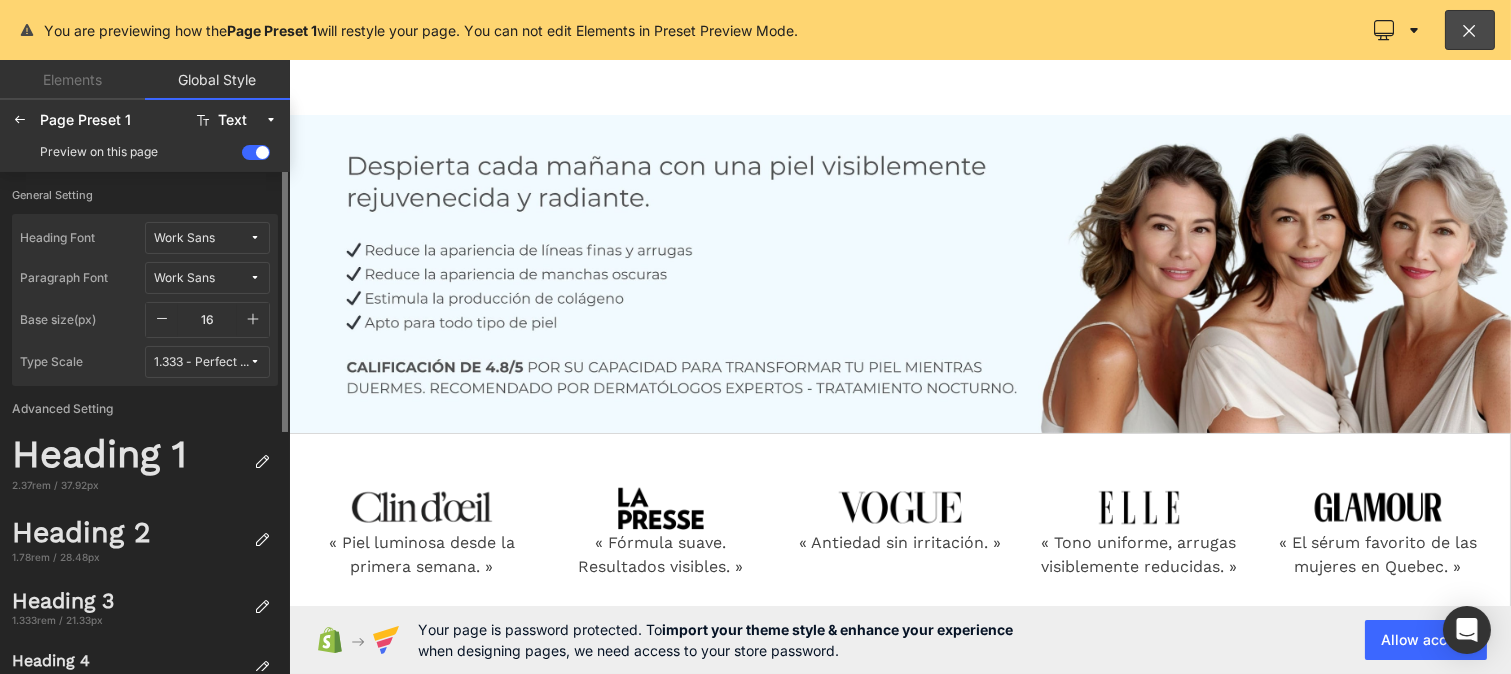 click at bounding box center (255, 238) 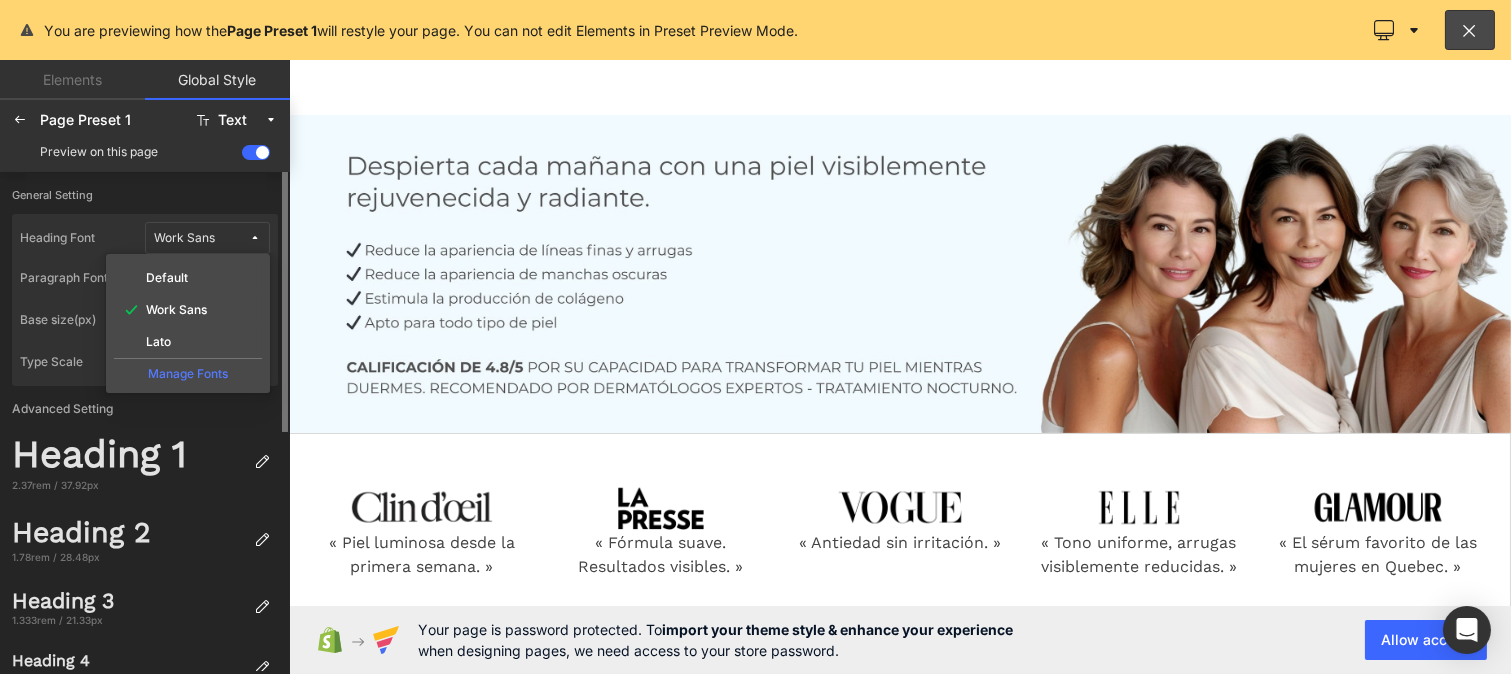 click on "Manage Fonts" 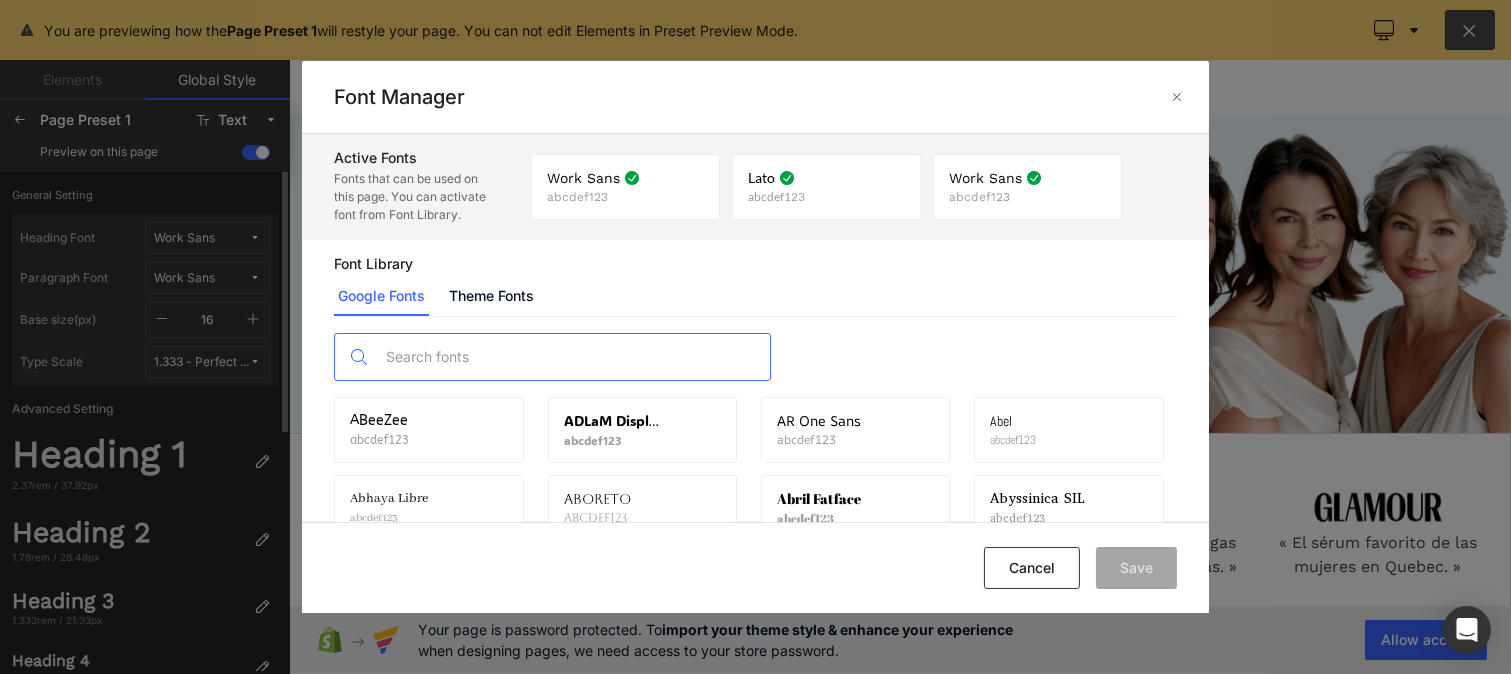 click at bounding box center [572, 357] 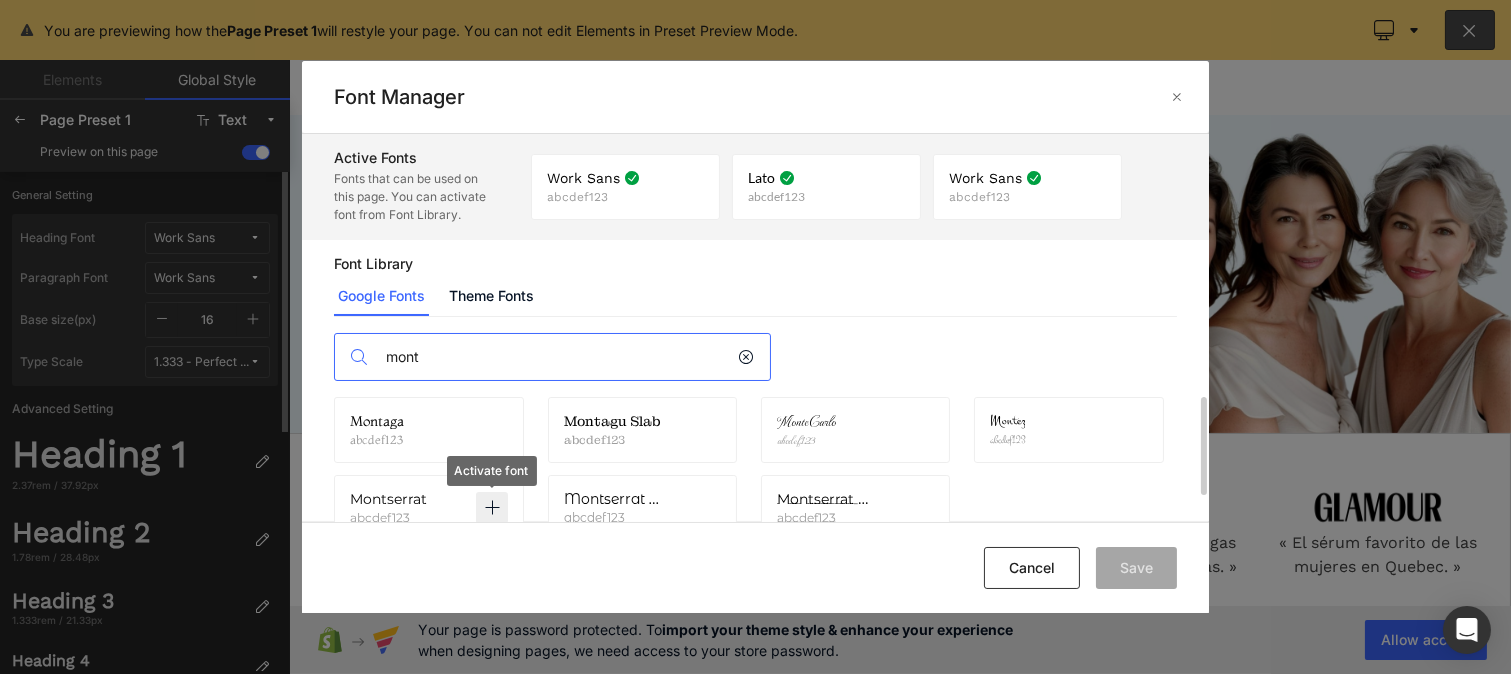 type on "mont" 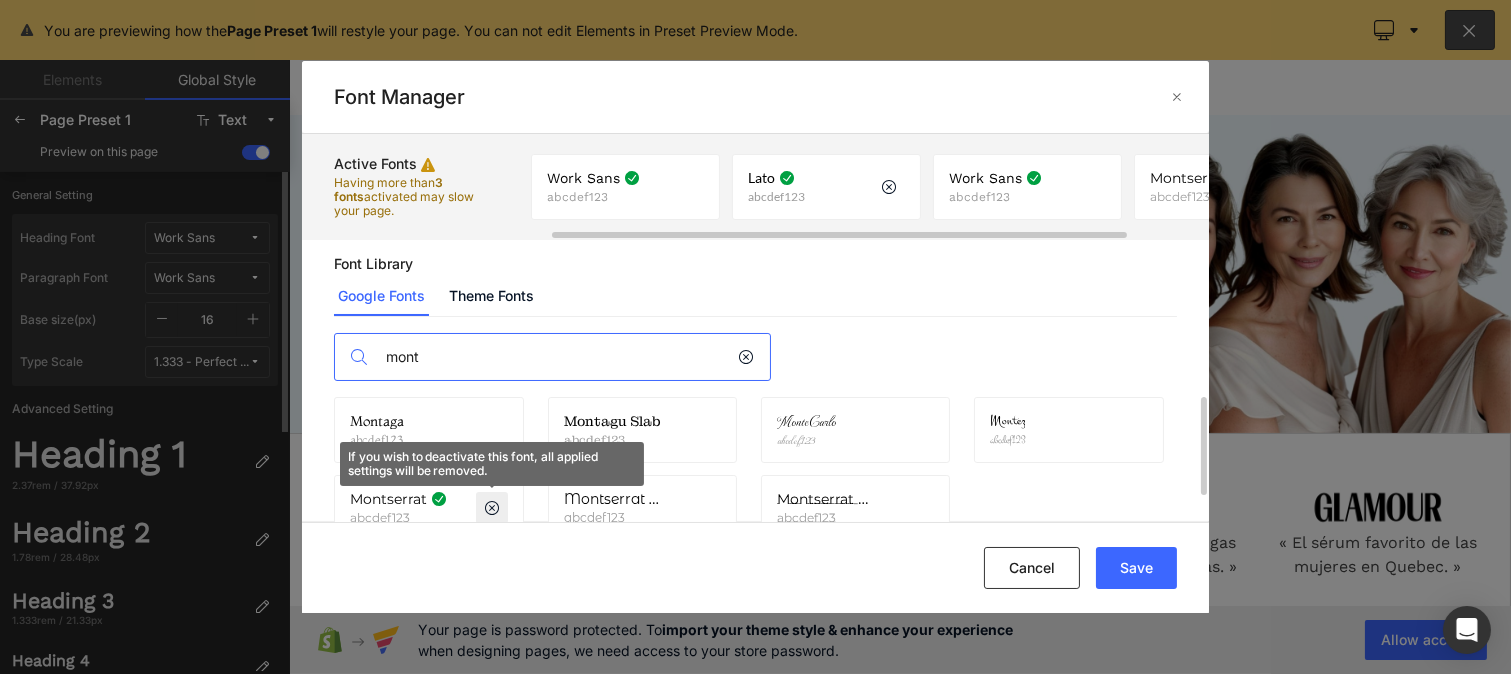 scroll, scrollTop: 0, scrollLeft: 125, axis: horizontal 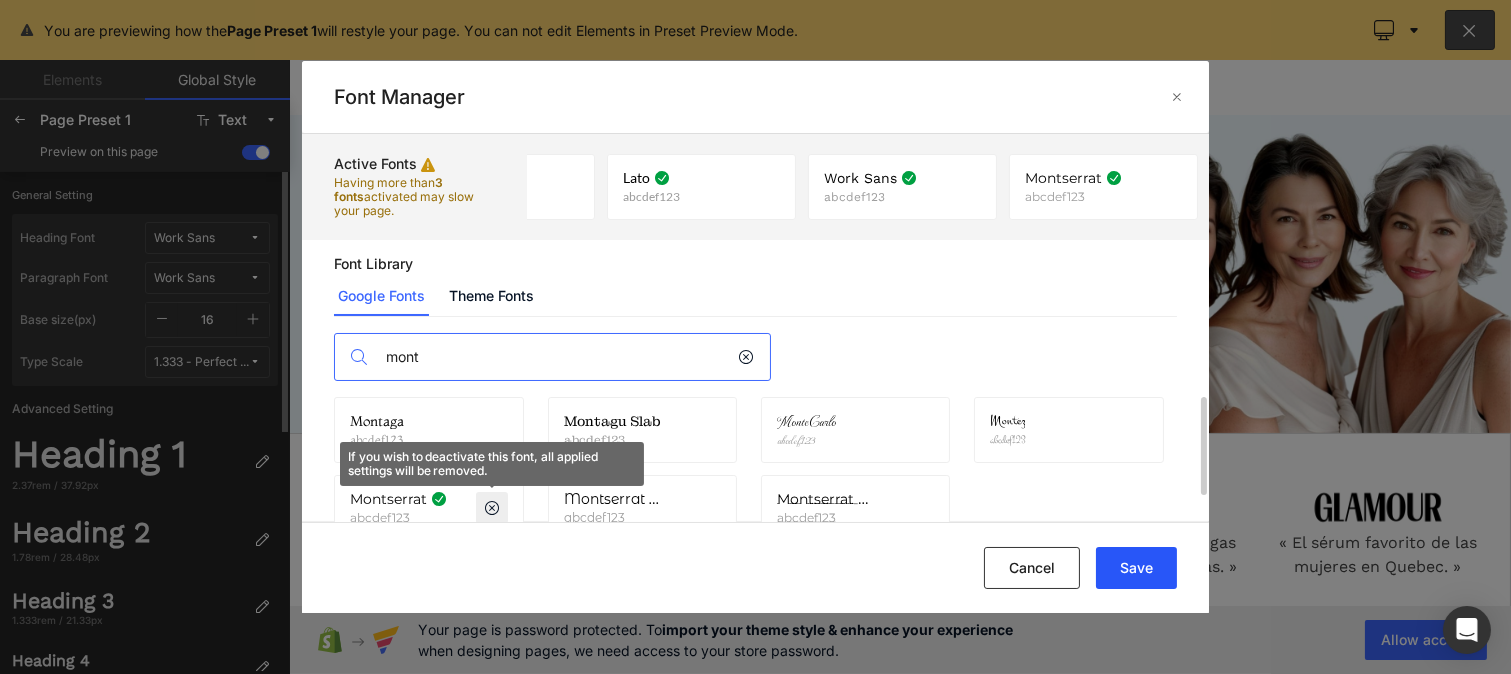click on "Save" at bounding box center [1136, 568] 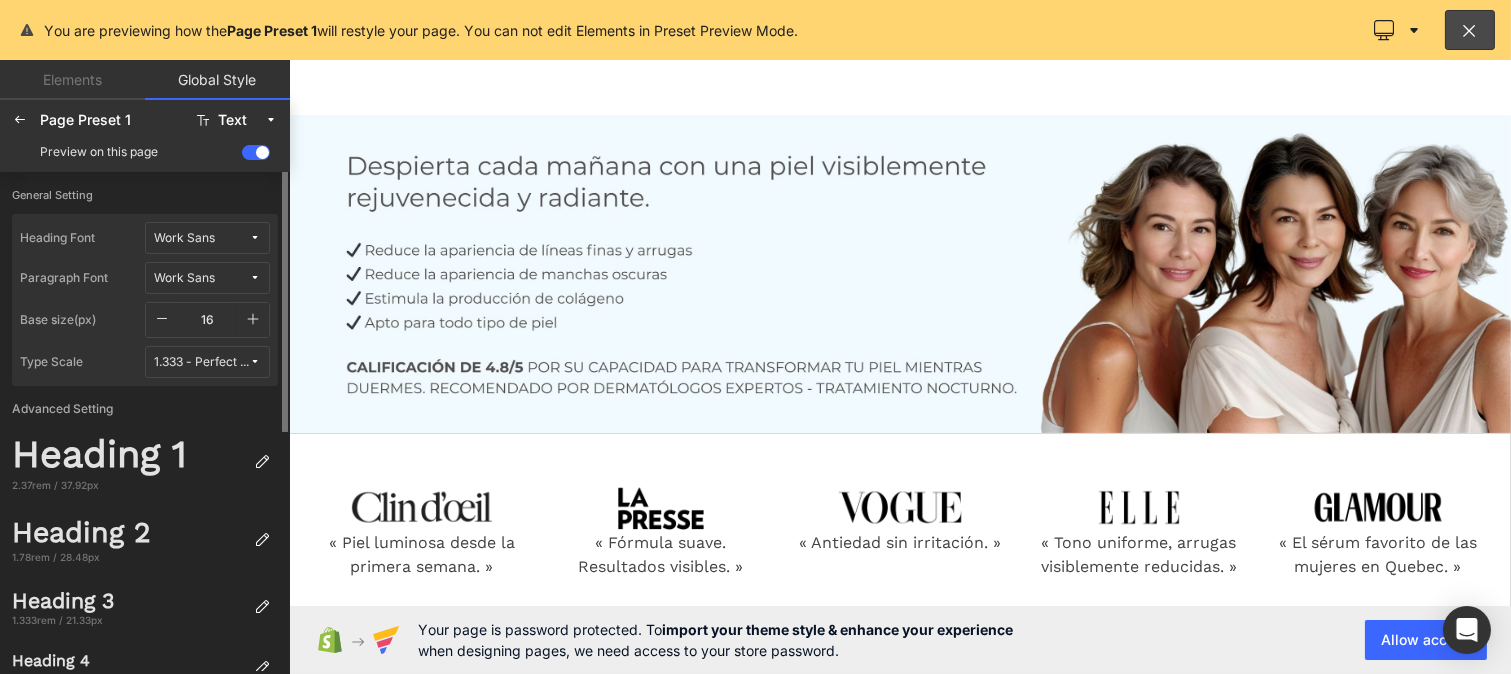 click at bounding box center (255, 238) 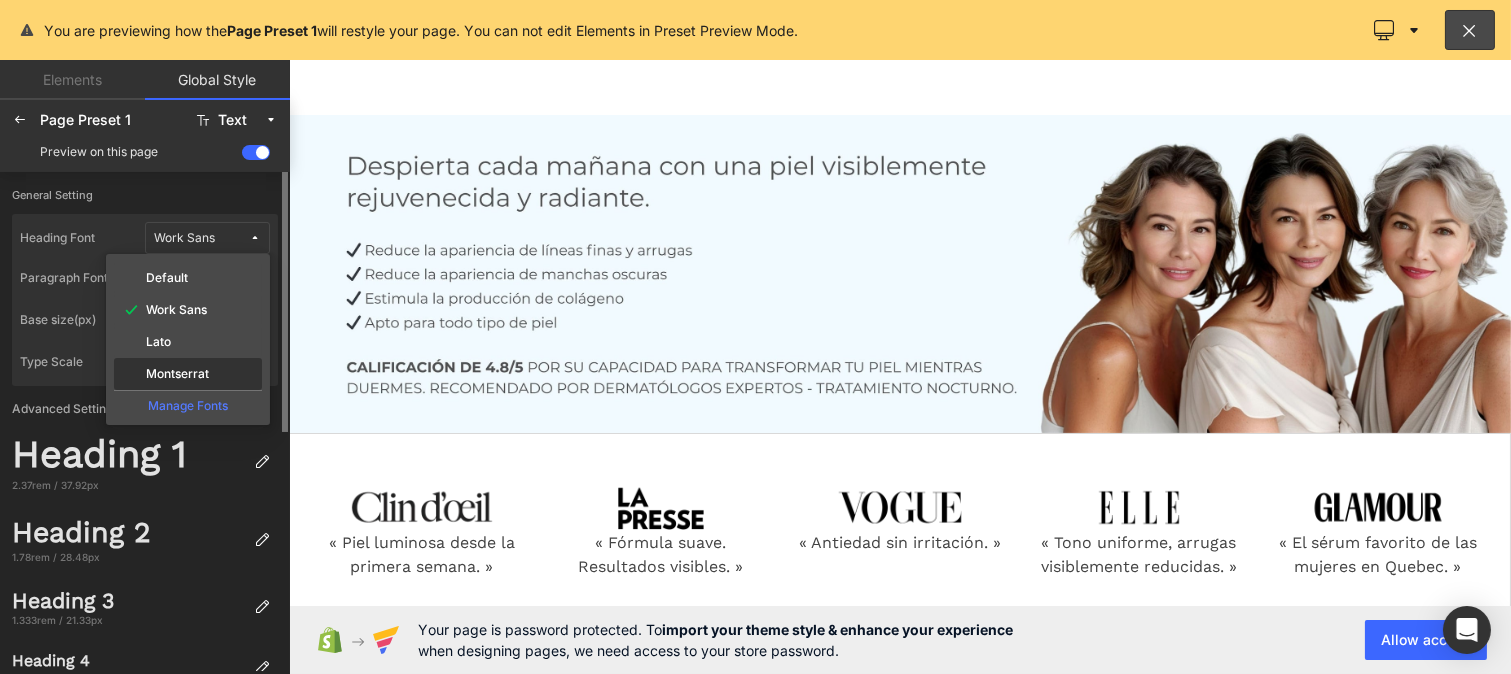 click on "Montserrat" at bounding box center [177, 374] 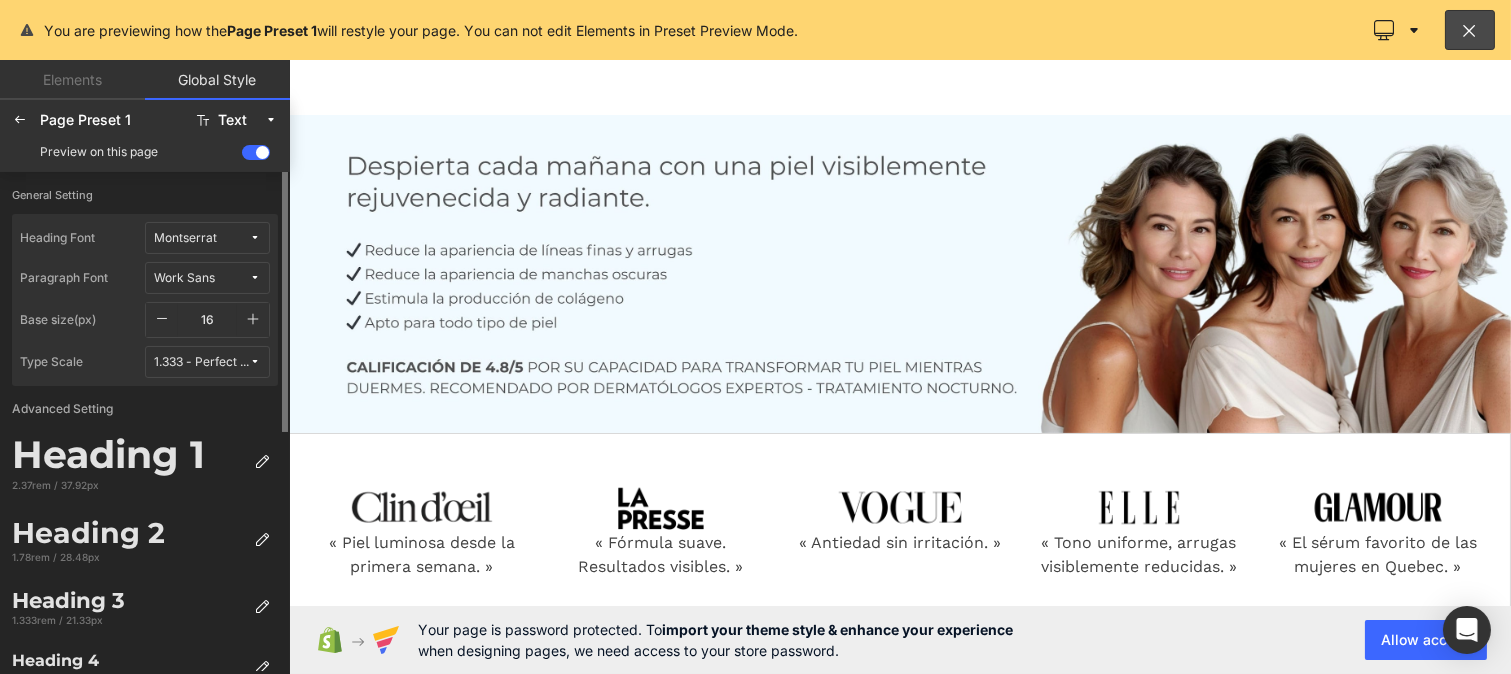 click on "Work Sans" at bounding box center (184, 278) 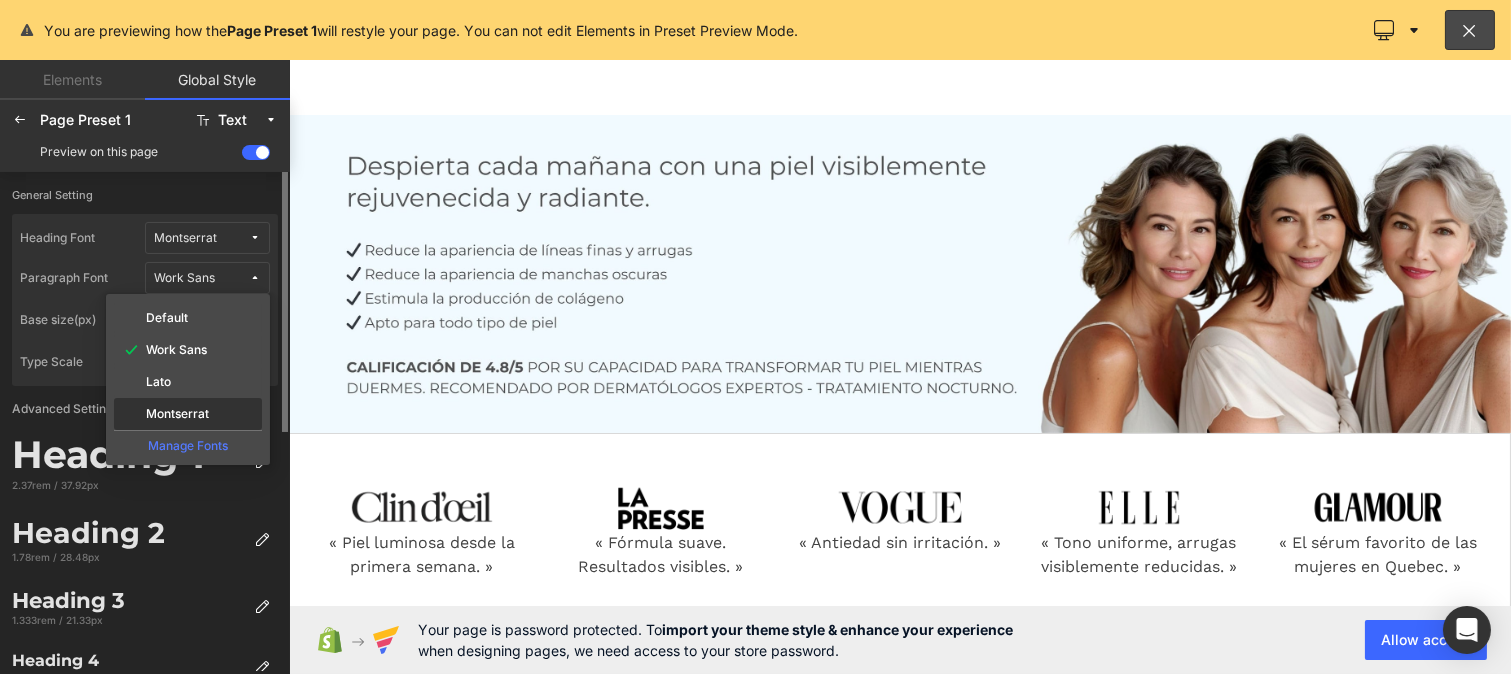 click on "Montserrat" at bounding box center [177, 414] 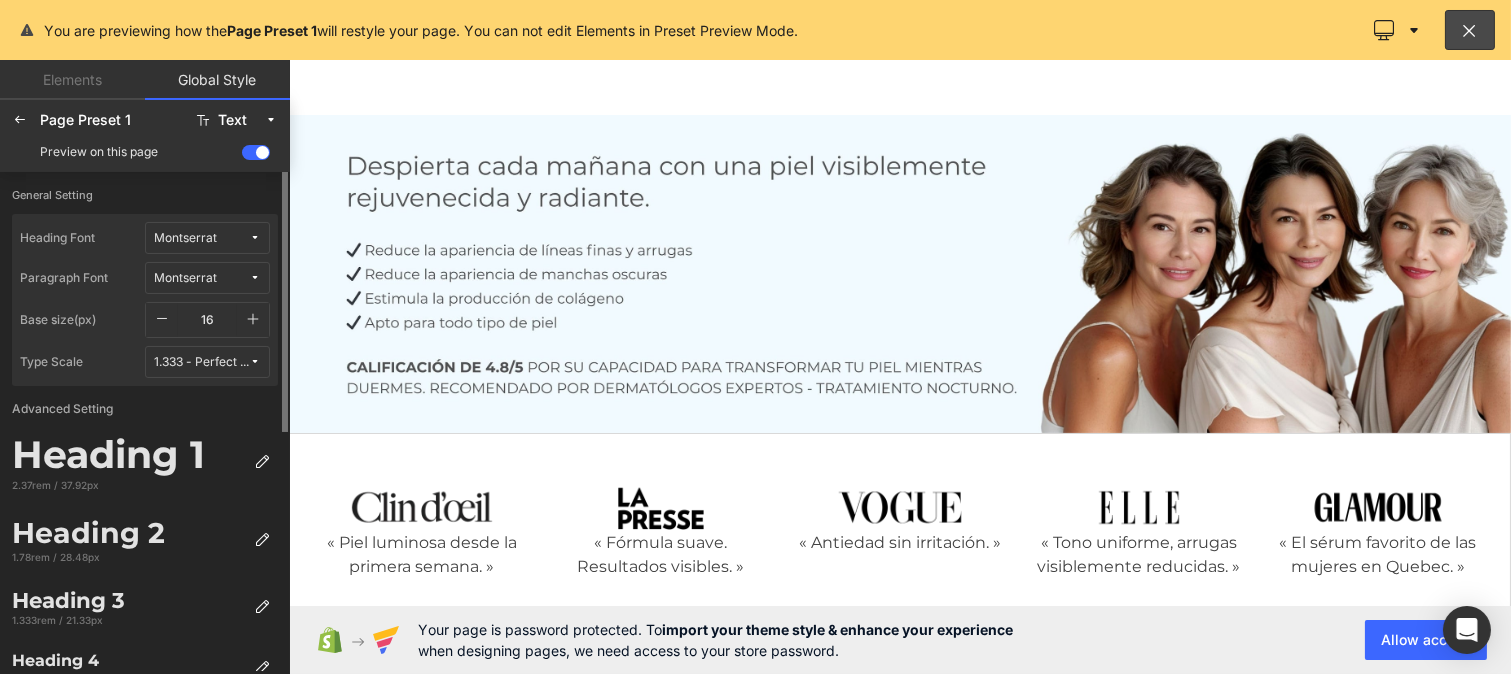 click 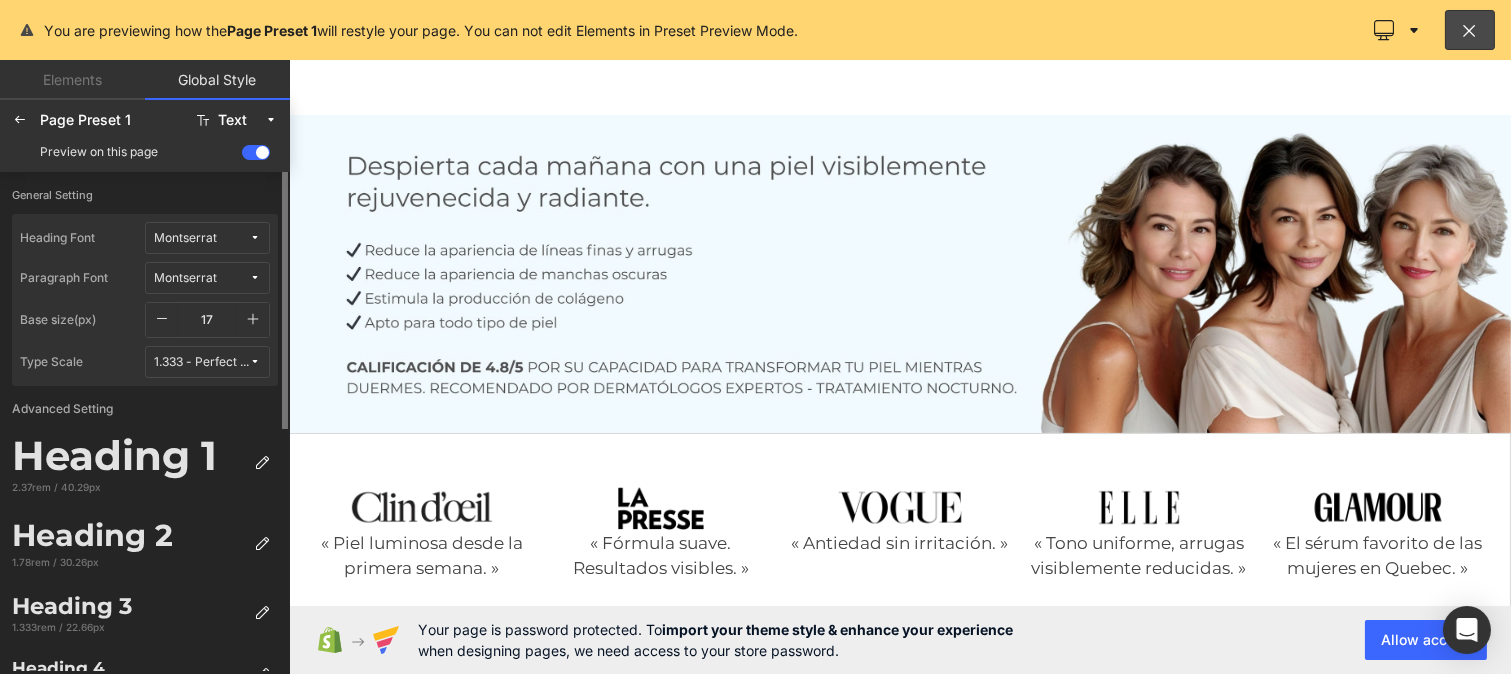 click 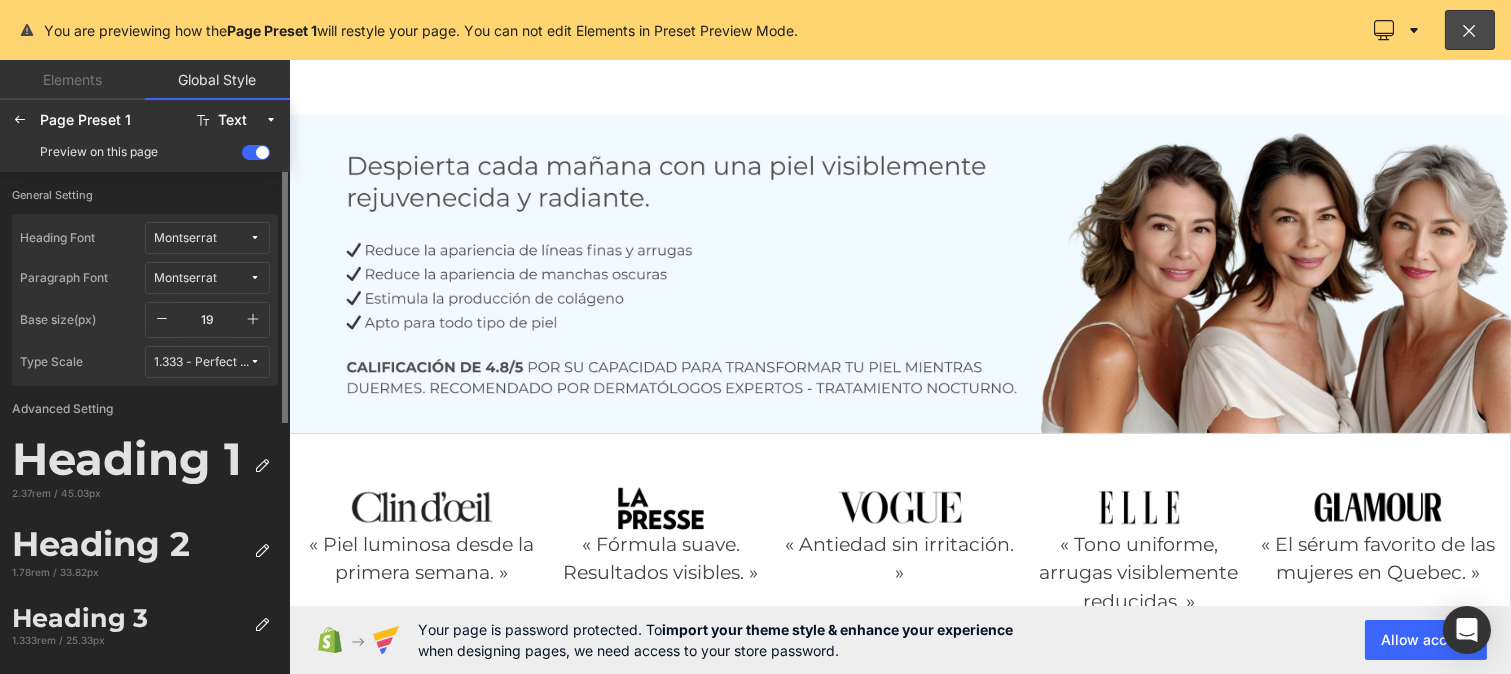 click 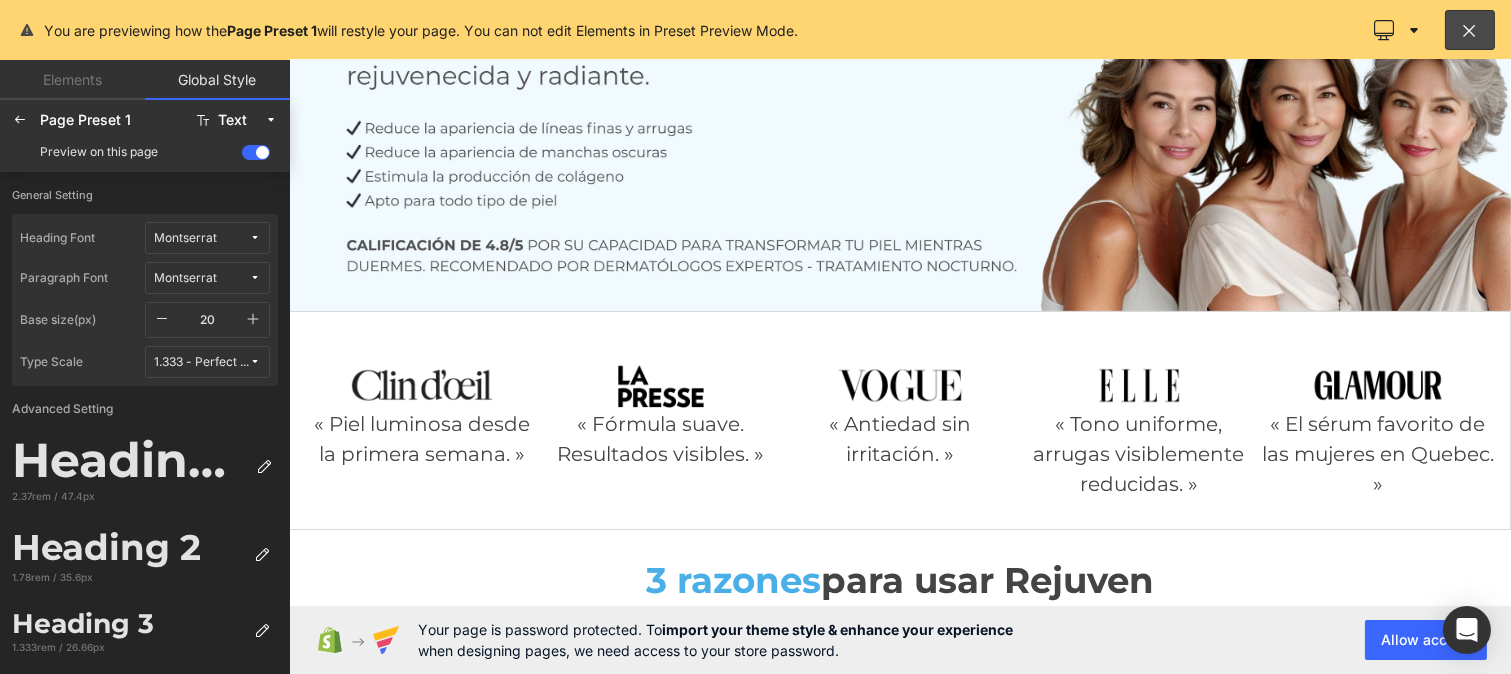 scroll, scrollTop: 123, scrollLeft: 0, axis: vertical 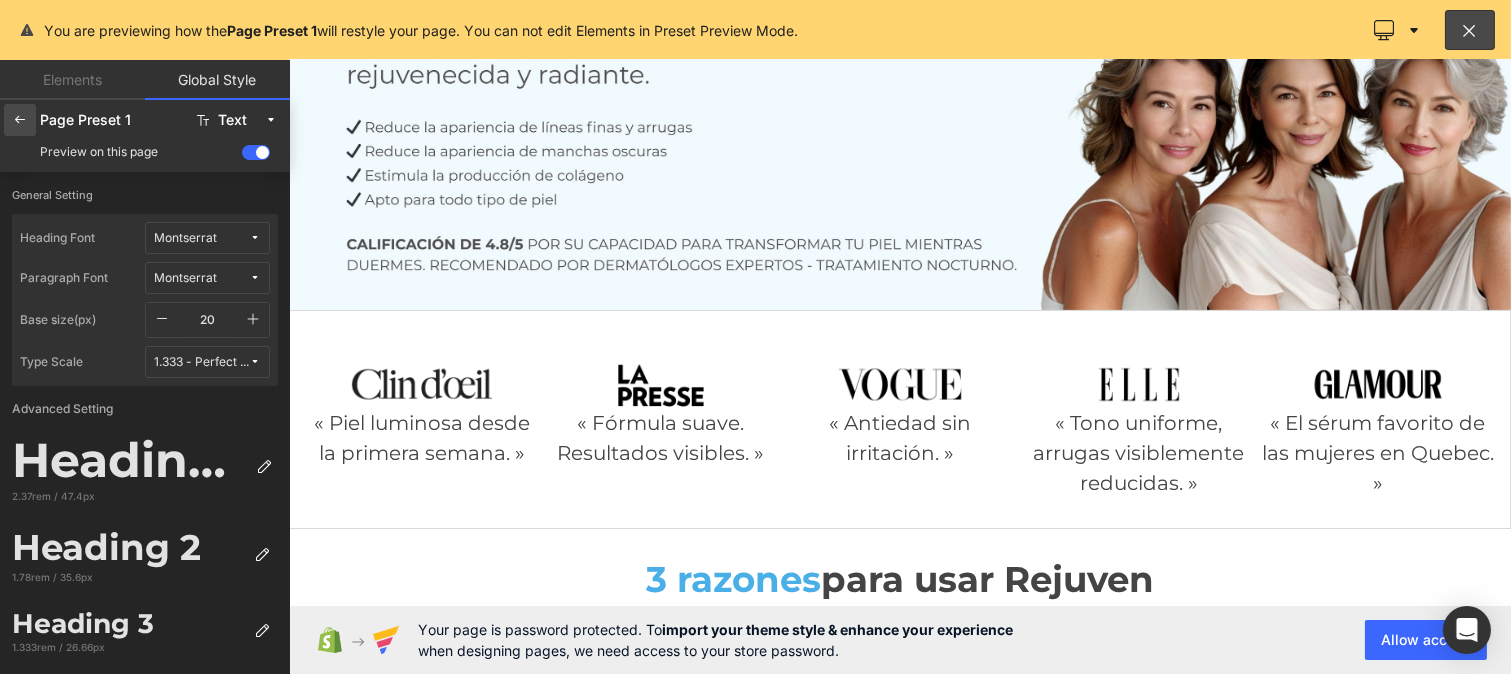 click at bounding box center (20, 120) 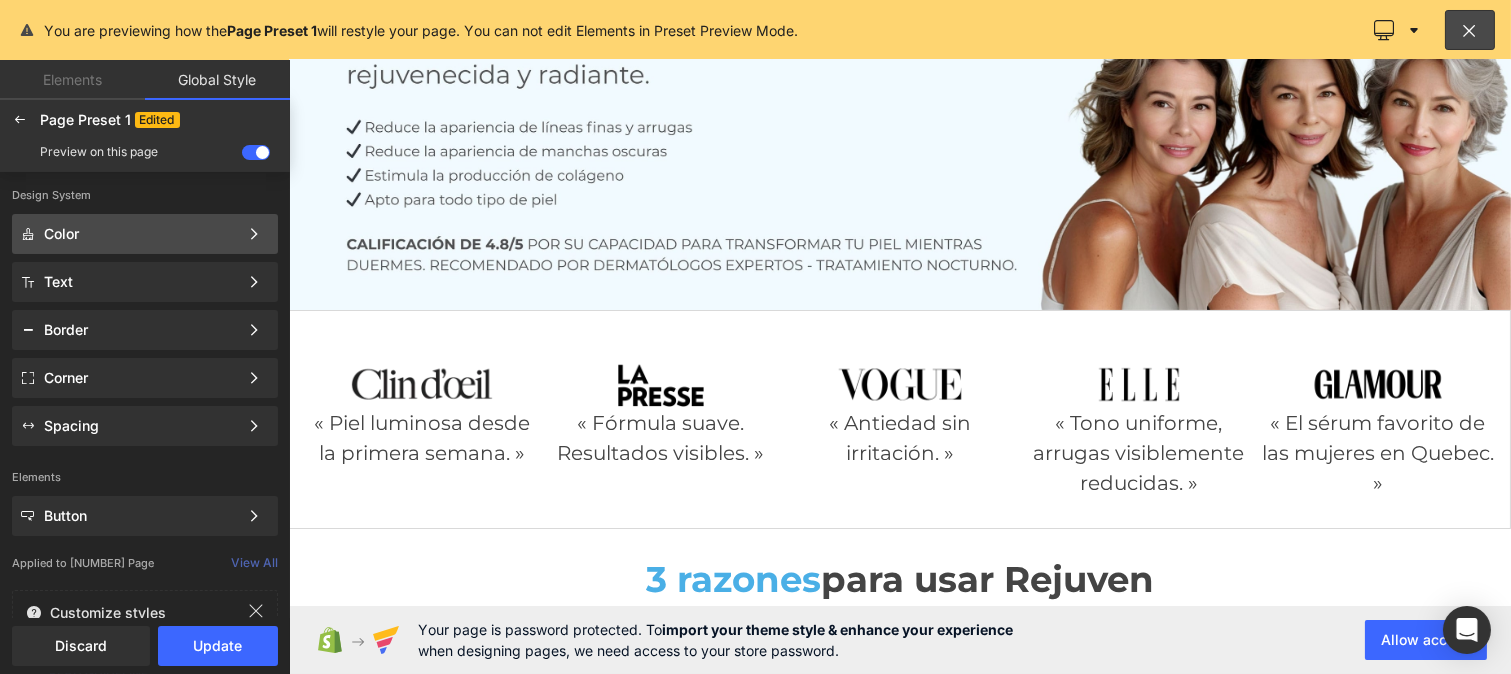 click on "Color Color Style Define a color palette and apply it to your pages 1 of 3 Next" 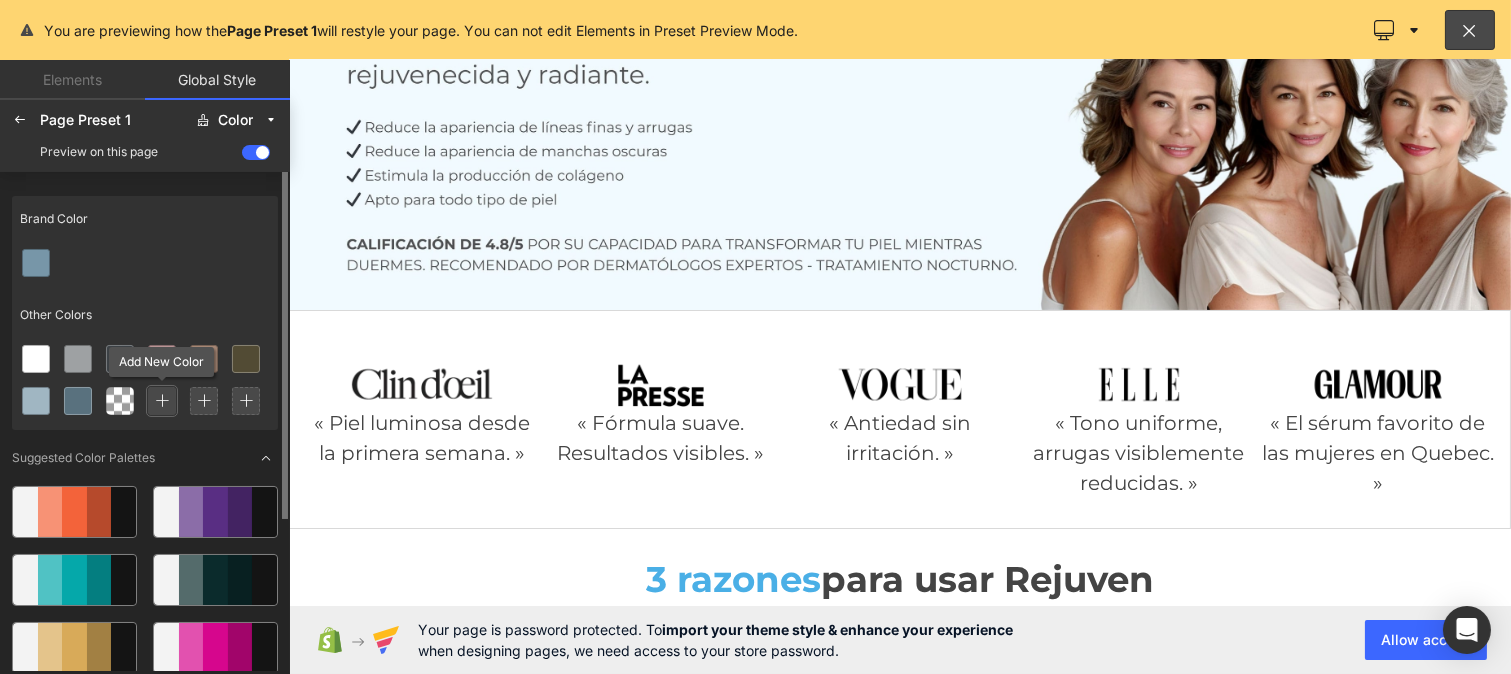 click at bounding box center [162, 401] 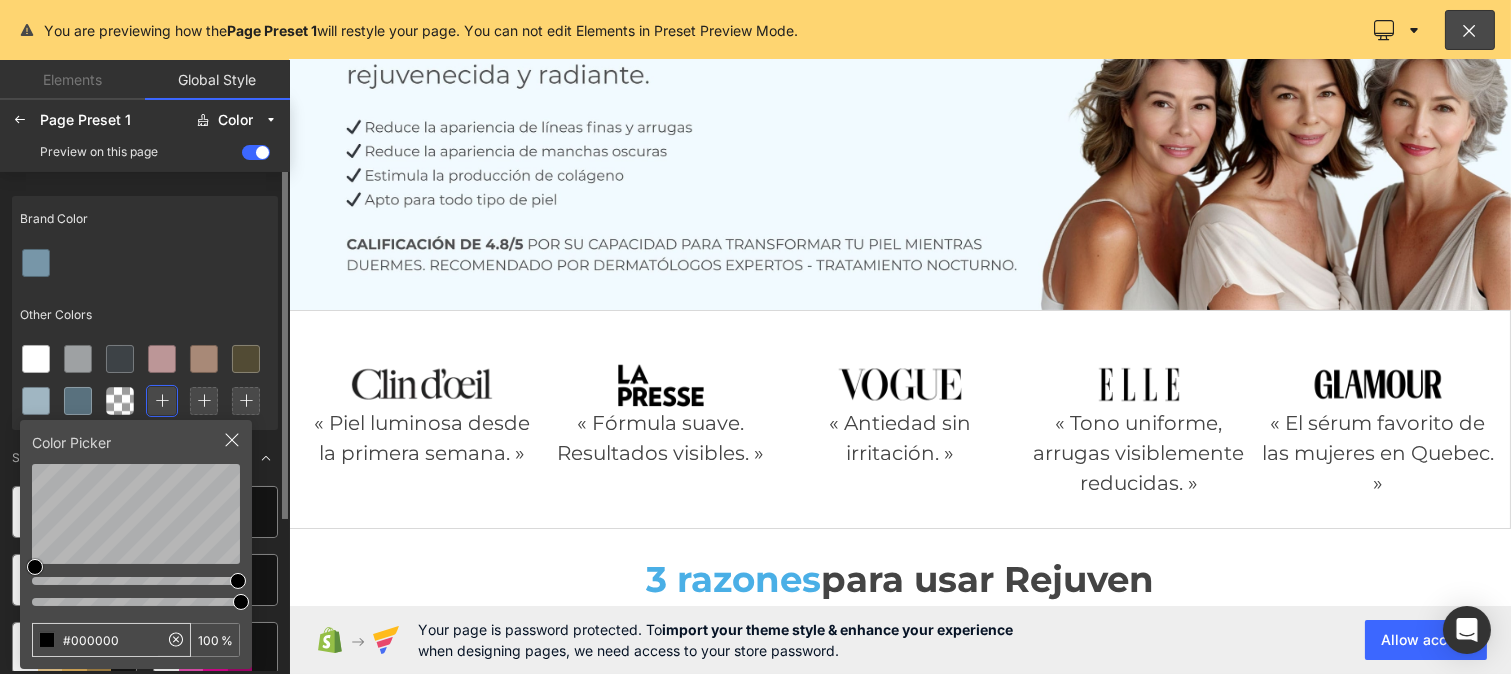 click on "#000000" at bounding box center (95, 640) 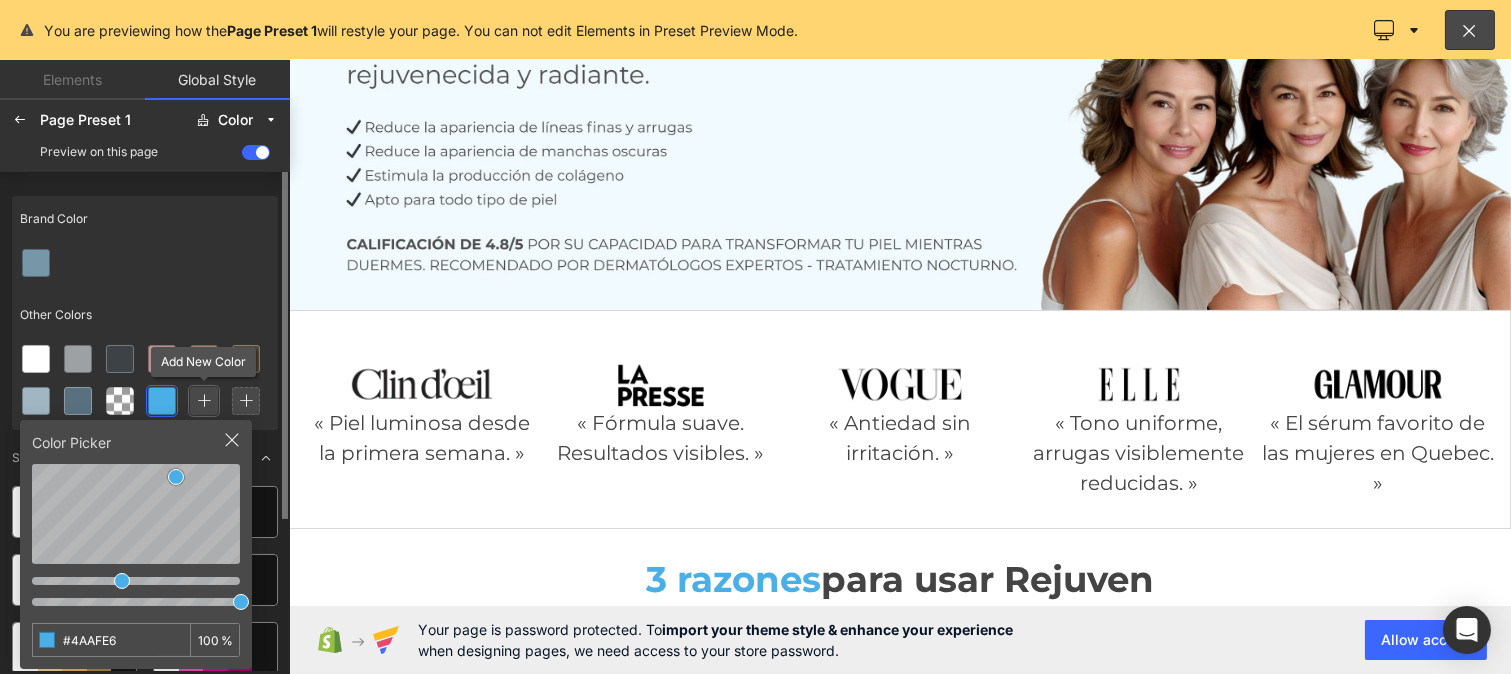 click at bounding box center (204, 401) 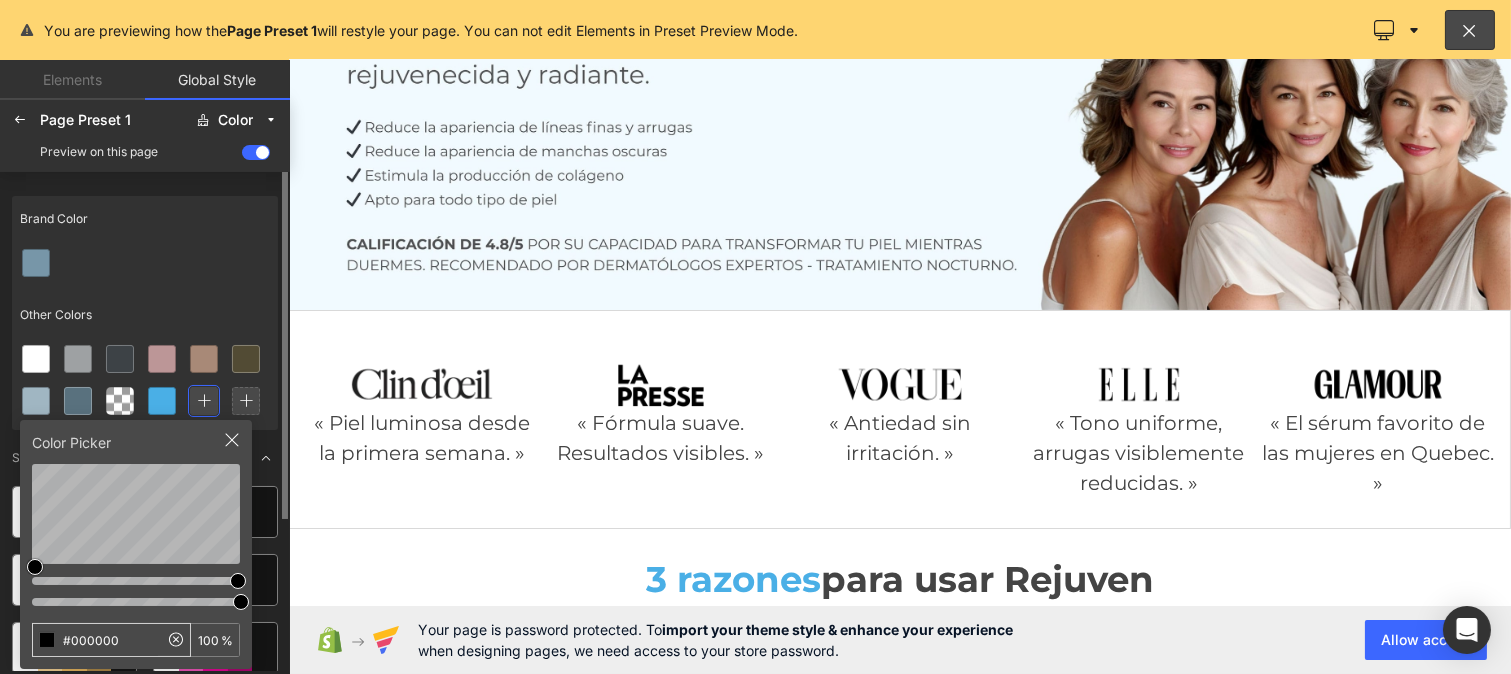 click on "#000000" at bounding box center (95, 640) 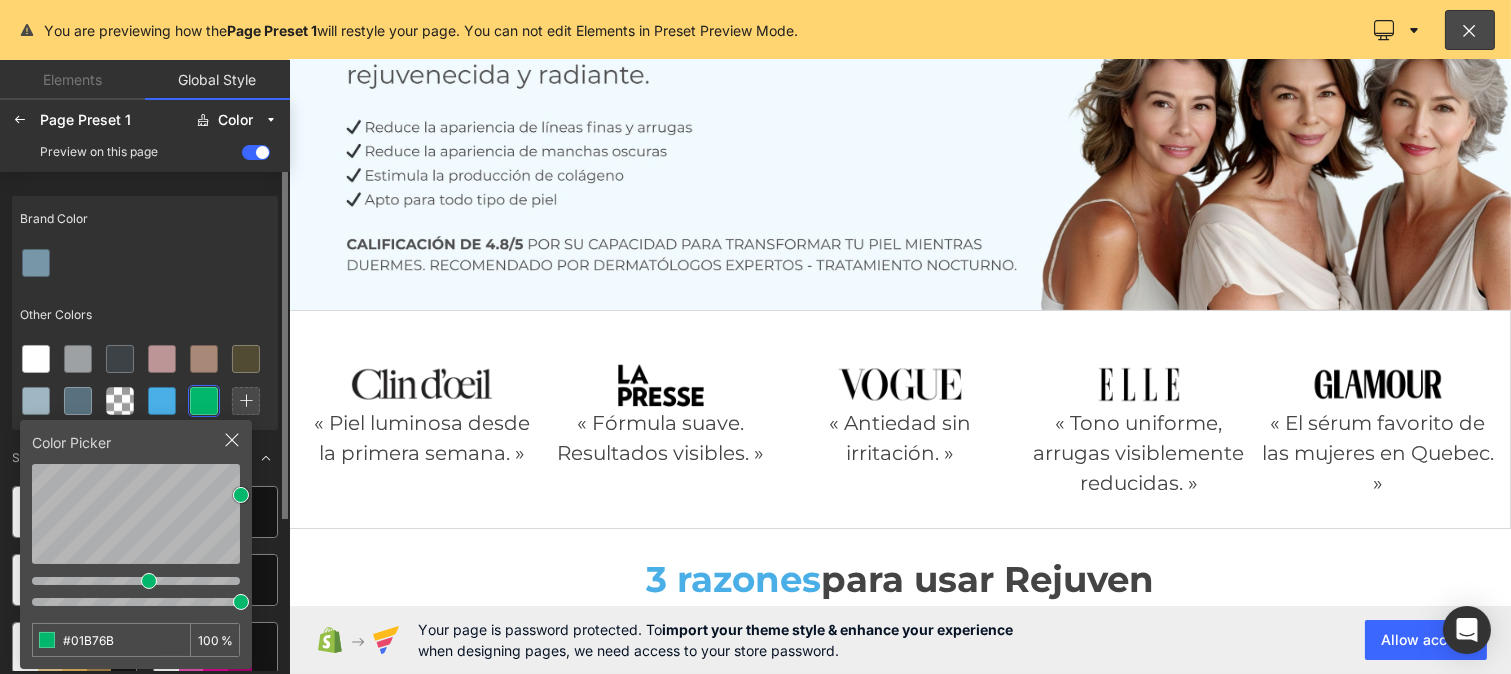 click at bounding box center (145, 263) 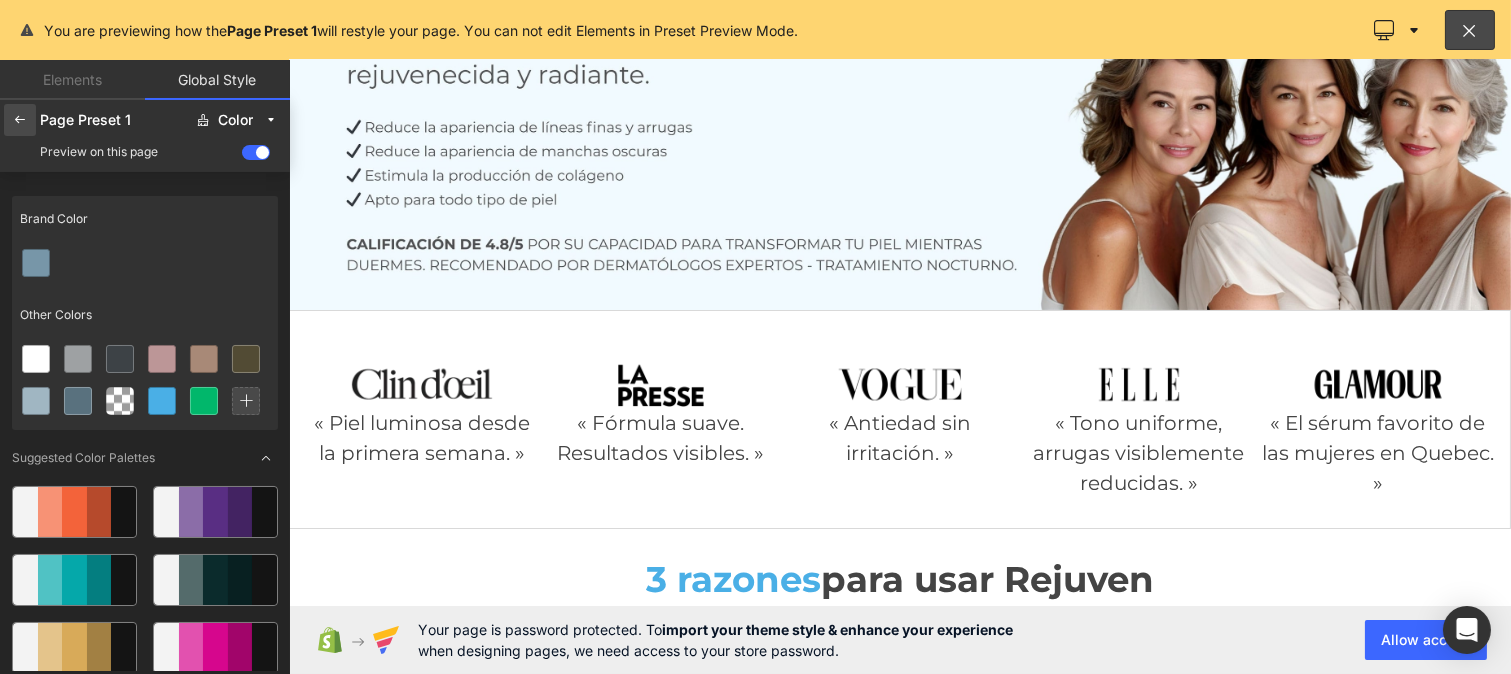 click at bounding box center (20, 120) 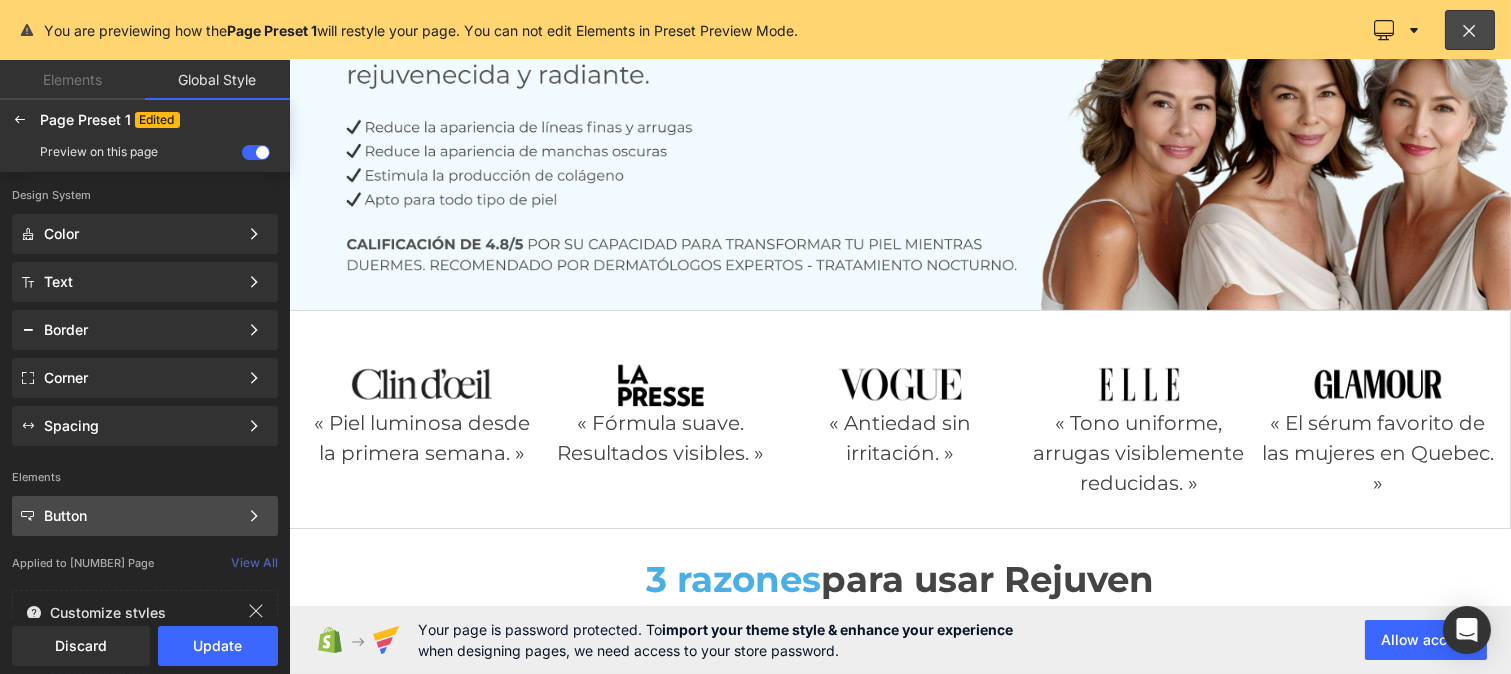 click on "Button" at bounding box center (141, 516) 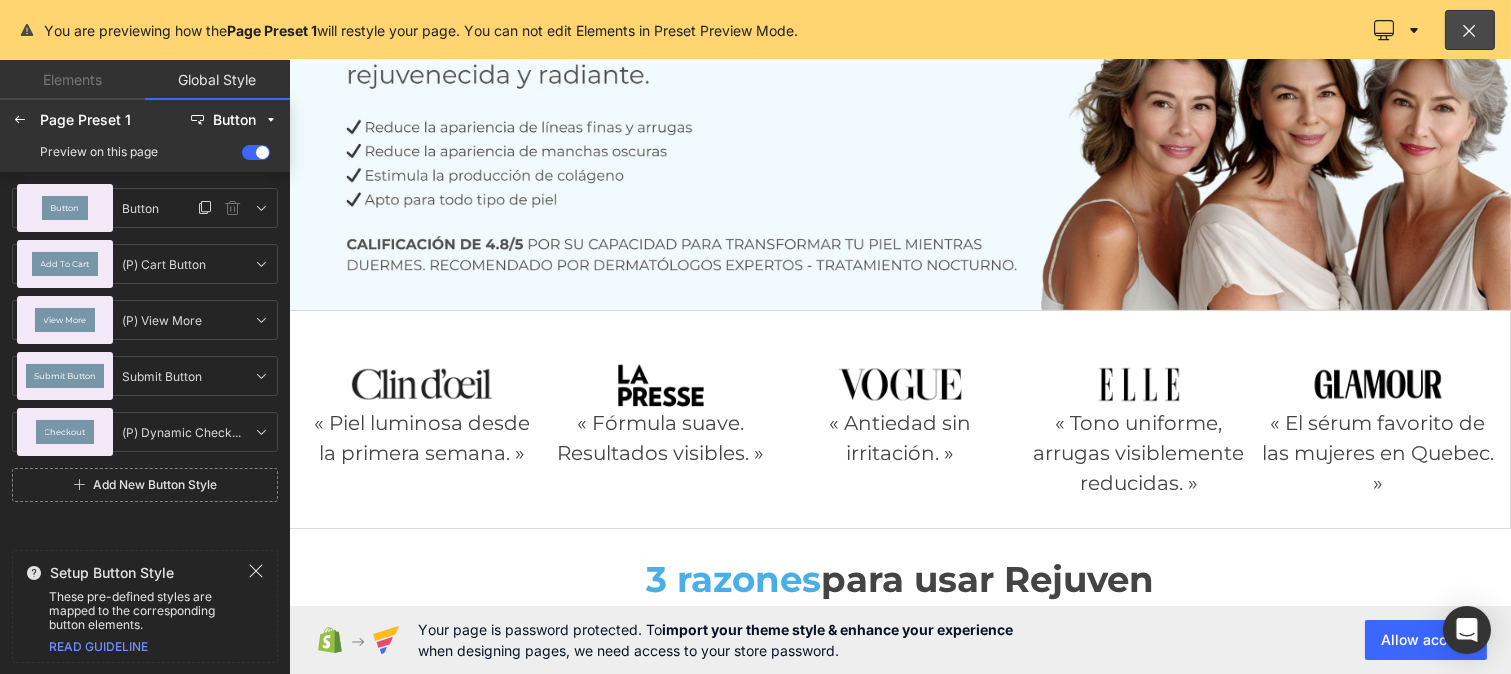 click on "Button" at bounding box center (65, 208) 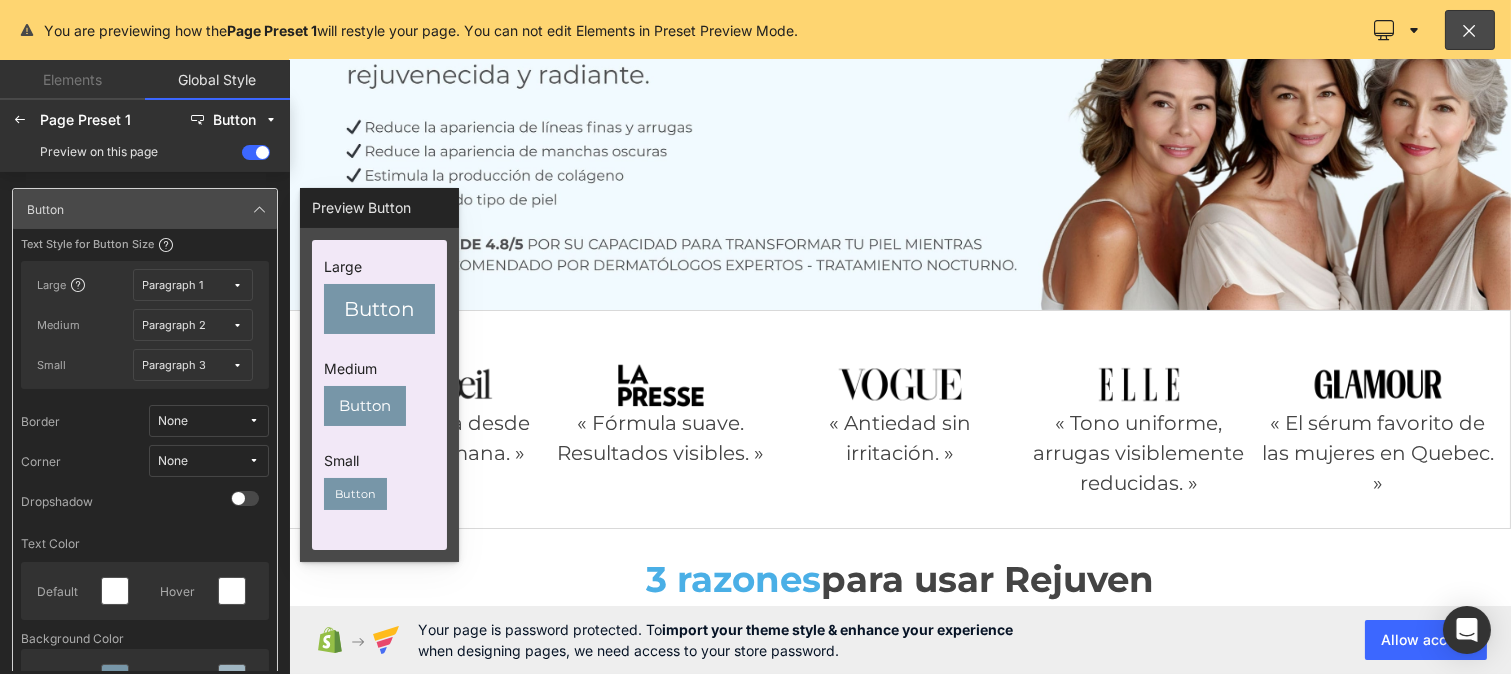 click on "Page Preset 1 Button Preview on this page" at bounding box center [145, 136] 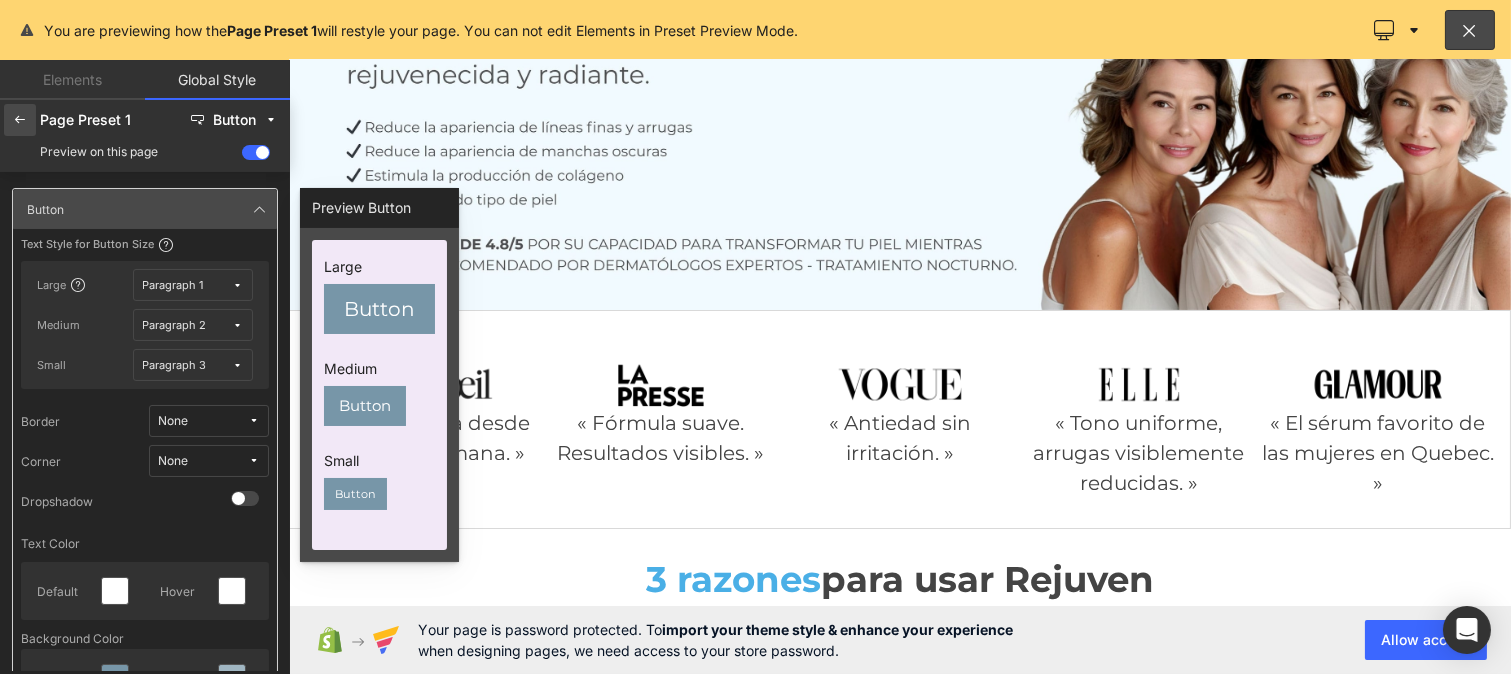 click at bounding box center [20, 120] 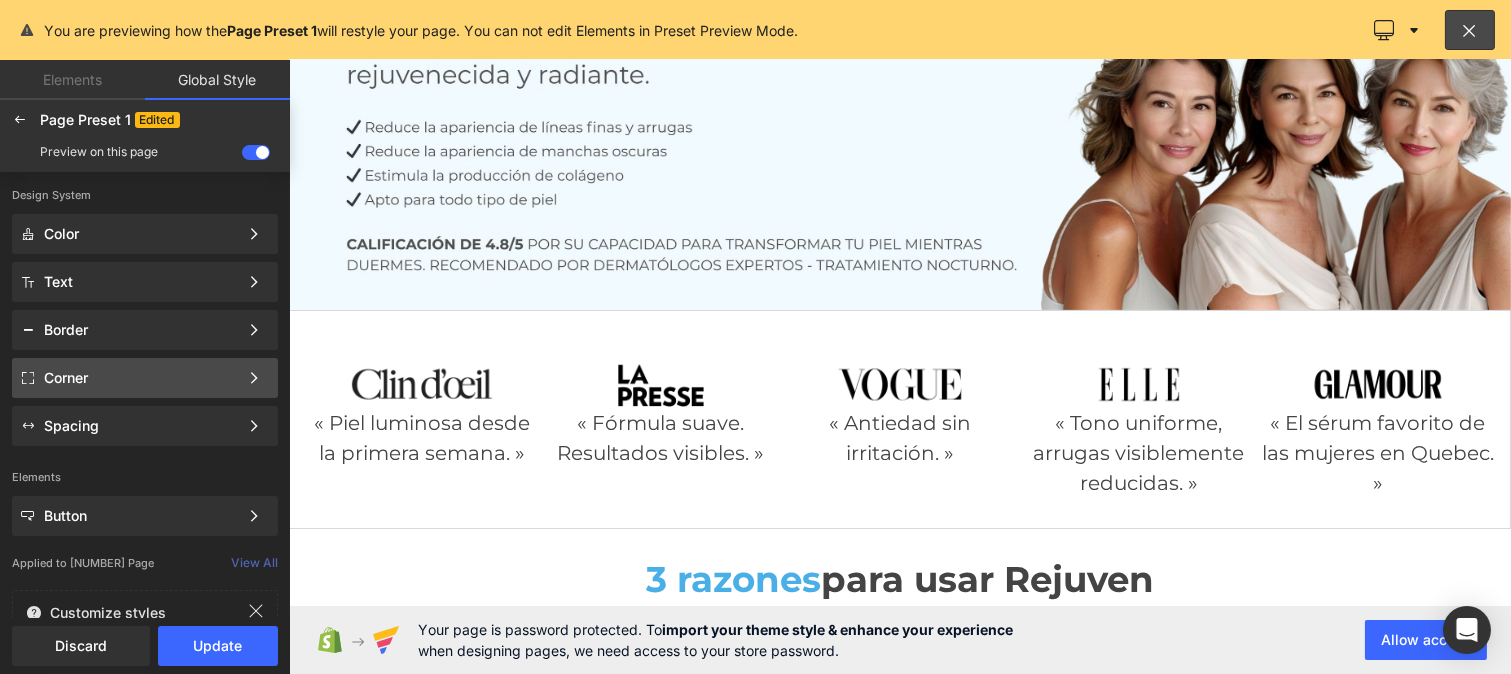 click on "Corner" at bounding box center [141, 378] 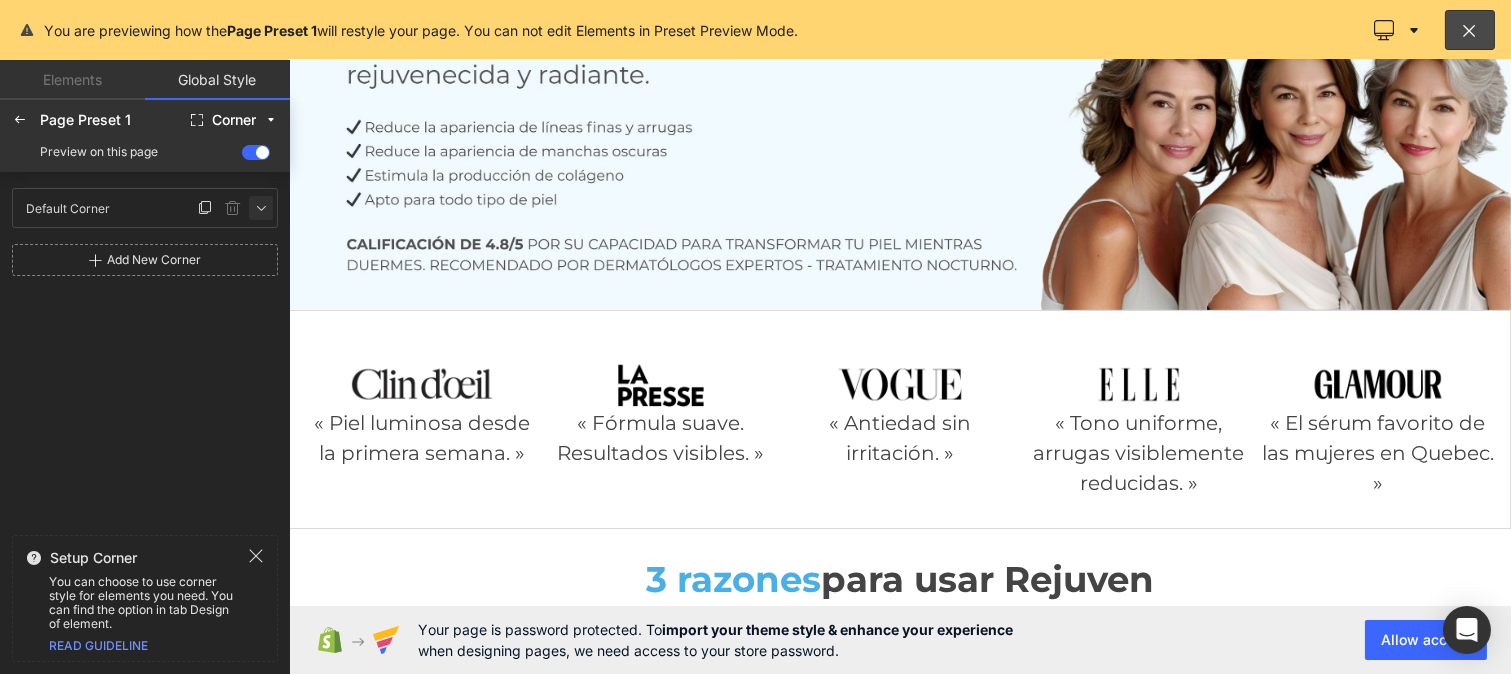 click at bounding box center (261, 208) 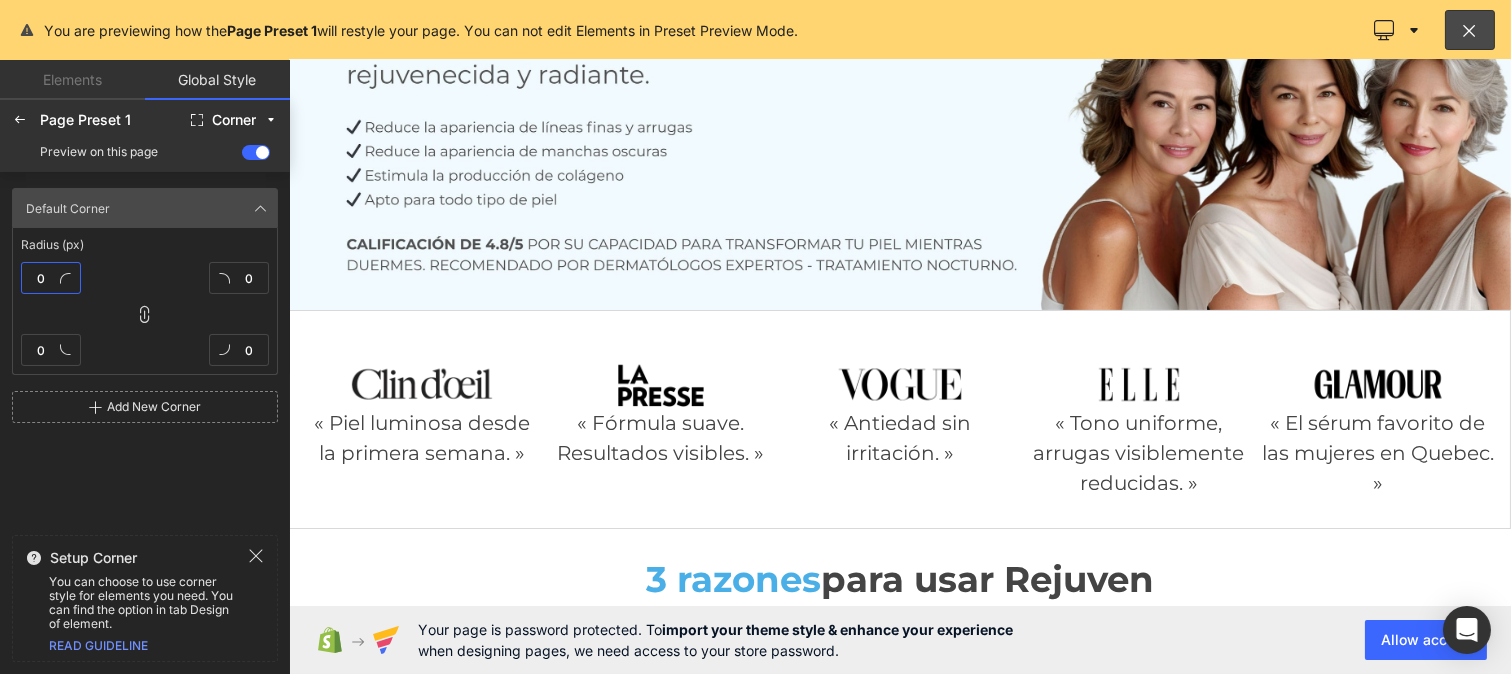 type on "0" 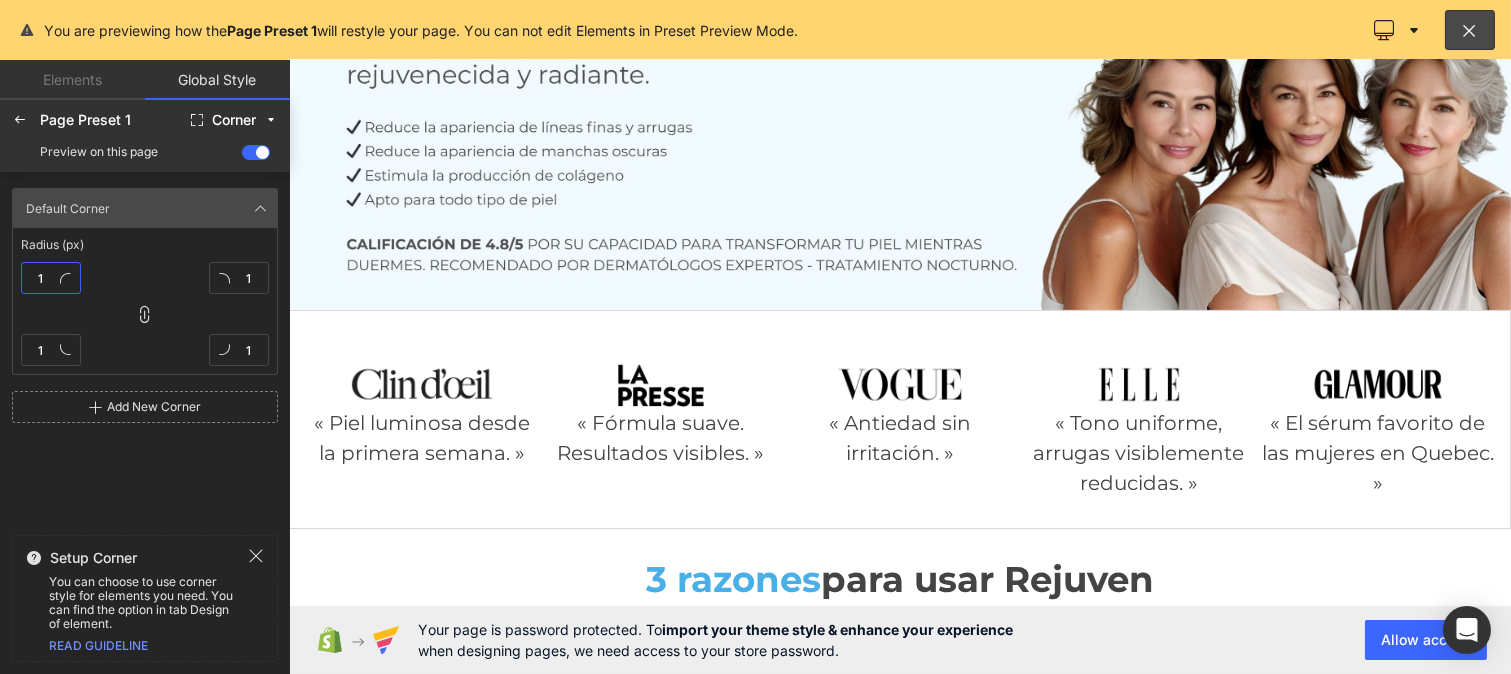 type on "10" 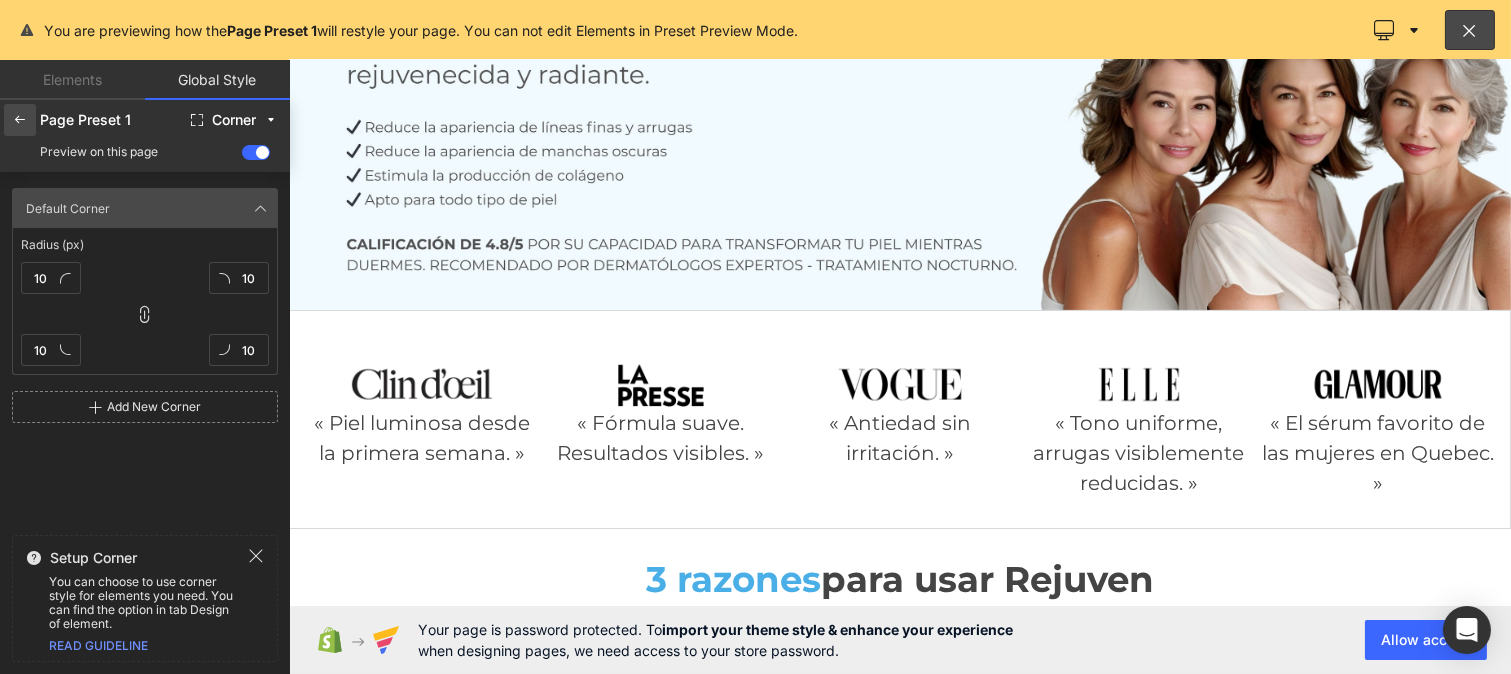 click at bounding box center [20, 120] 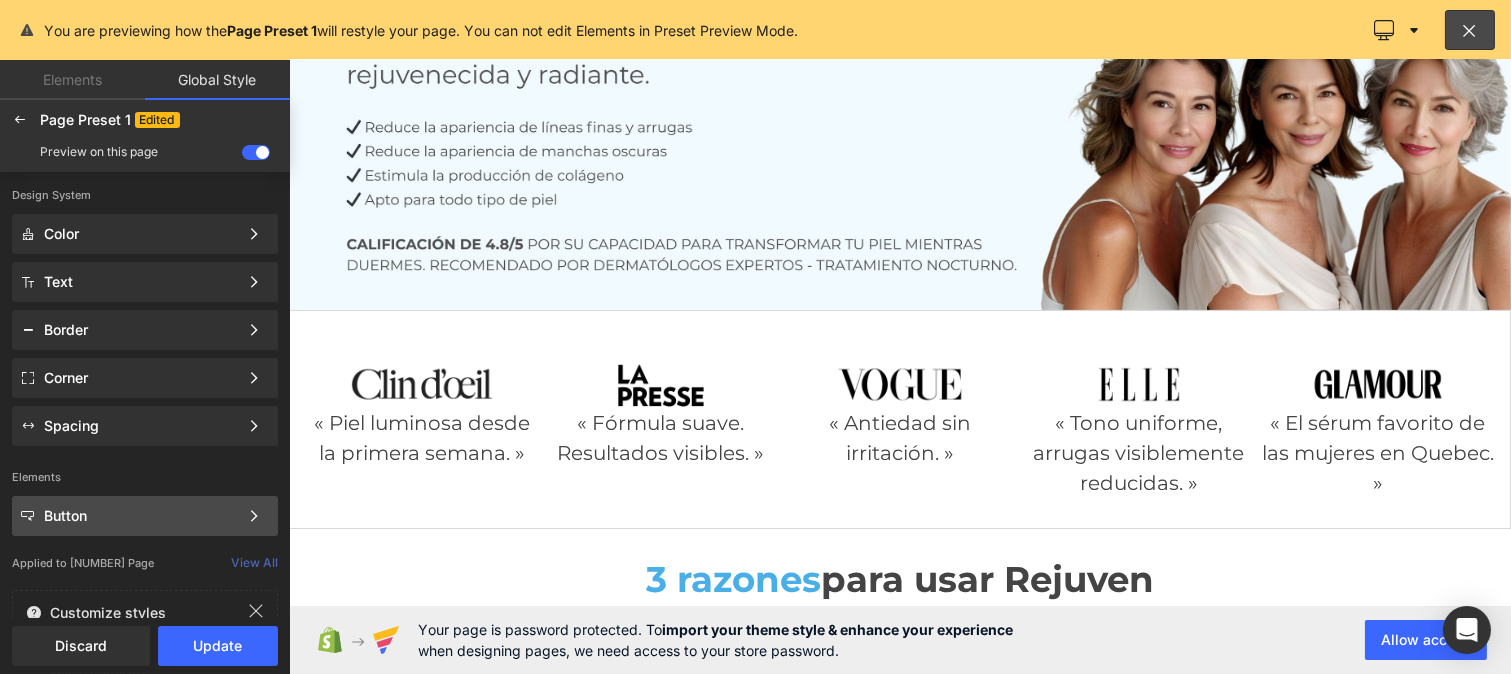 click on "Button Color Style Define a color palette and apply it to your pages 1 of 3 Next" 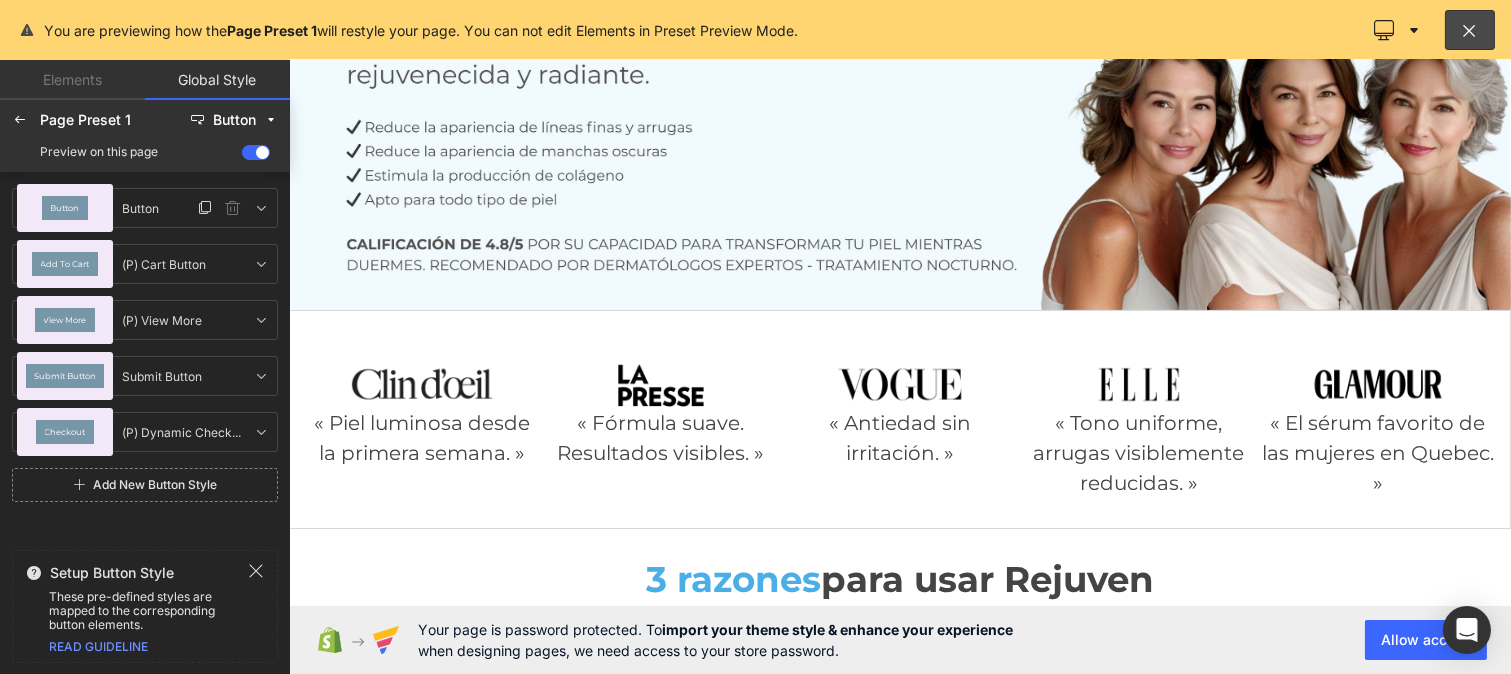click on "Button" at bounding box center (65, 208) 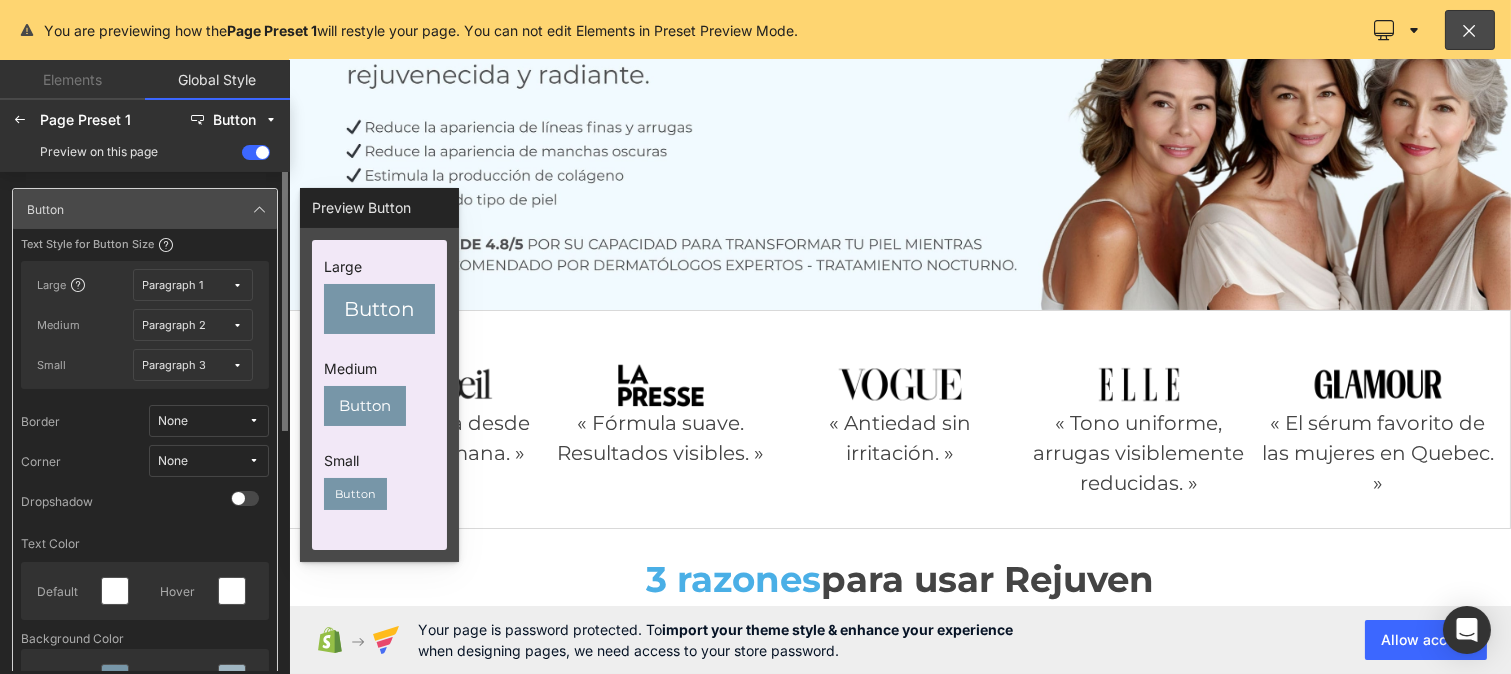 click on "None" at bounding box center (203, 461) 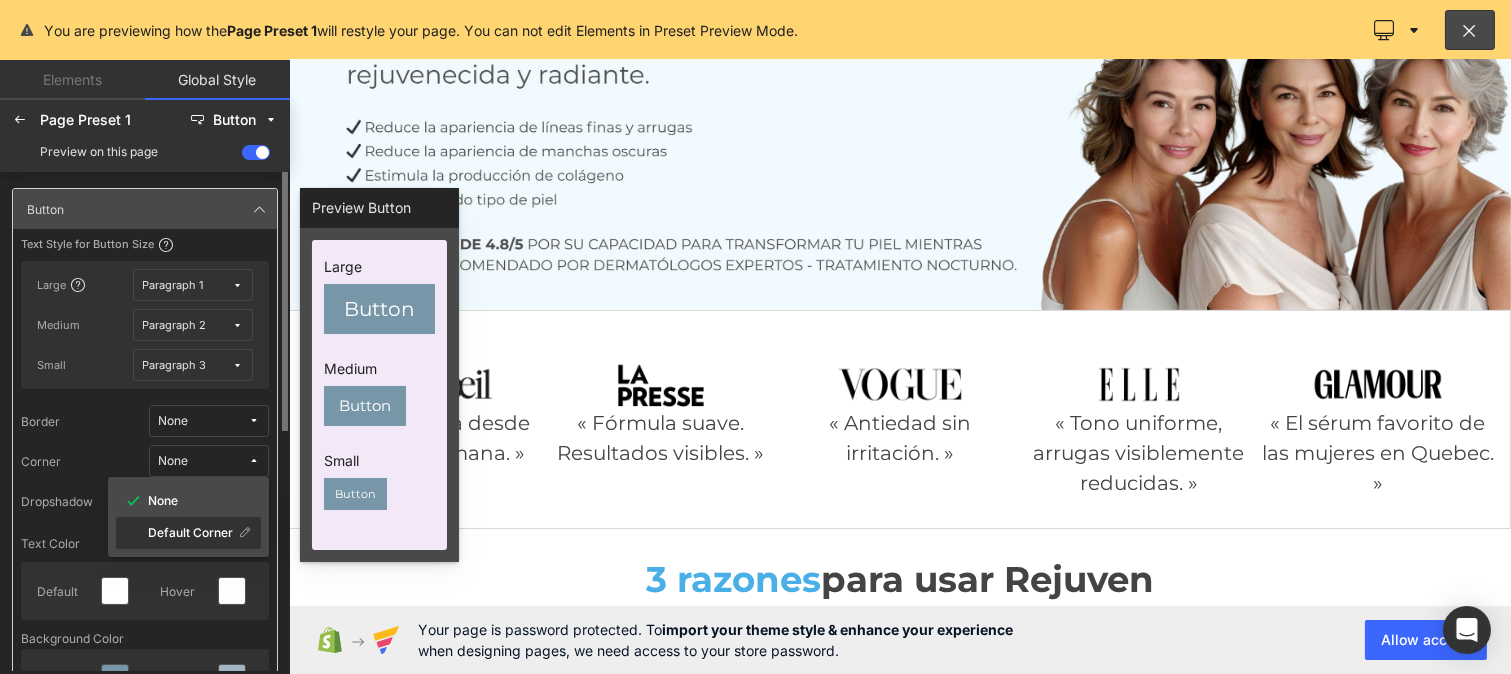 click on "Default Corner" 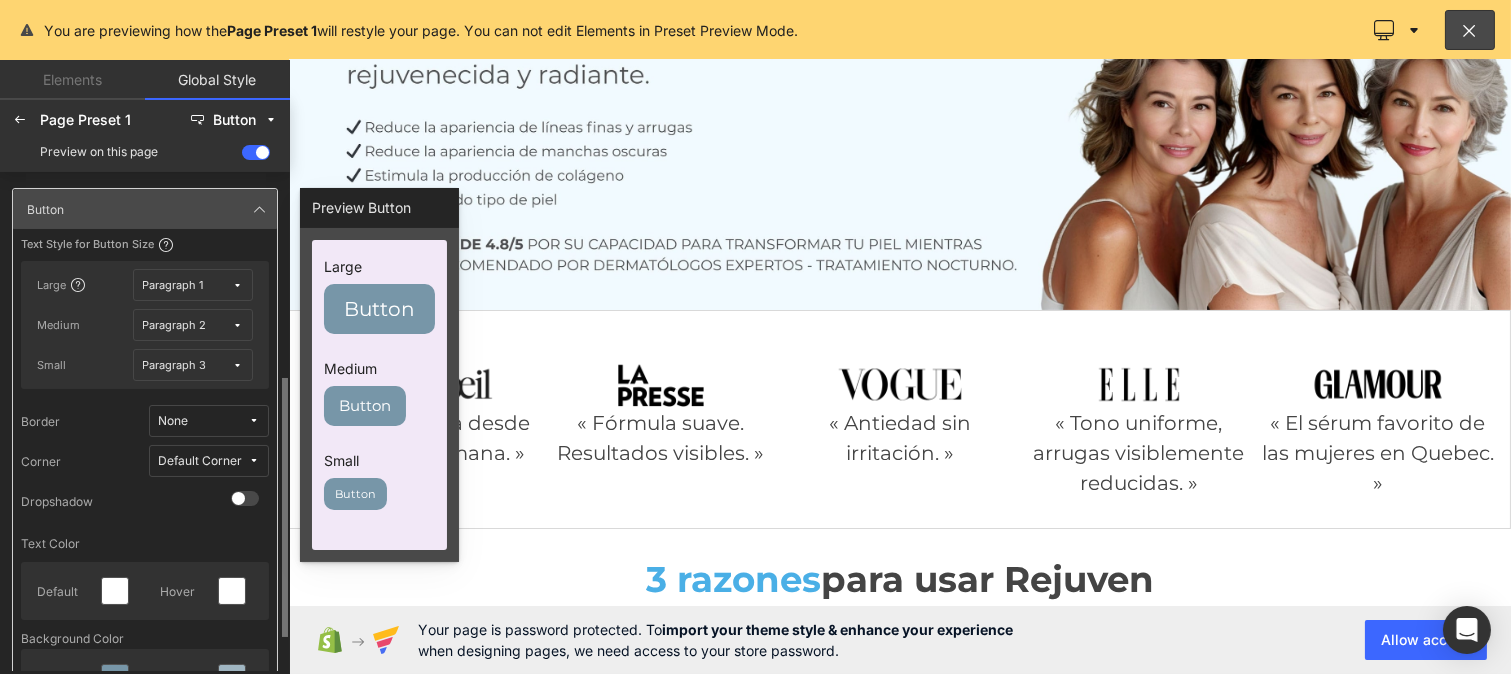 scroll, scrollTop: 165, scrollLeft: 0, axis: vertical 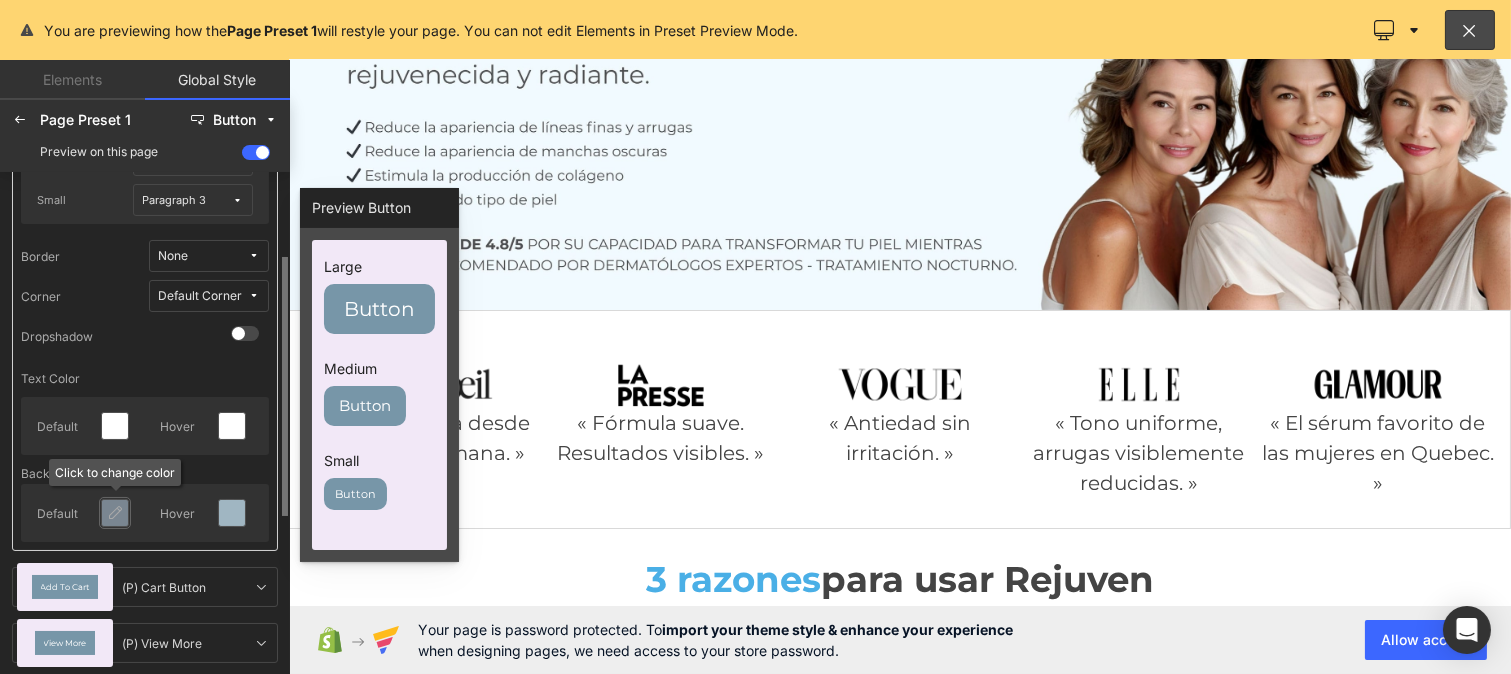 click at bounding box center (115, 513) 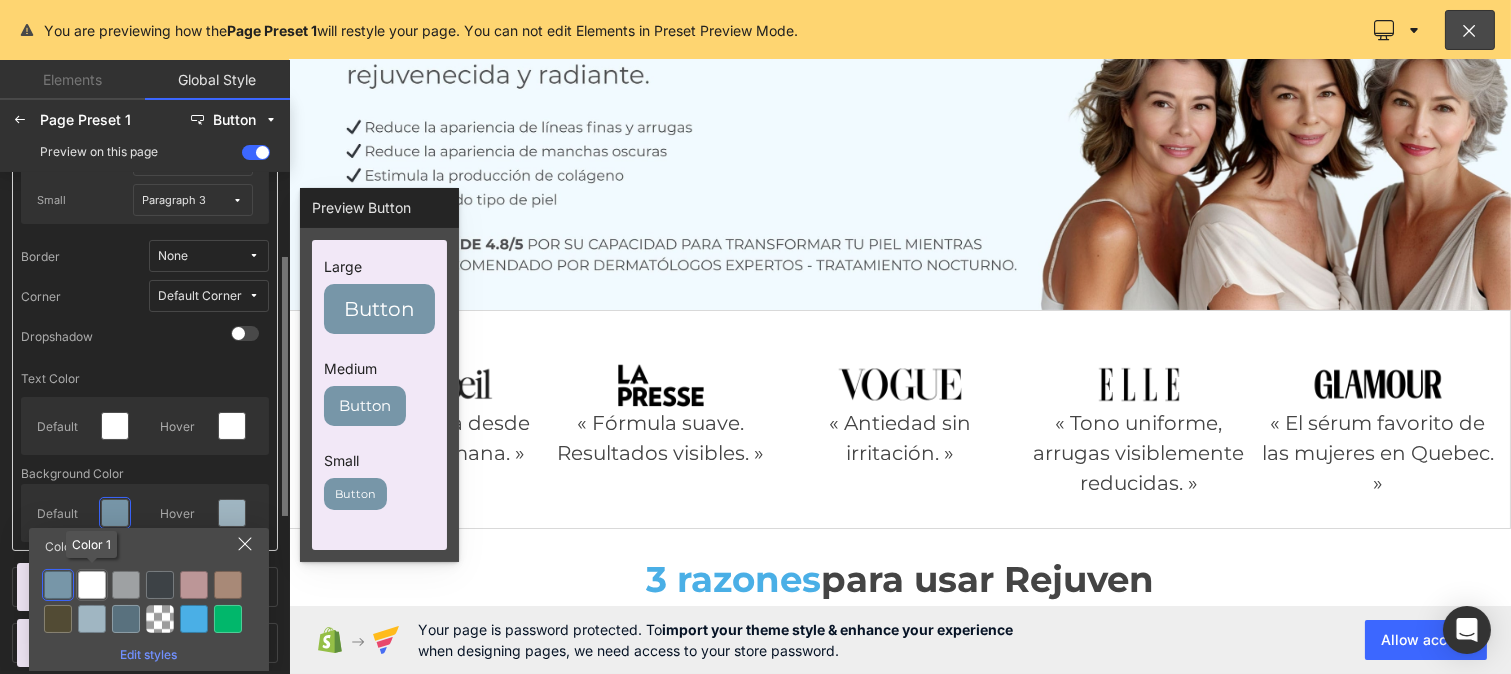 click at bounding box center [92, 585] 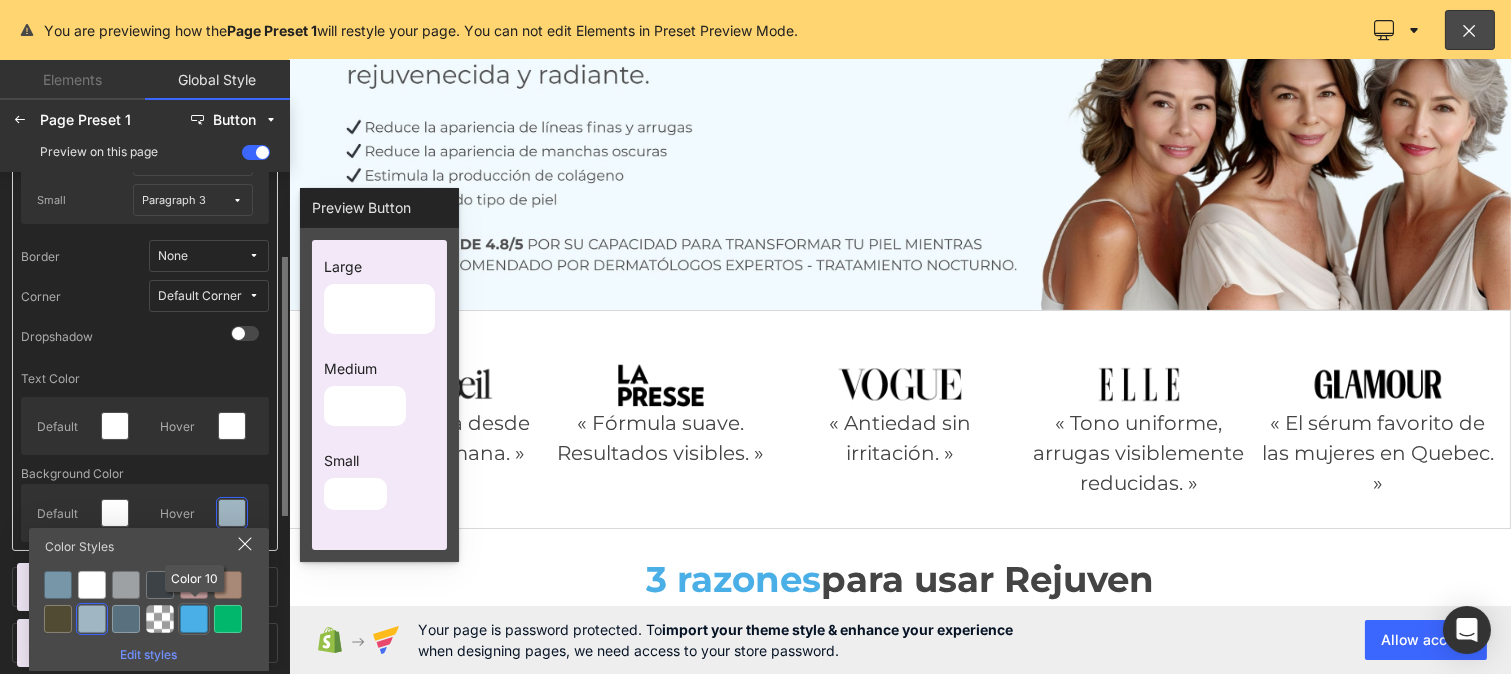 click at bounding box center (194, 619) 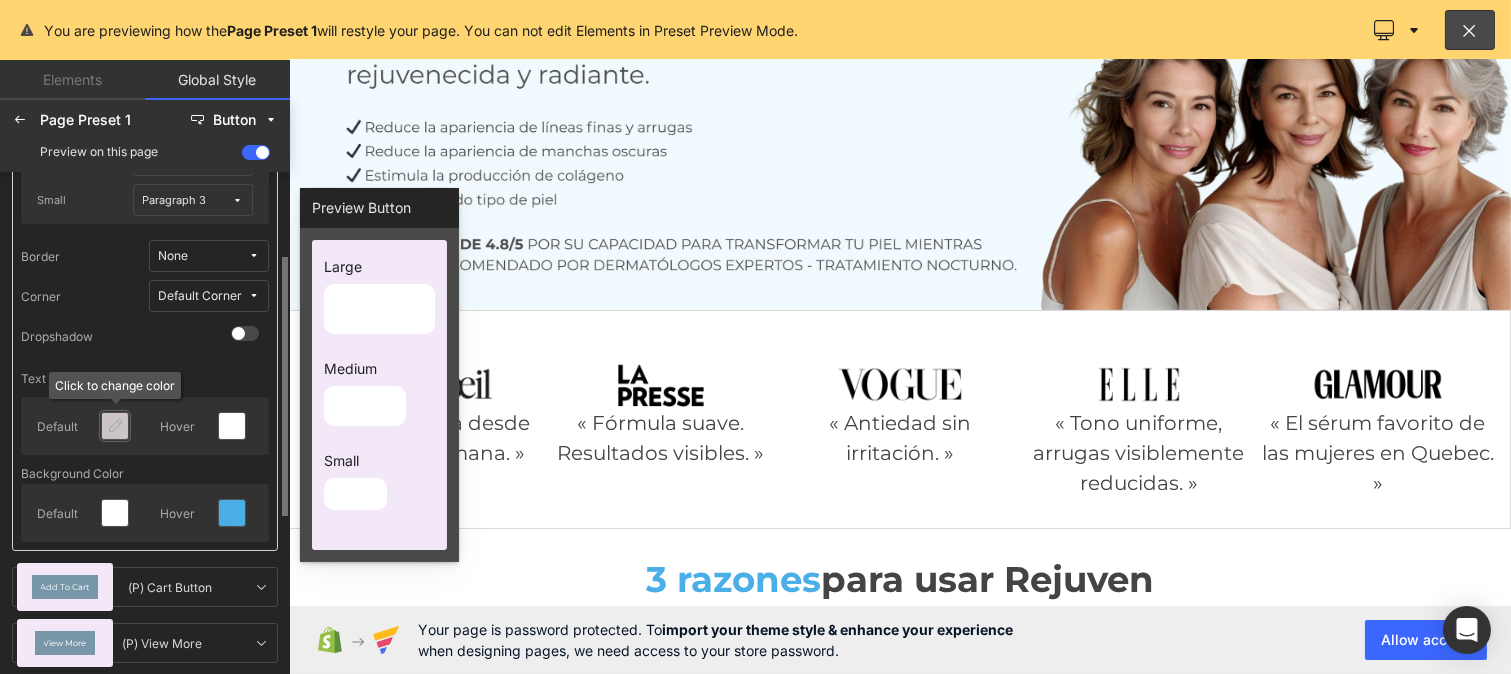 click at bounding box center [119, 426] 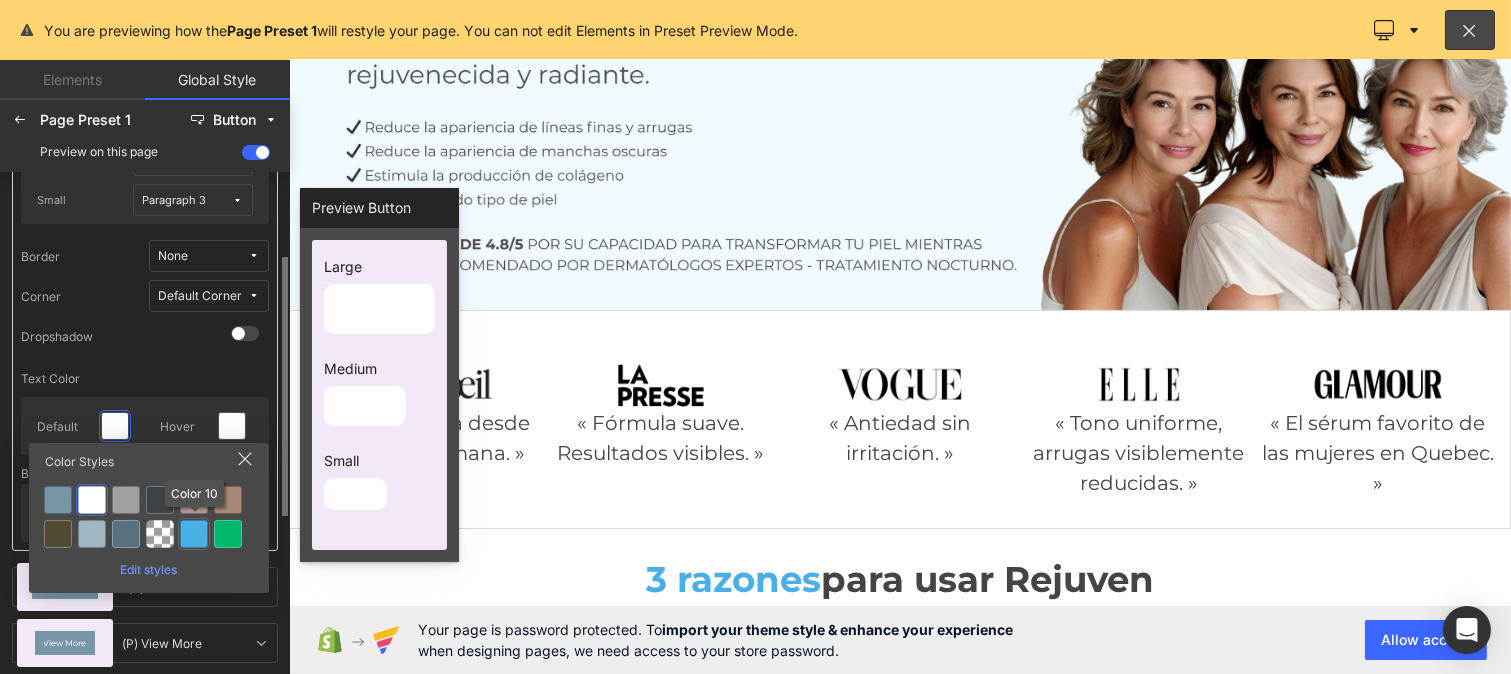 click at bounding box center (194, 534) 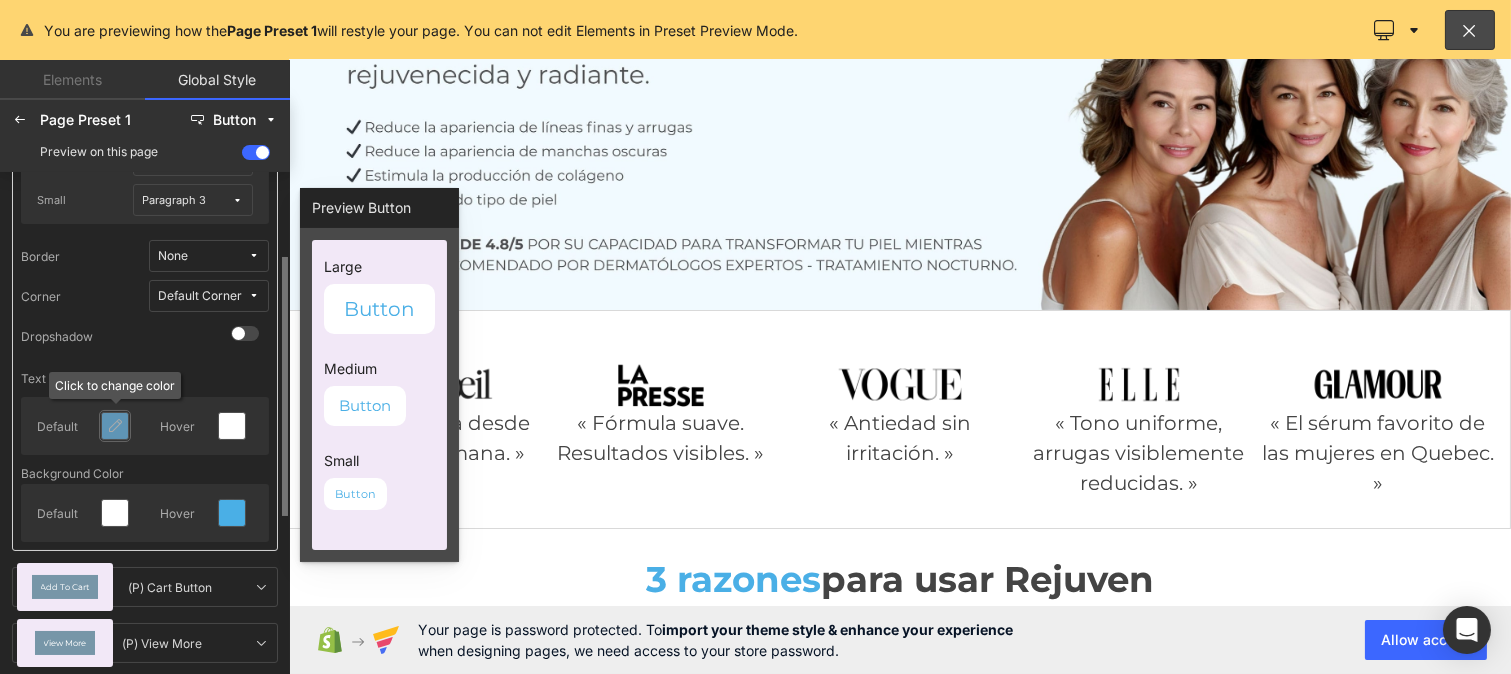 click at bounding box center [115, 426] 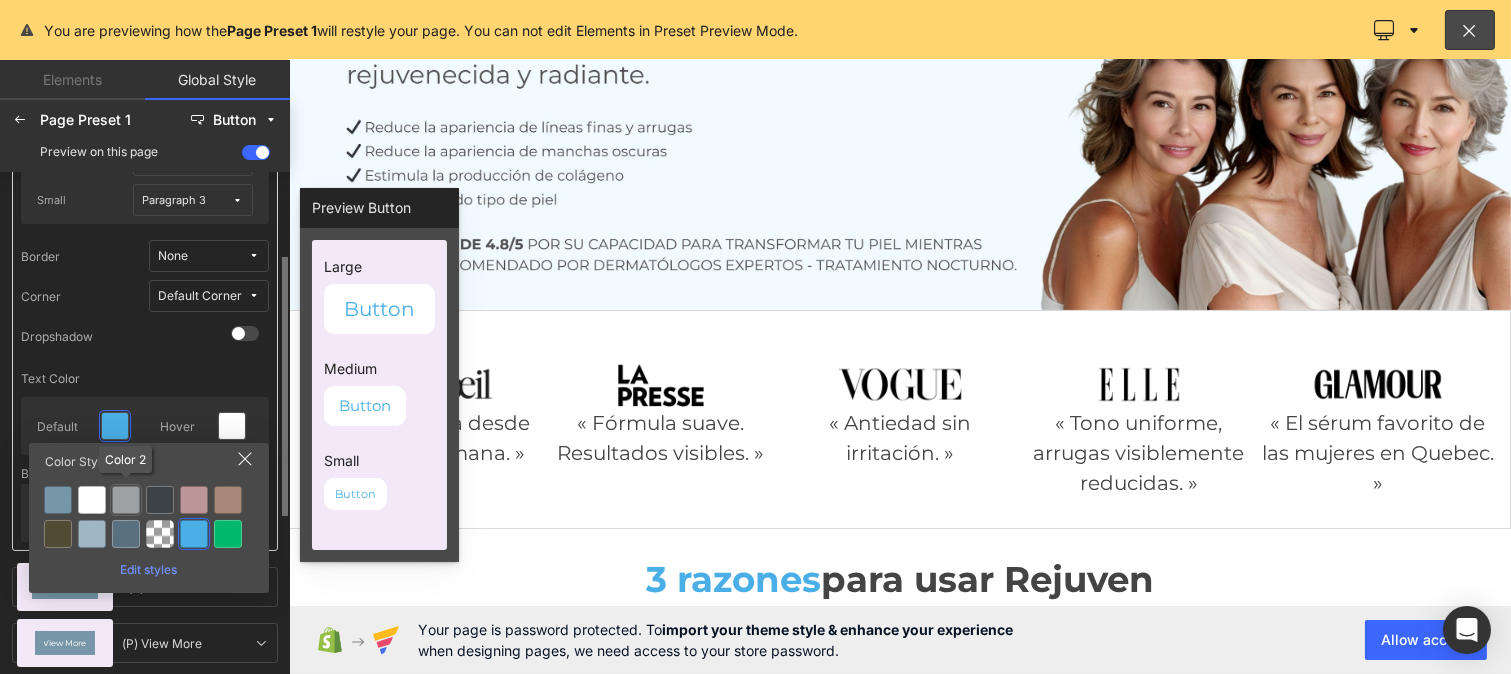 click at bounding box center (92, 500) 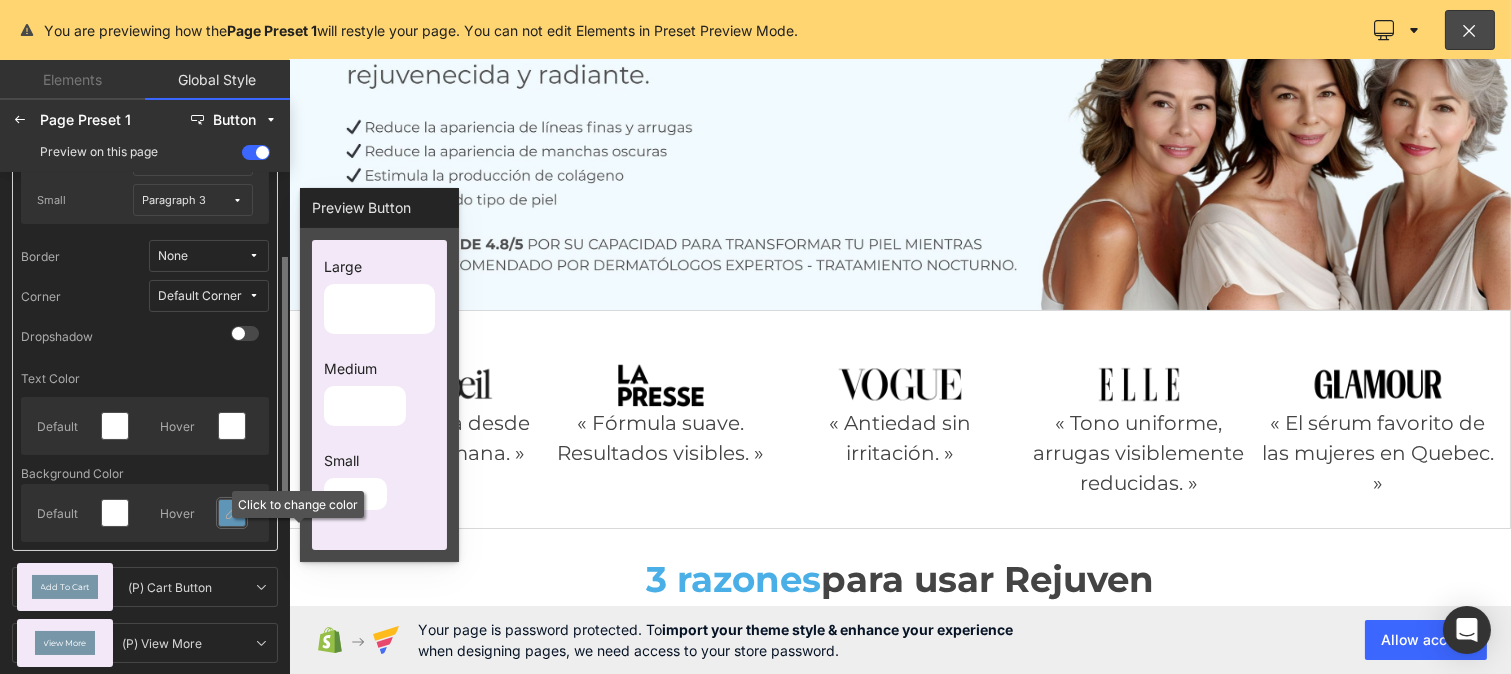 click at bounding box center [232, 513] 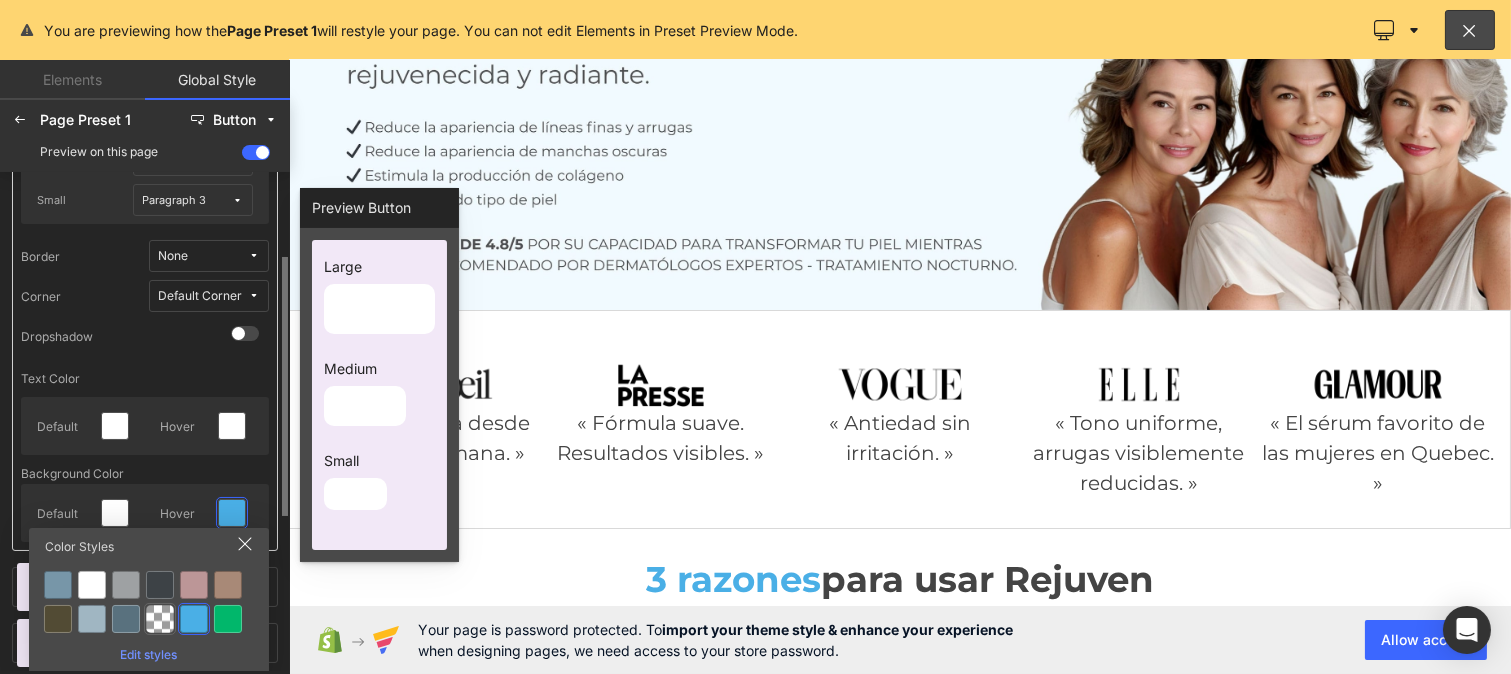 click at bounding box center [92, 585] 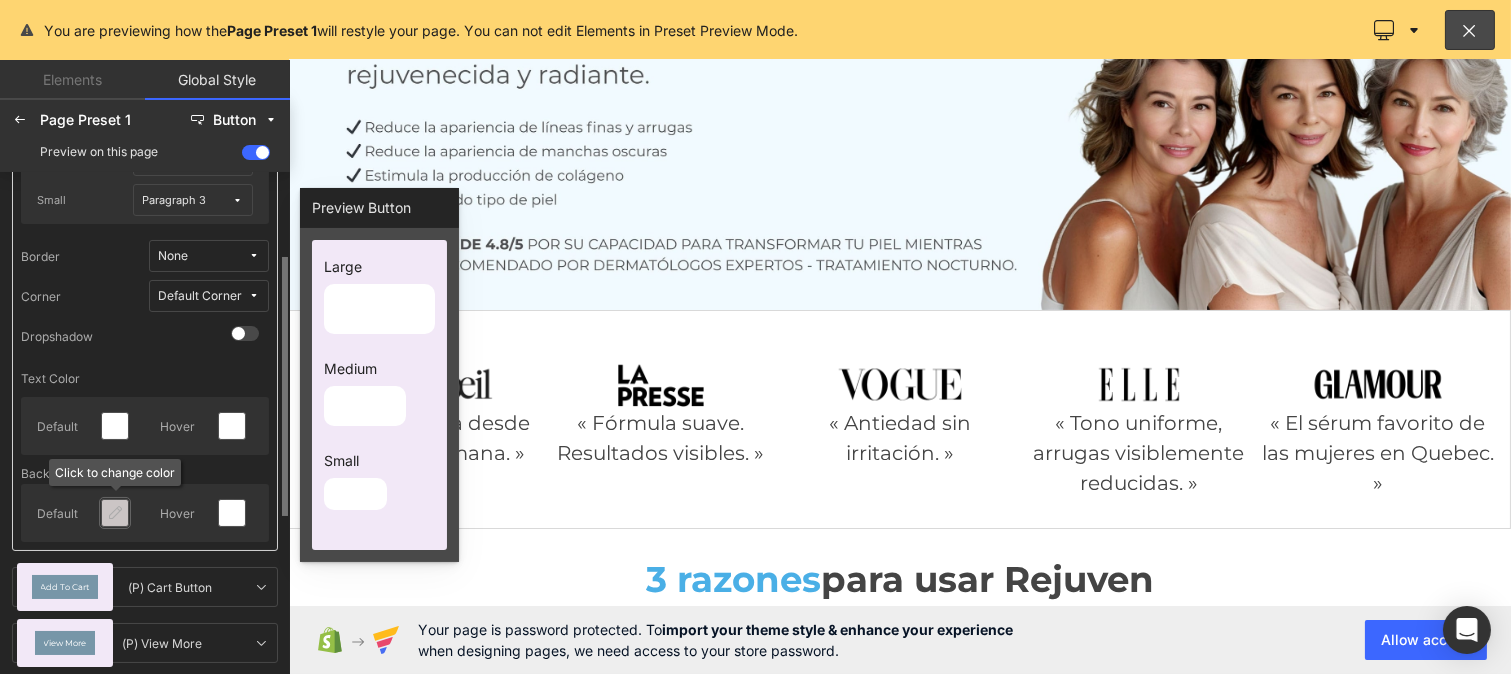 click at bounding box center [115, 513] 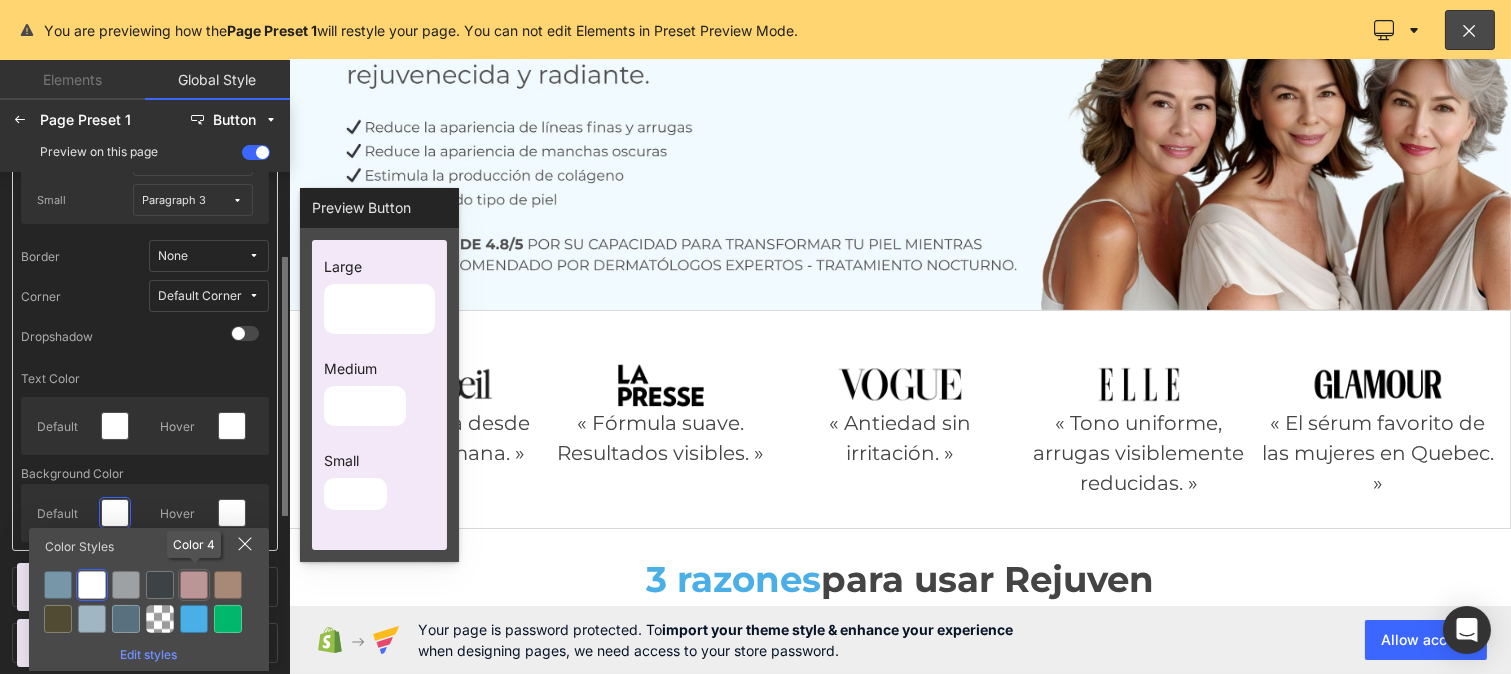 click at bounding box center (194, 619) 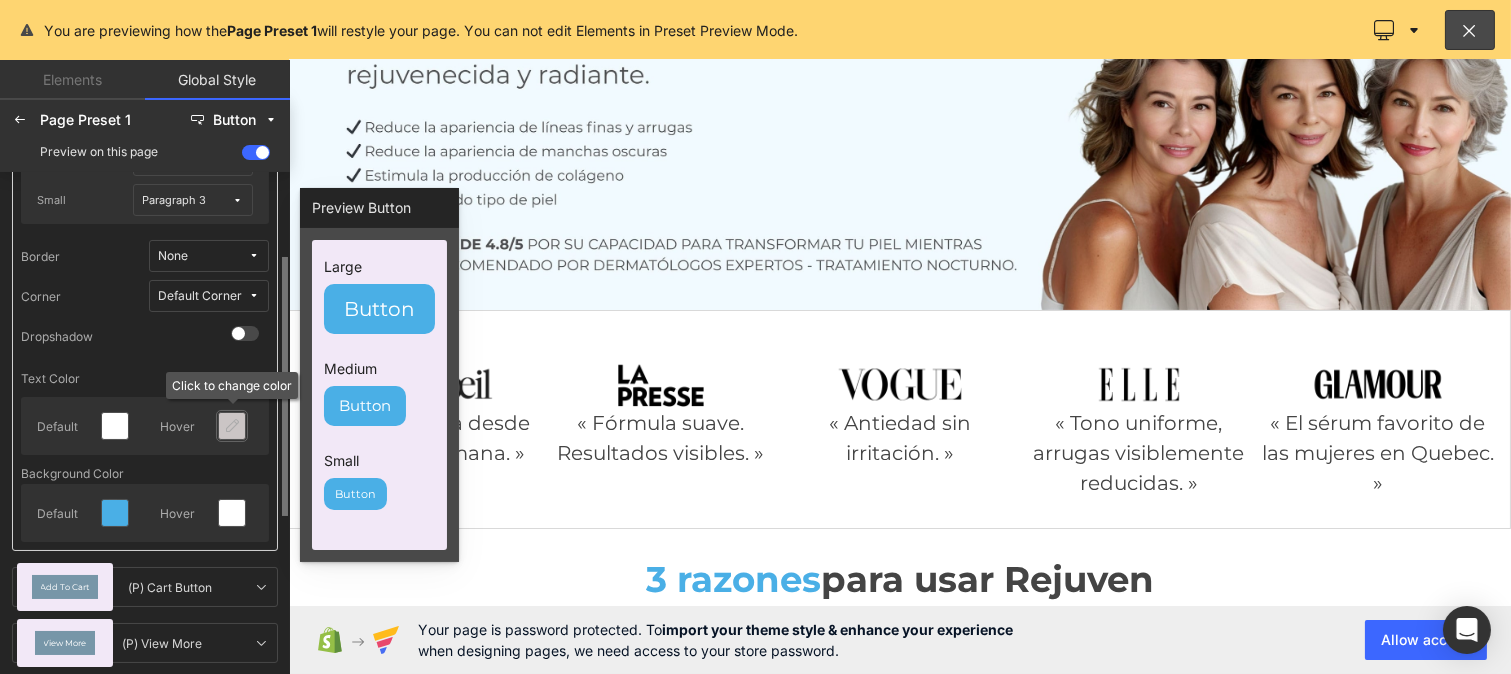 click at bounding box center (232, 426) 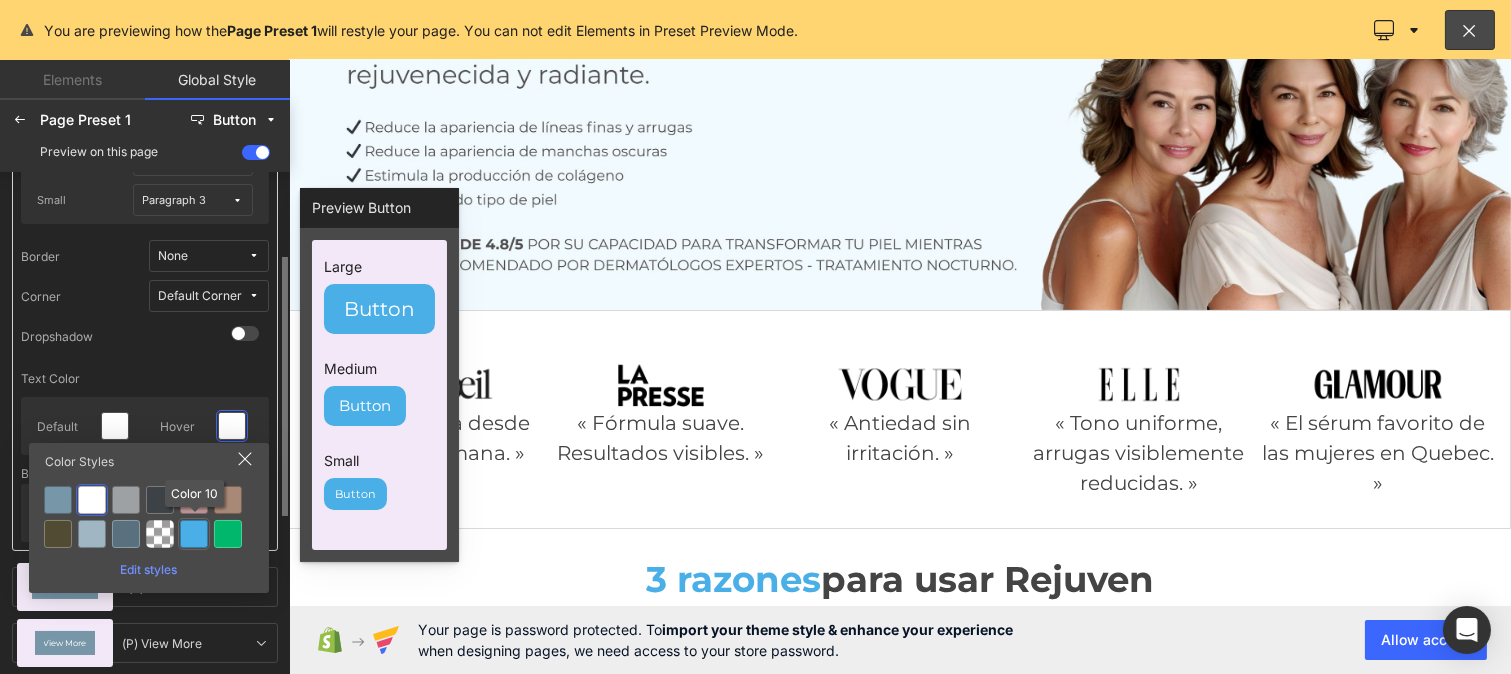 click at bounding box center (194, 534) 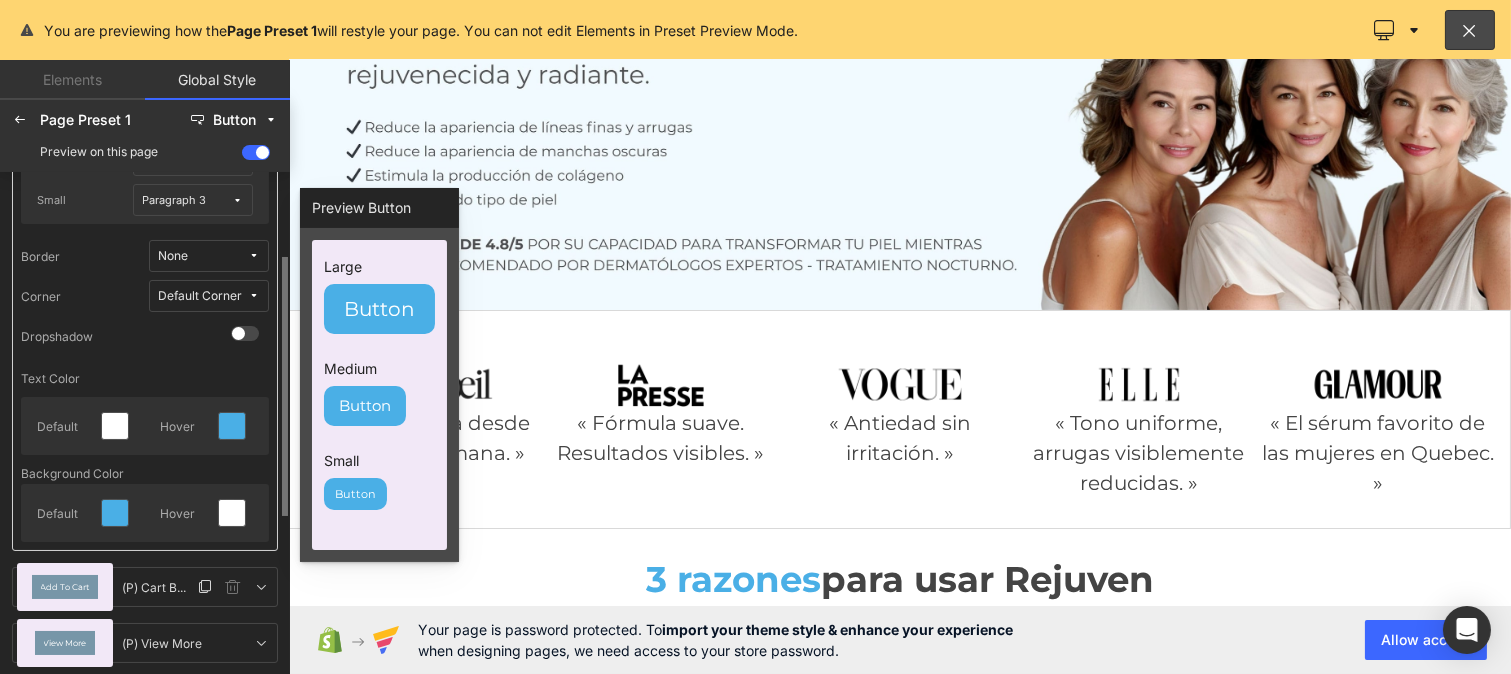 click on "Add To Cart" at bounding box center (65, 587) 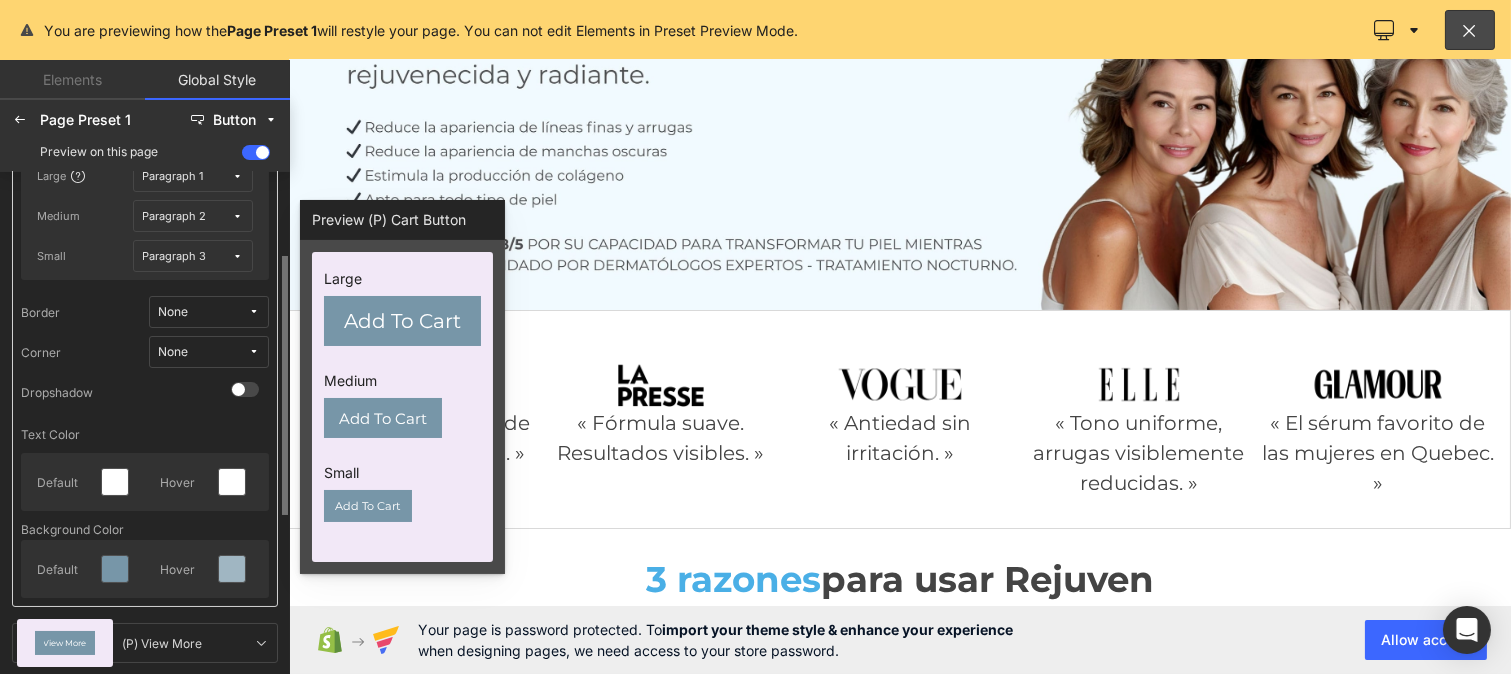 scroll, scrollTop: 164, scrollLeft: 0, axis: vertical 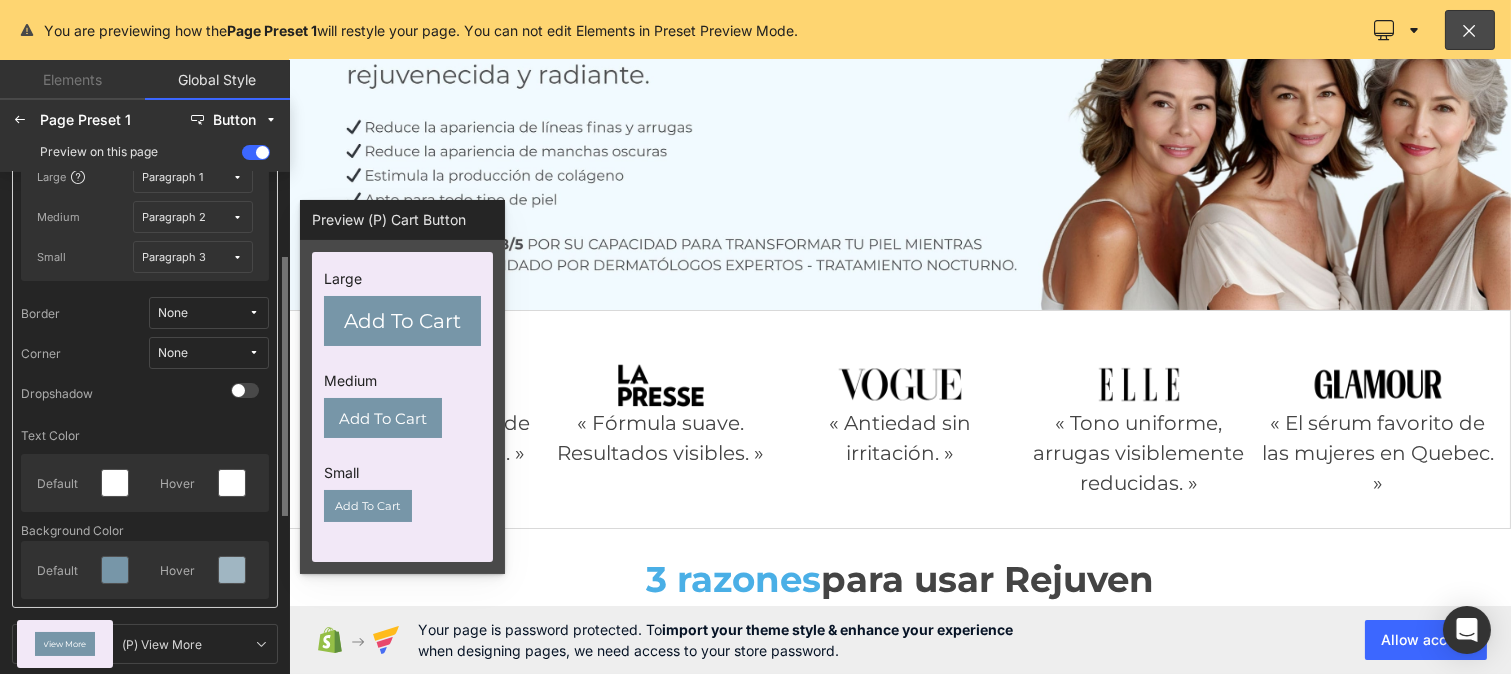 click on "None" at bounding box center [203, 353] 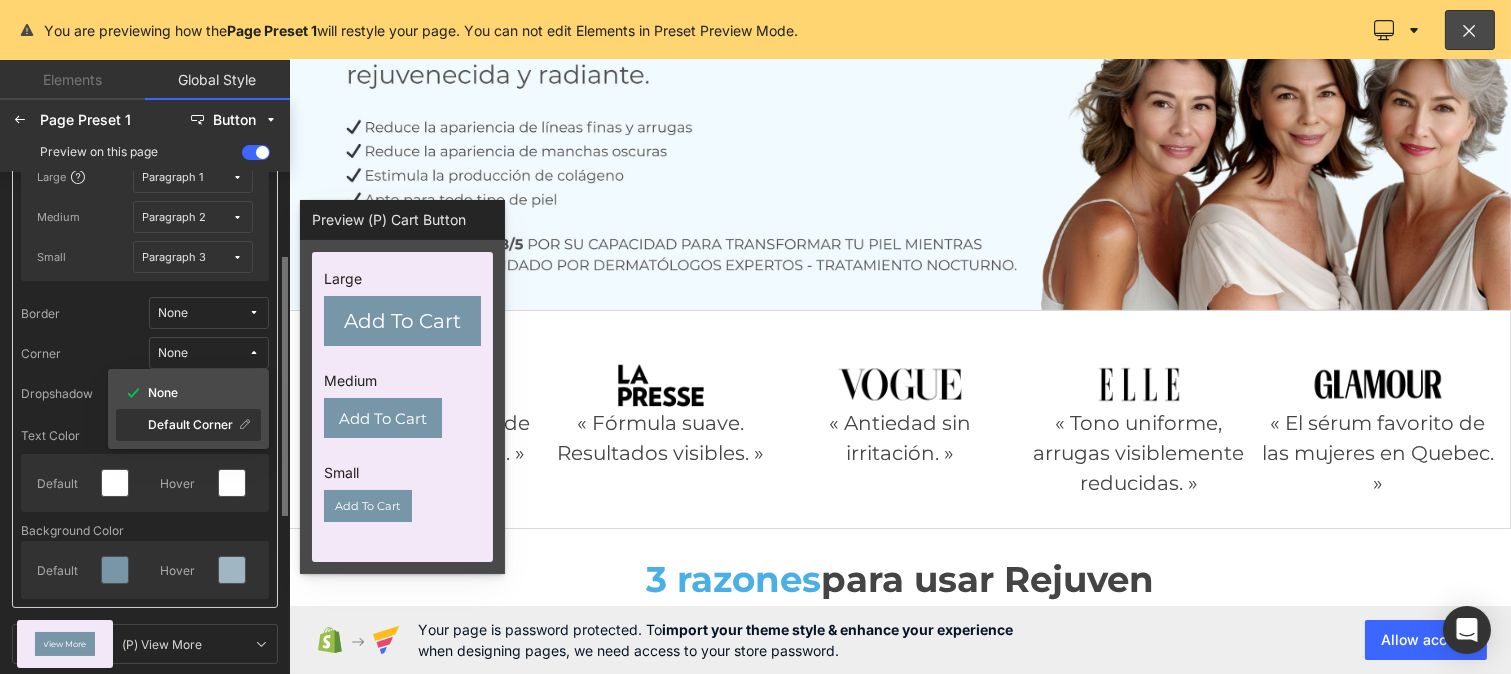 click on "Default Corner" 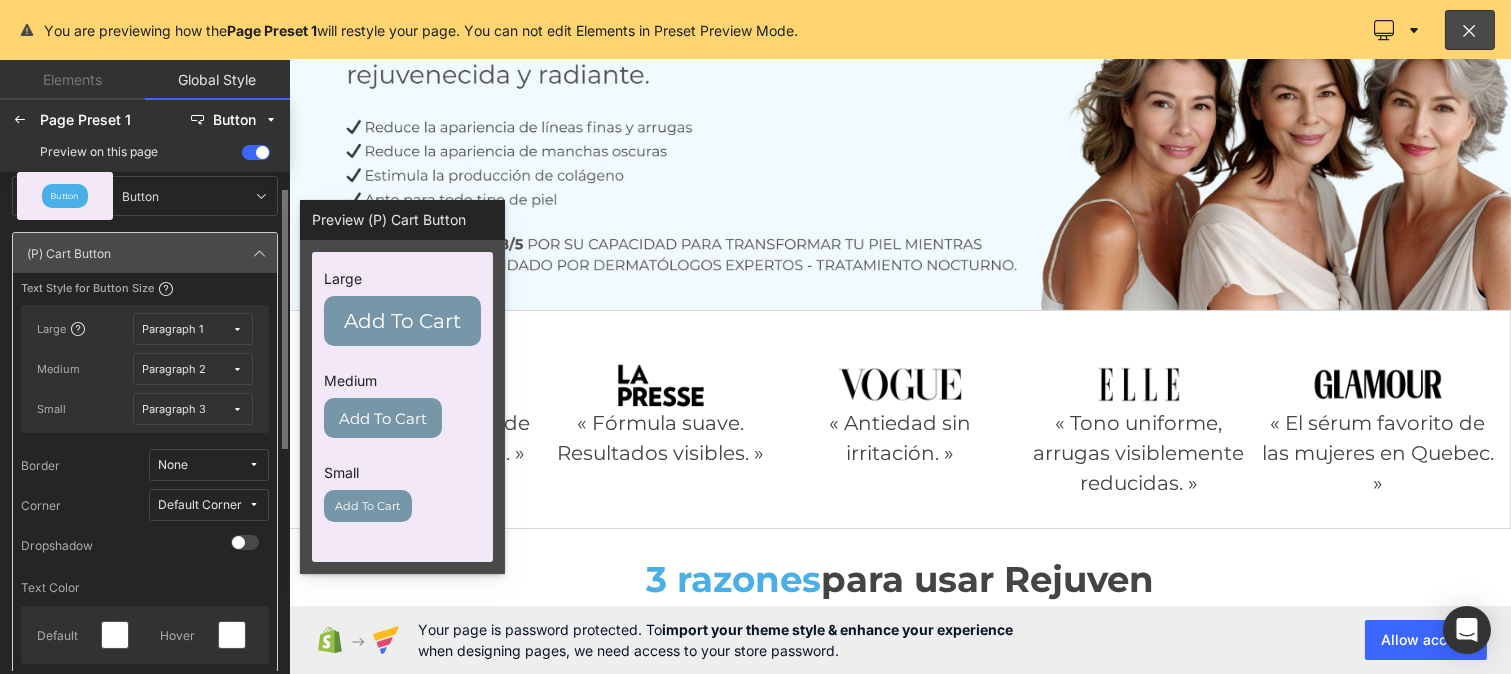 scroll, scrollTop: 7, scrollLeft: 0, axis: vertical 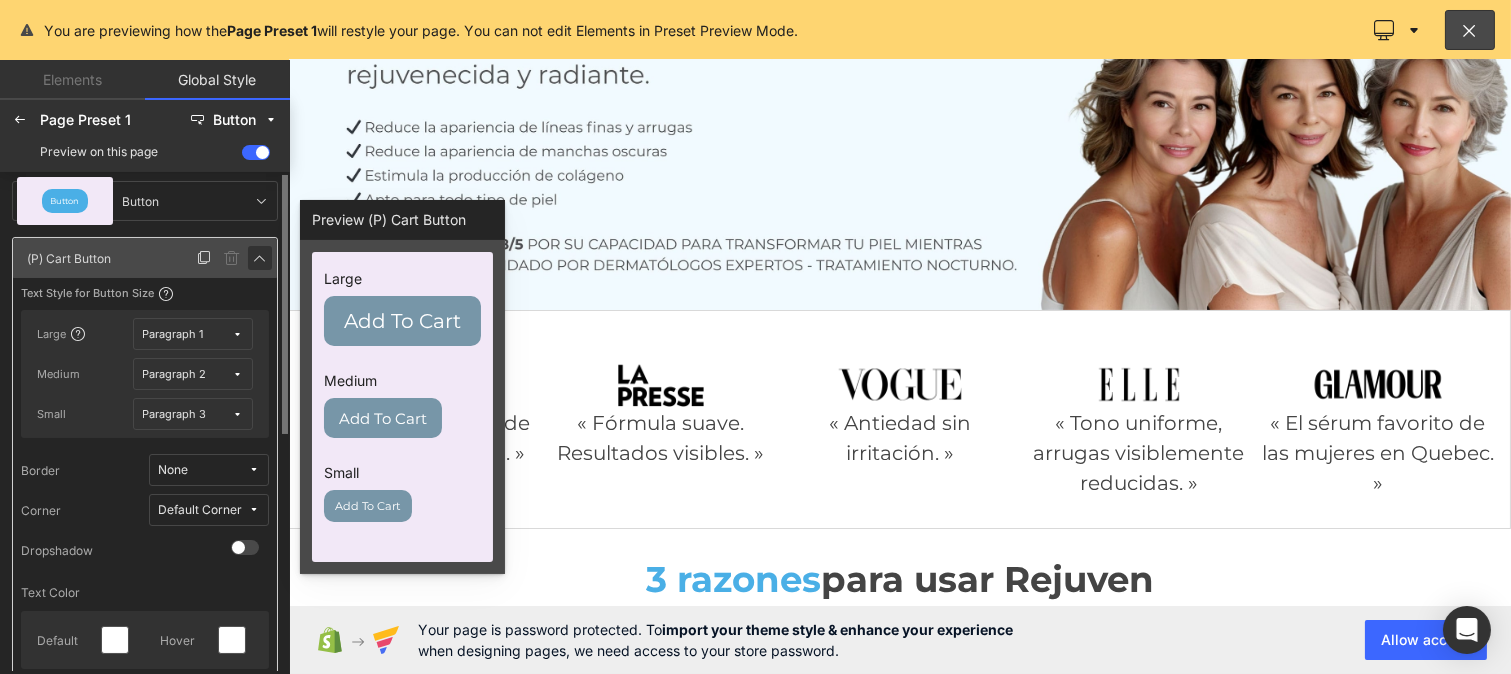 click at bounding box center [260, 258] 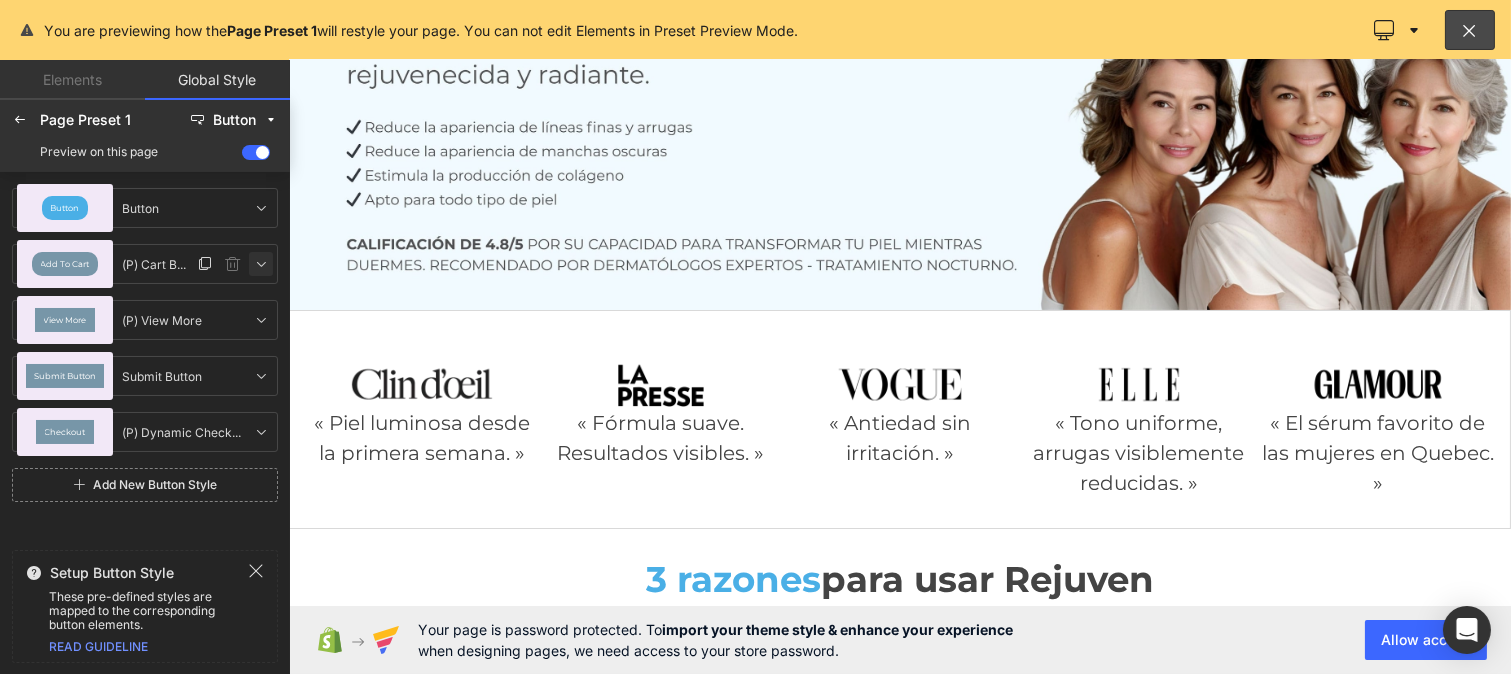 scroll, scrollTop: 0, scrollLeft: 0, axis: both 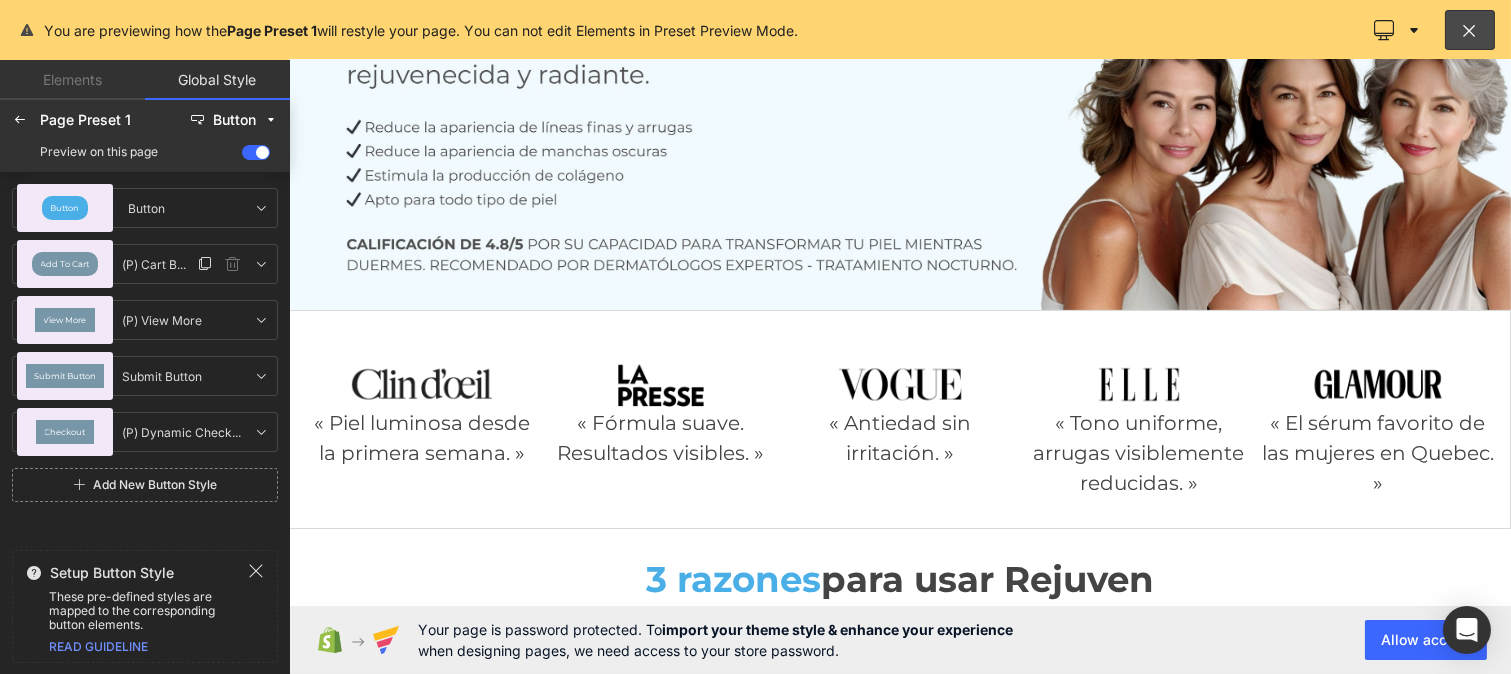 click on "Add To Cart" at bounding box center [65, 264] 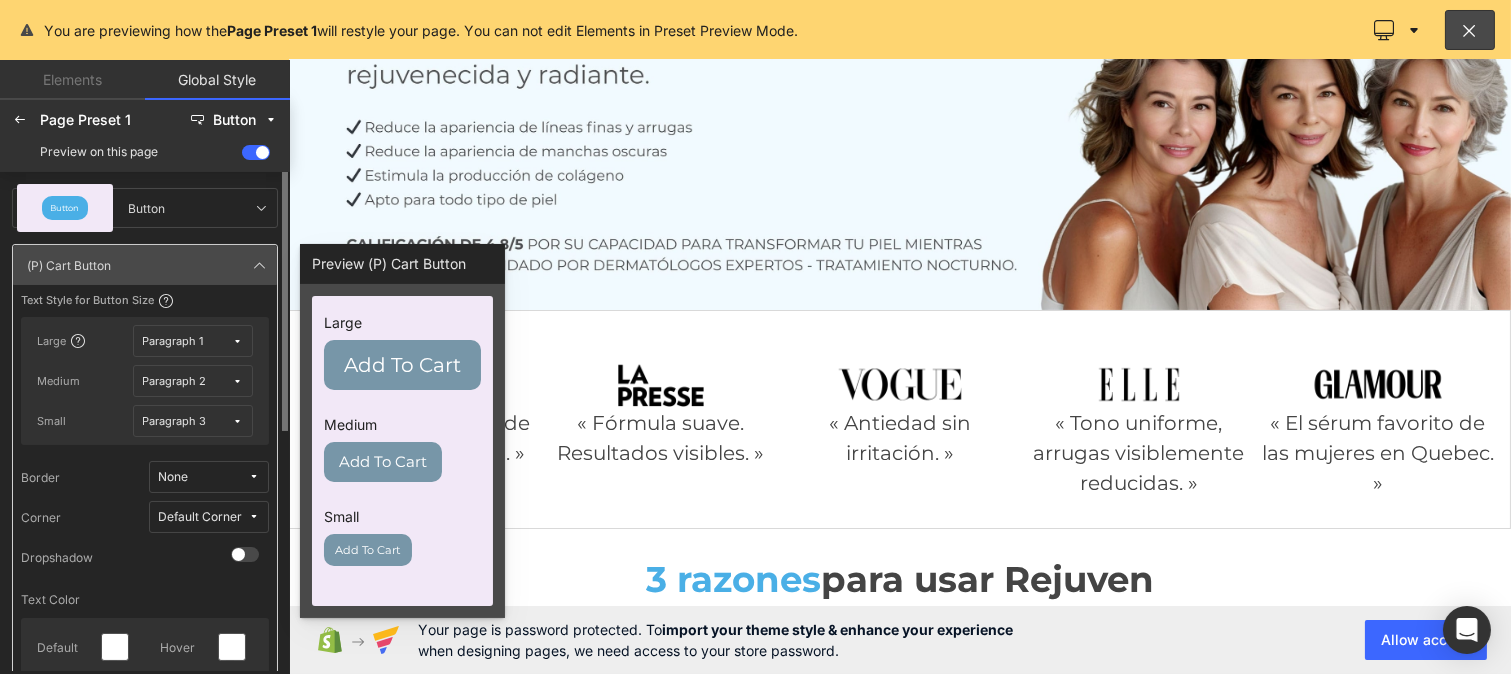 click on "Paragraph 1" at bounding box center [188, 341] 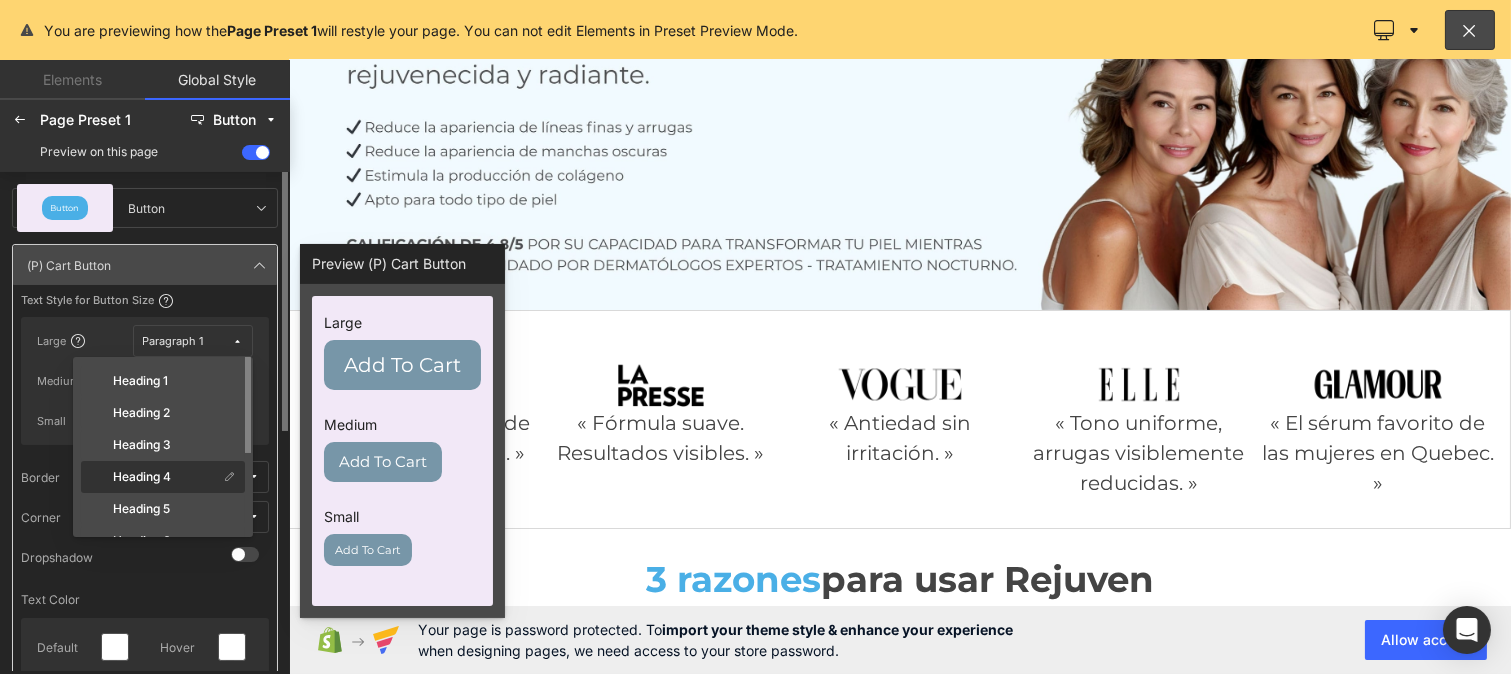 click on "Heading 4" 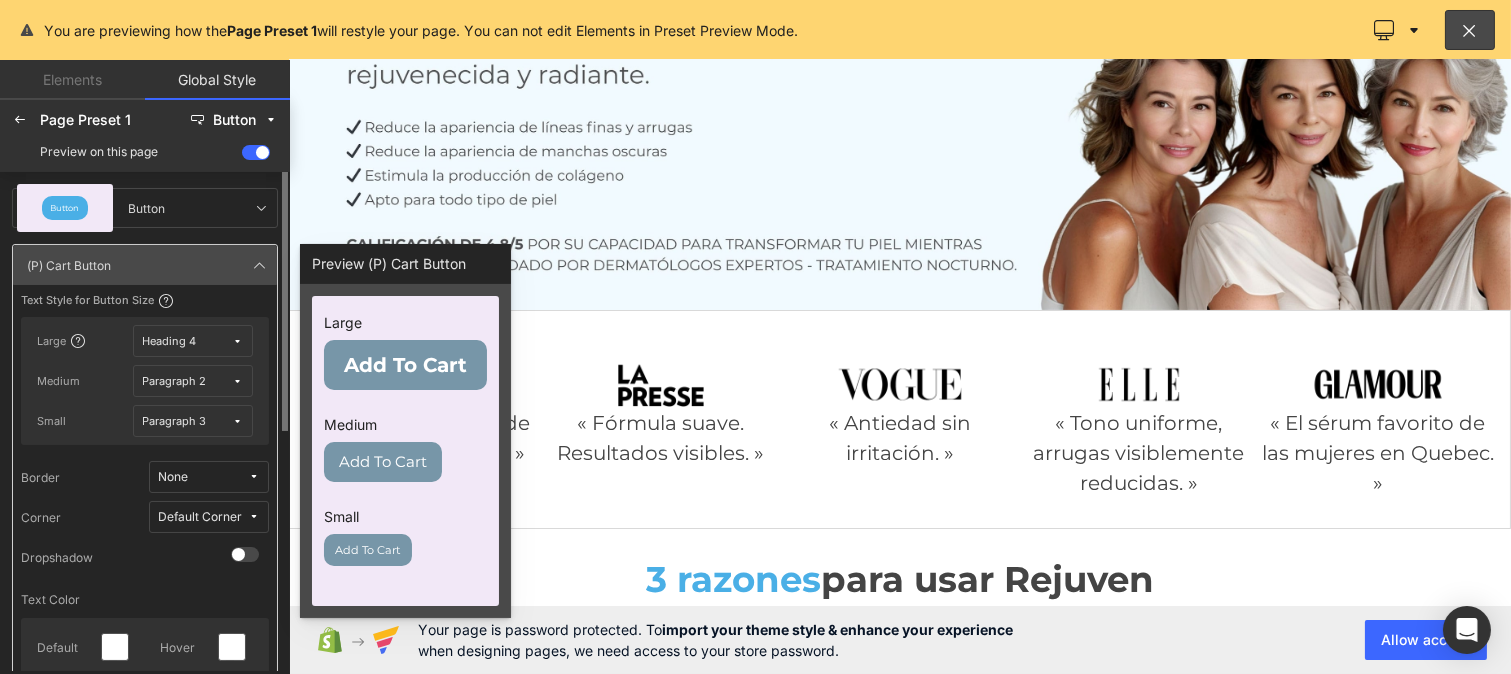 click on "Paragraph 2" at bounding box center (175, 381) 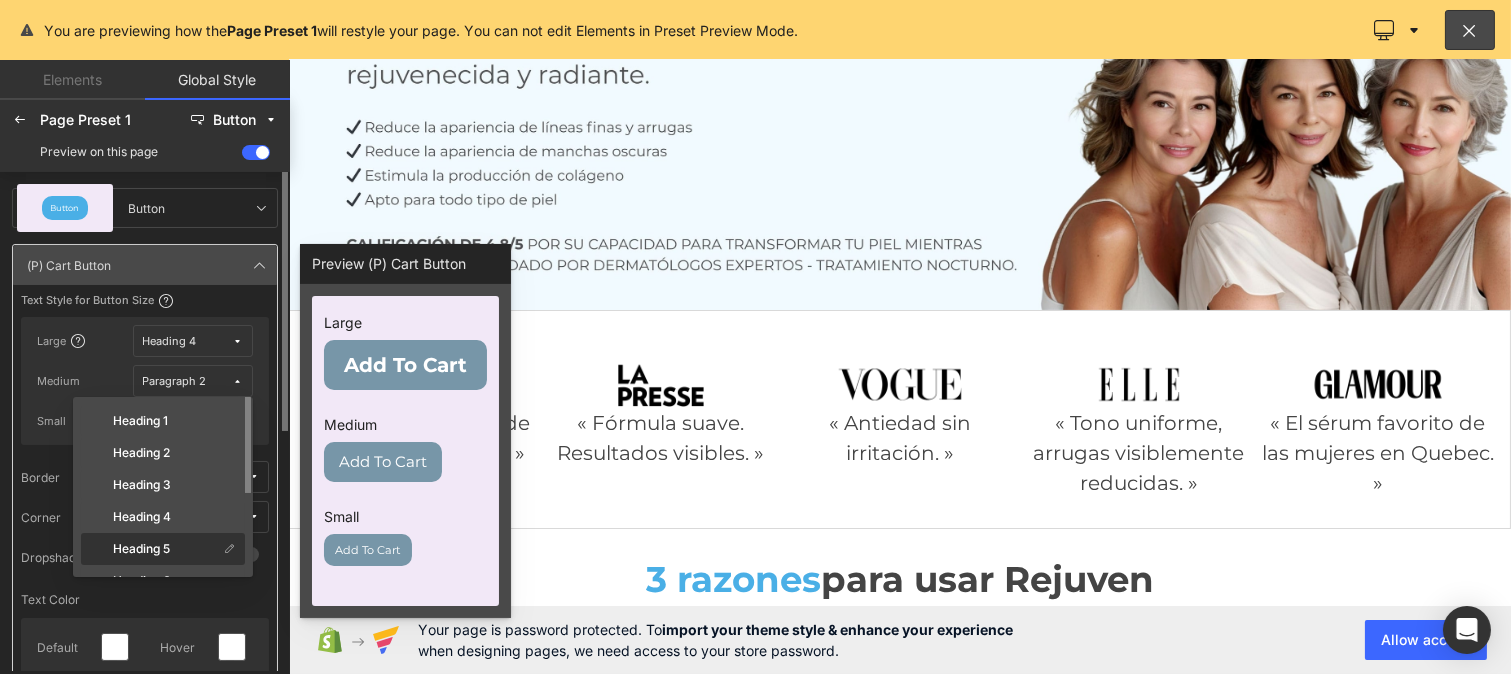 click on "Heading 5" 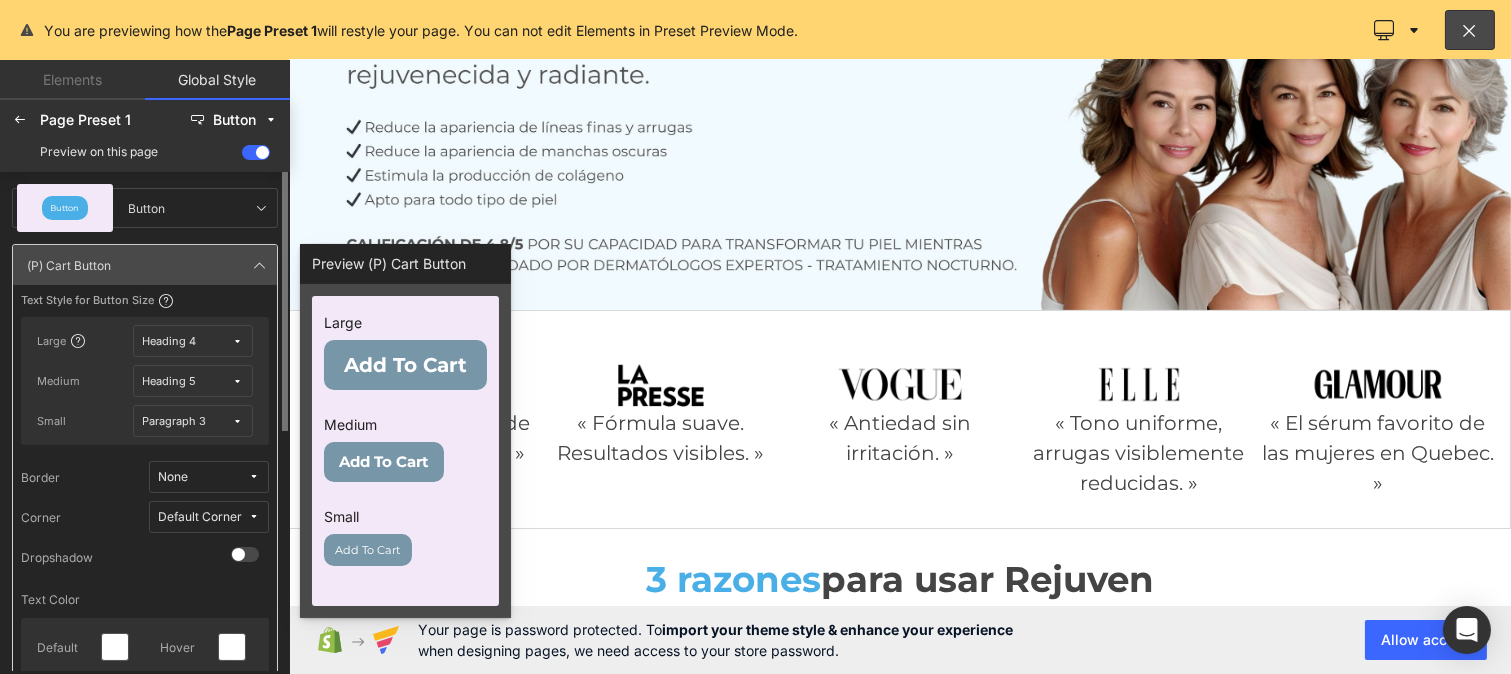 click on "None" at bounding box center [203, 477] 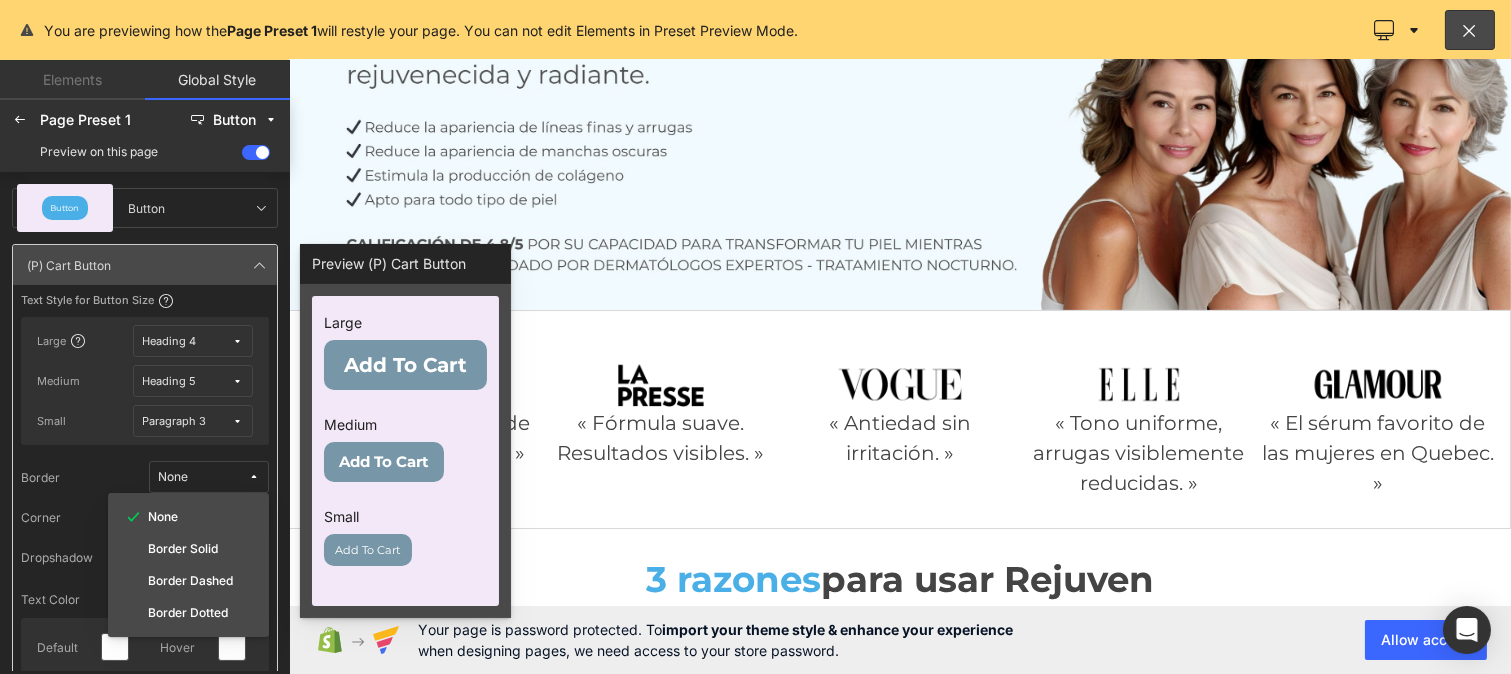 click on "Paragraph 3" at bounding box center (175, 421) 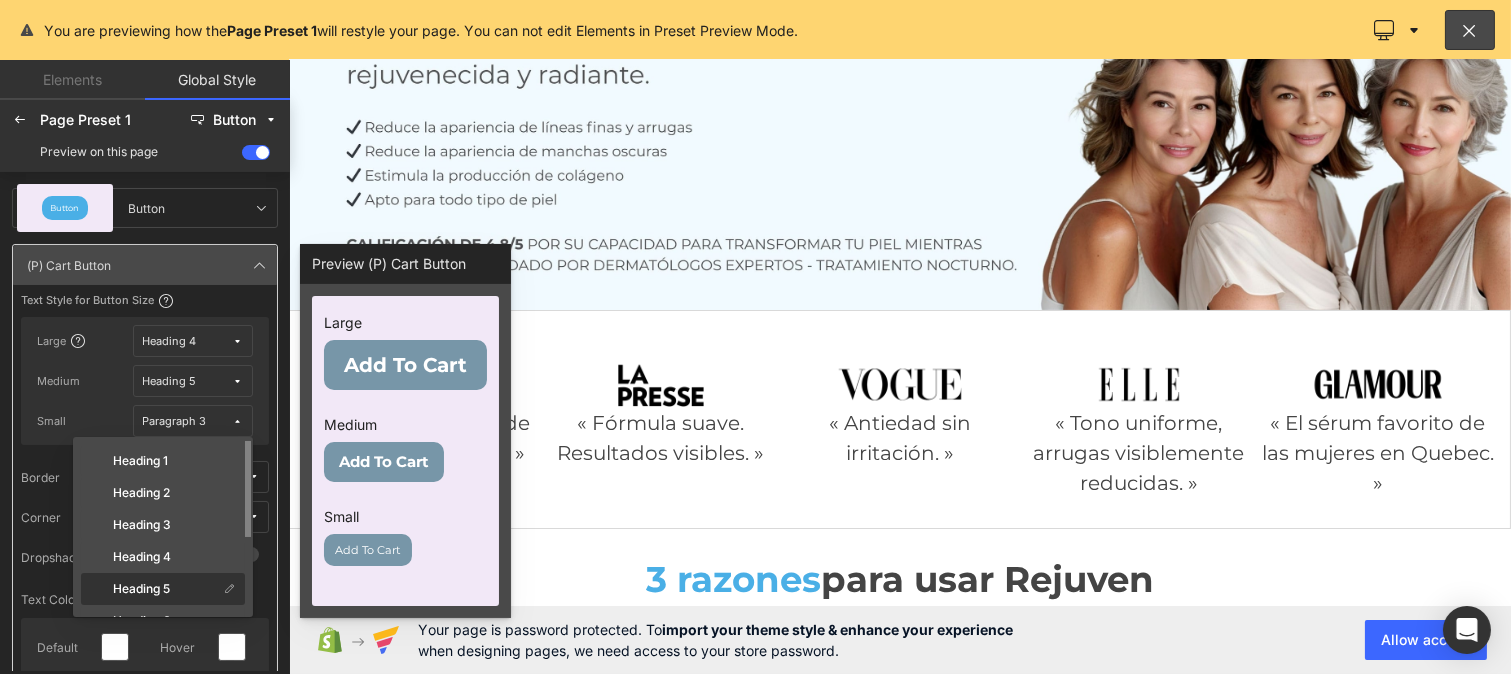 scroll, scrollTop: 73, scrollLeft: 0, axis: vertical 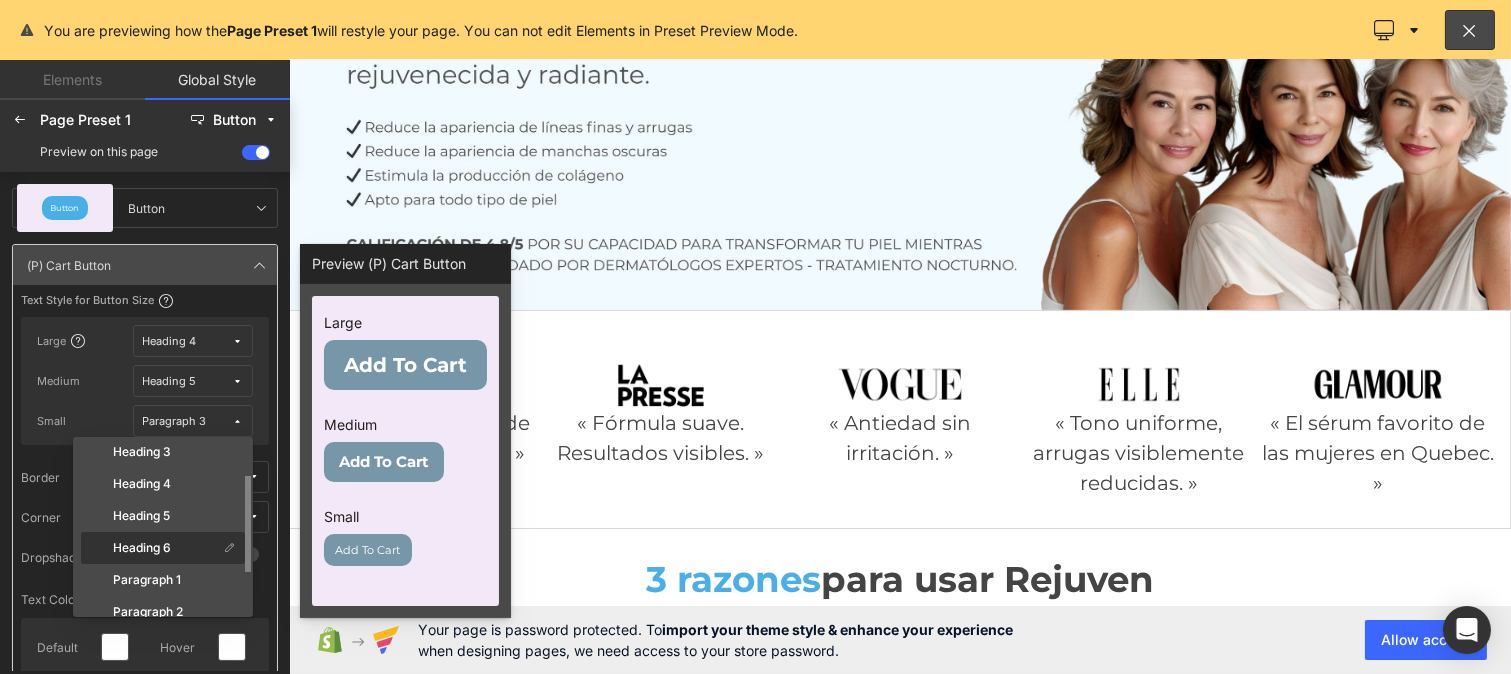 click on "Heading 6" at bounding box center [142, 548] 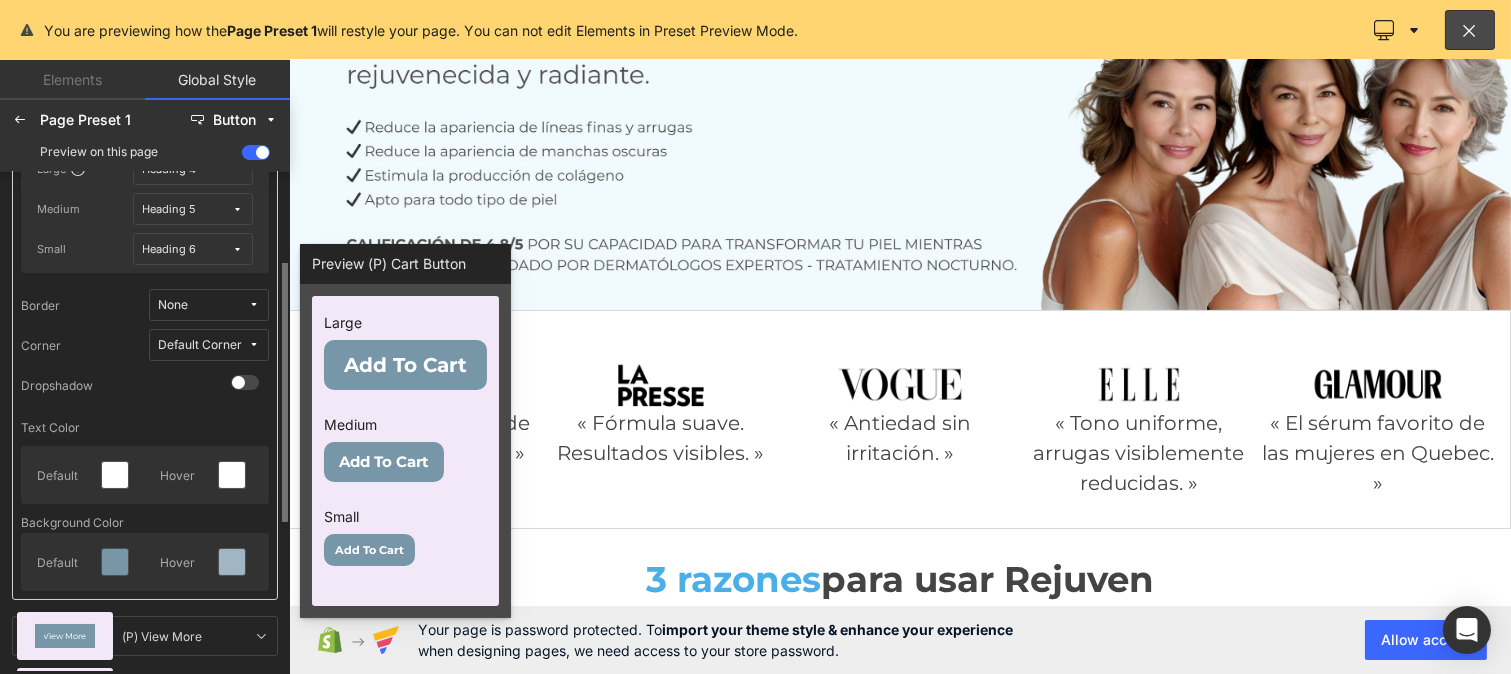 scroll, scrollTop: 173, scrollLeft: 0, axis: vertical 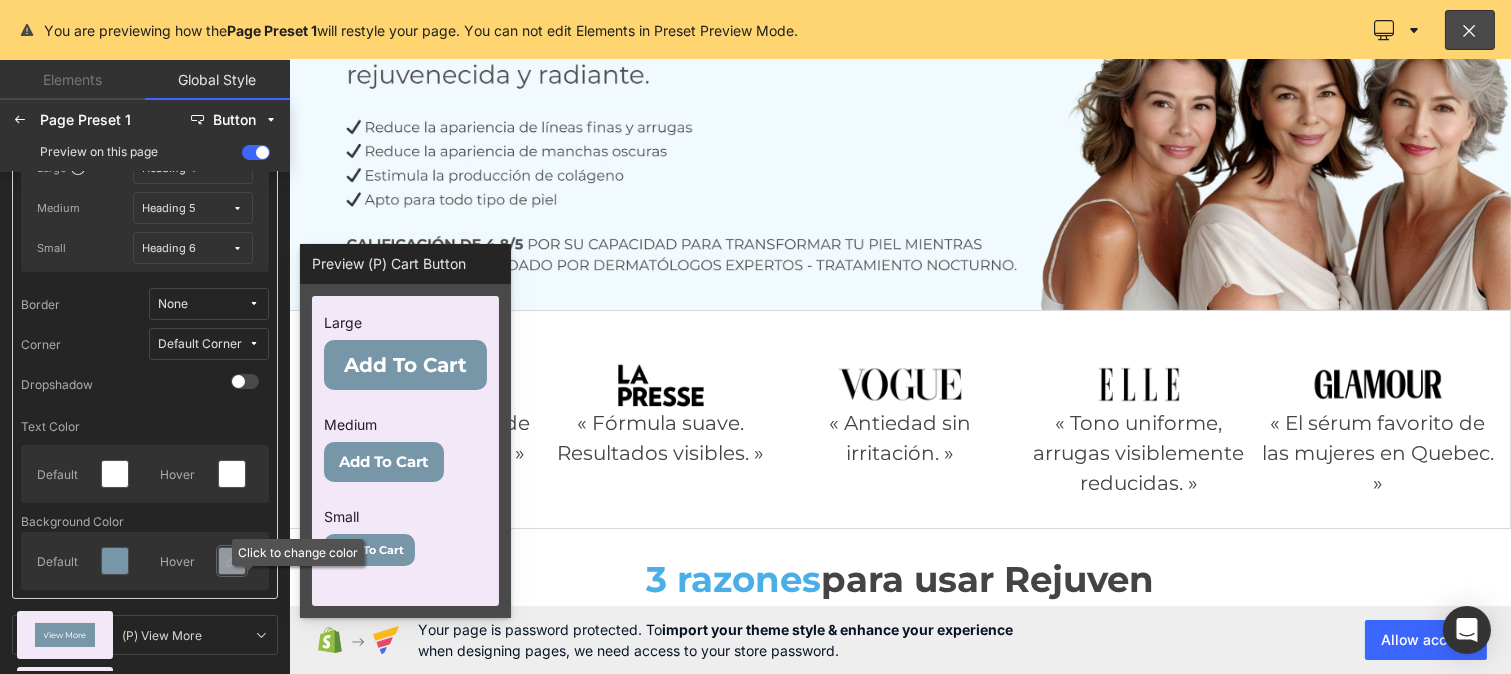 click at bounding box center [232, 561] 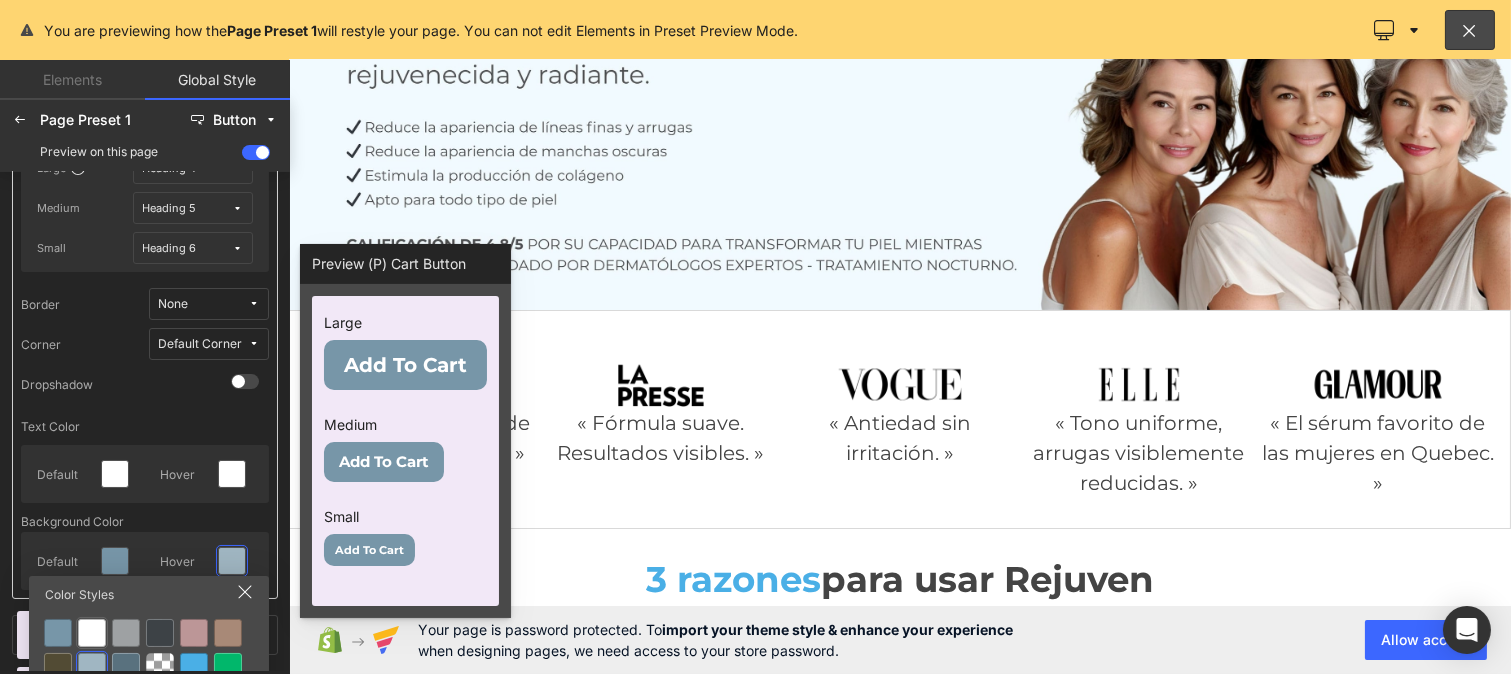 click at bounding box center [92, 633] 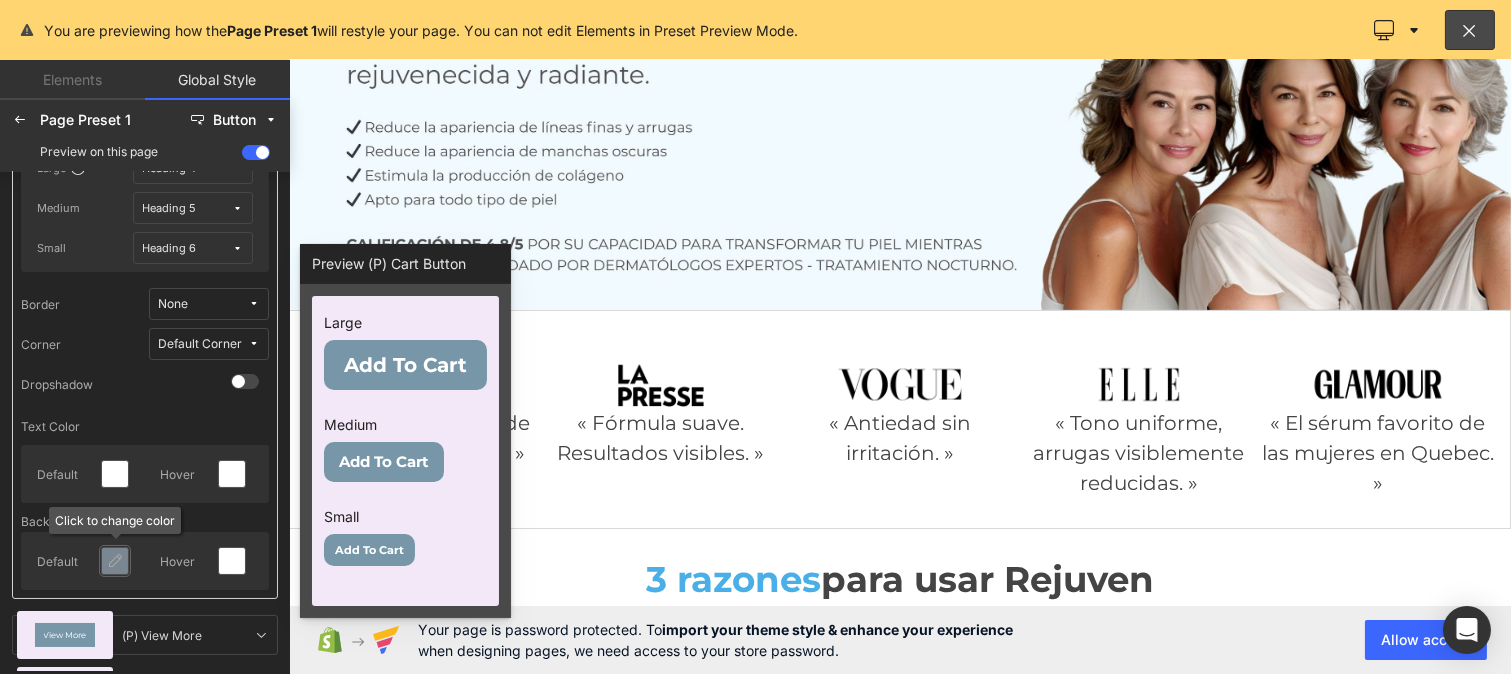 click at bounding box center [115, 561] 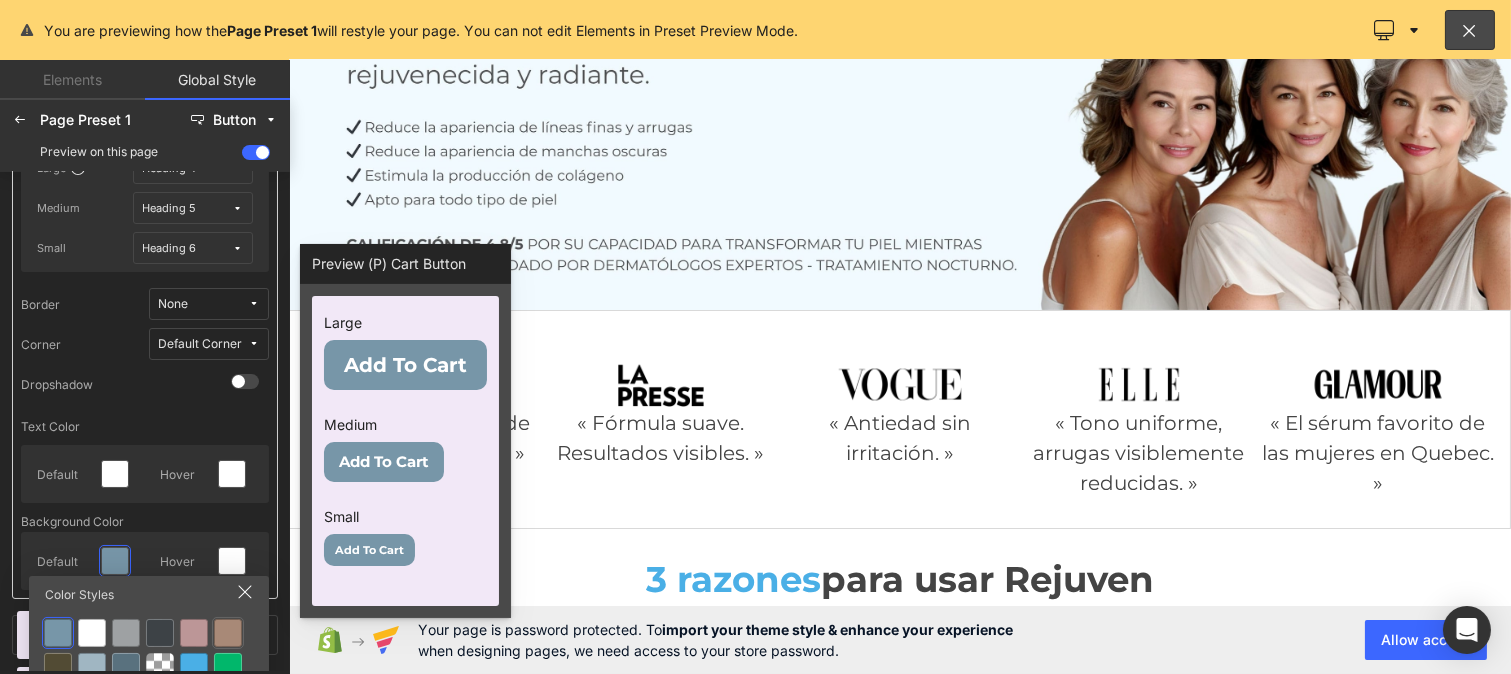 click 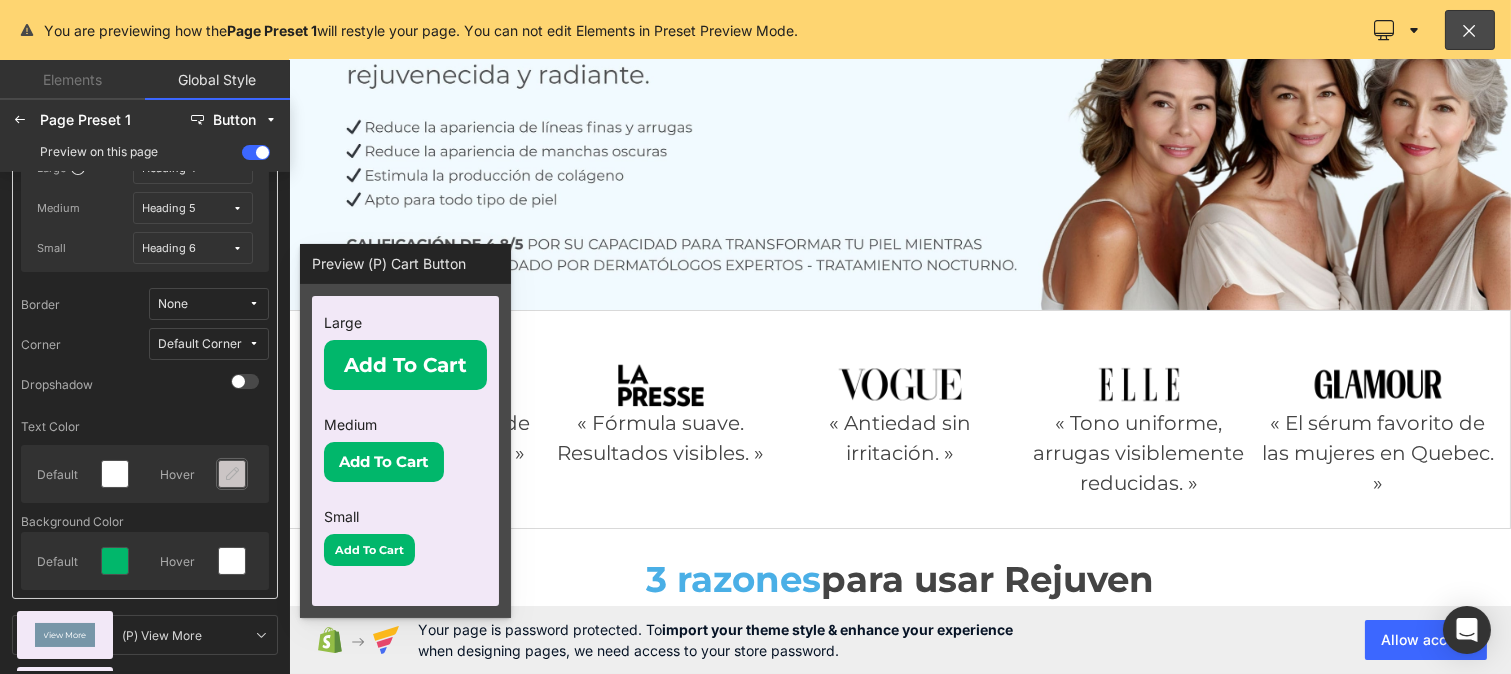 click at bounding box center (232, 474) 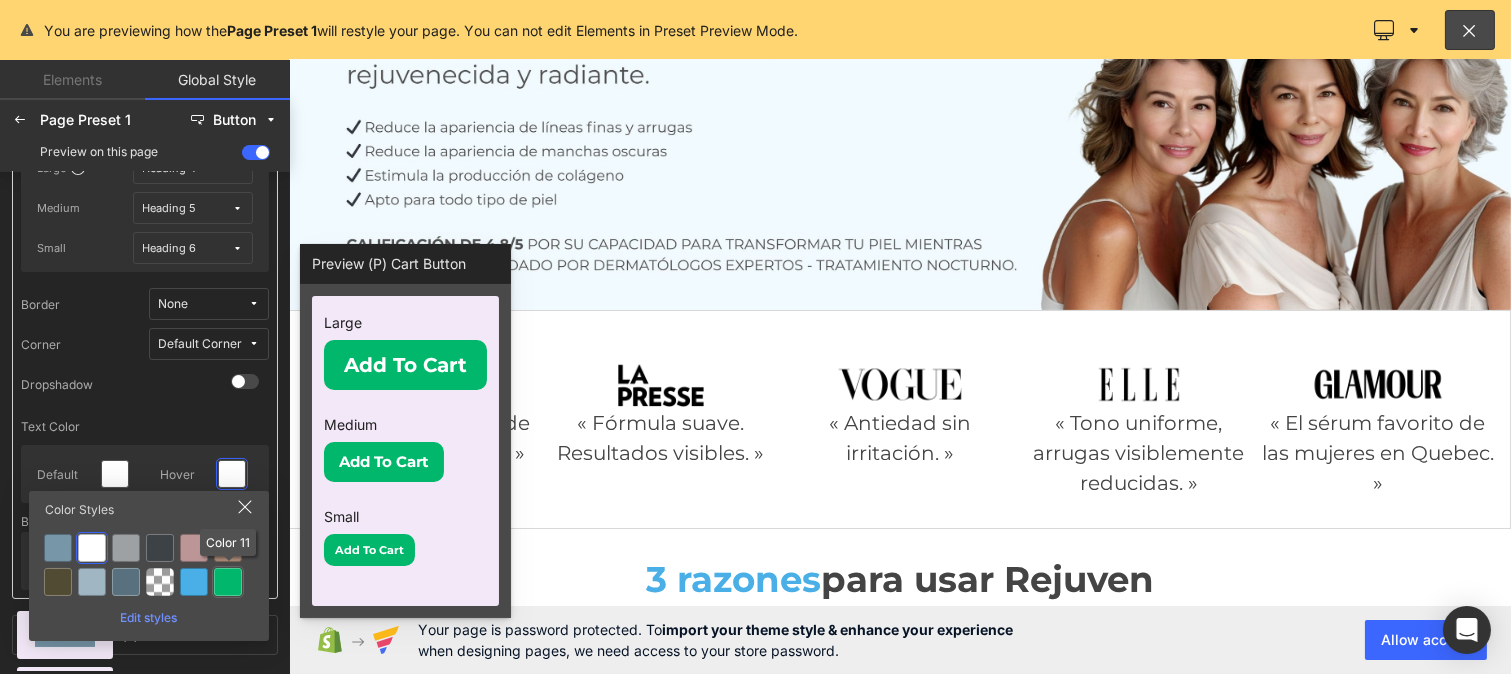 click at bounding box center [228, 582] 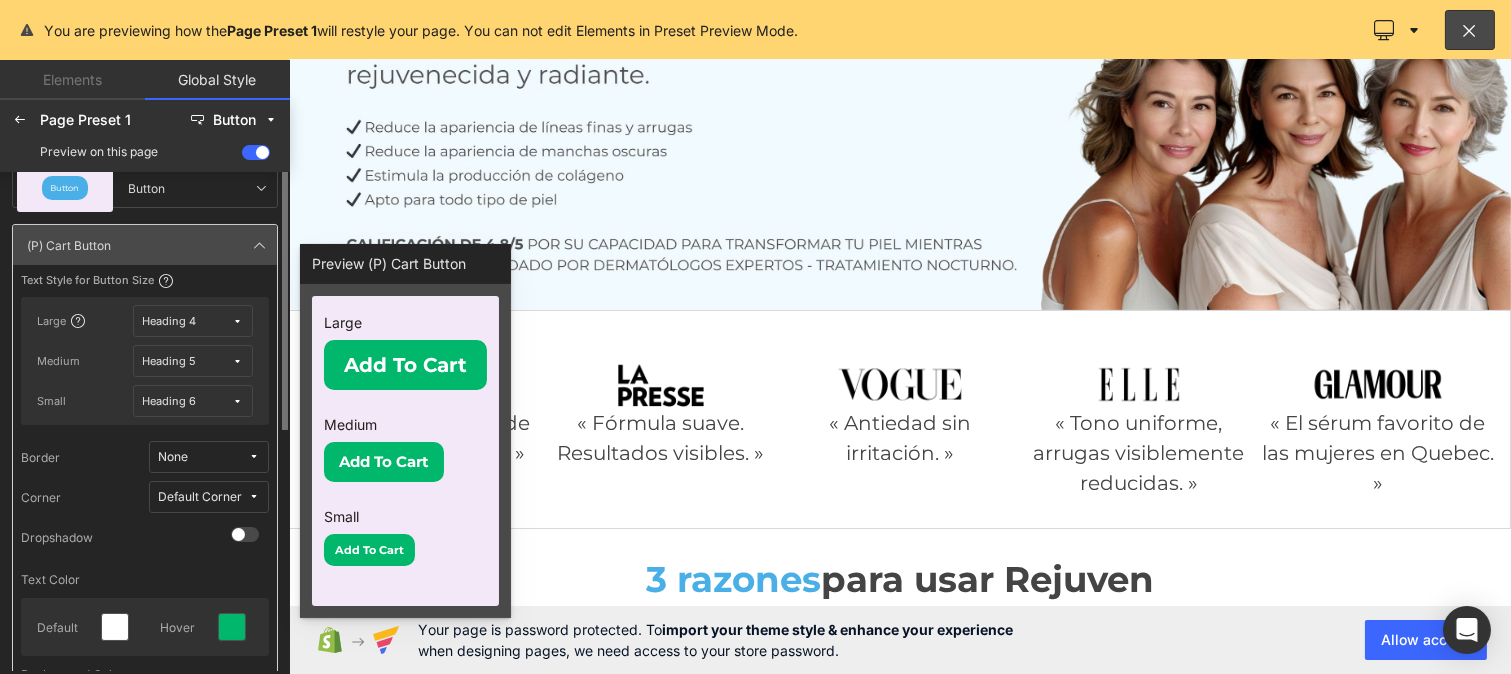 scroll, scrollTop: 12, scrollLeft: 0, axis: vertical 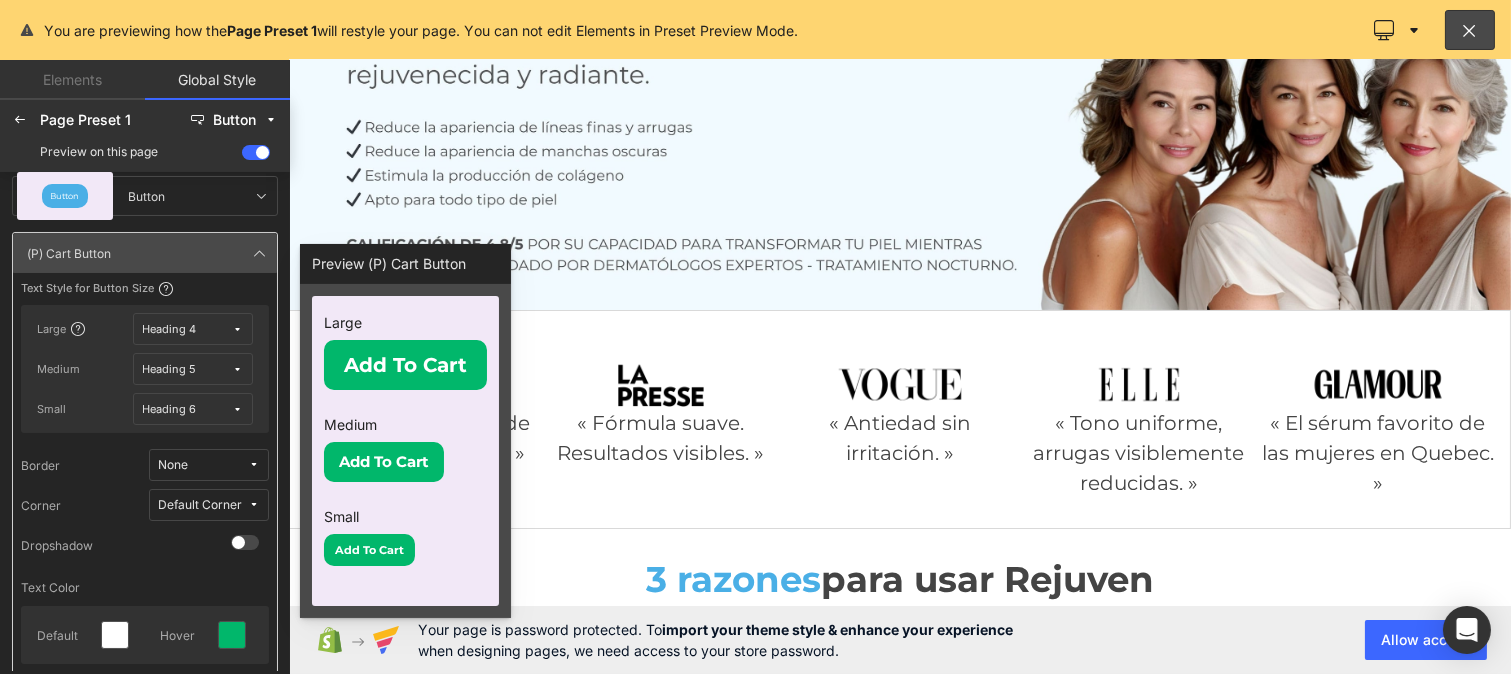 click on "Heading 4" at bounding box center [188, 329] 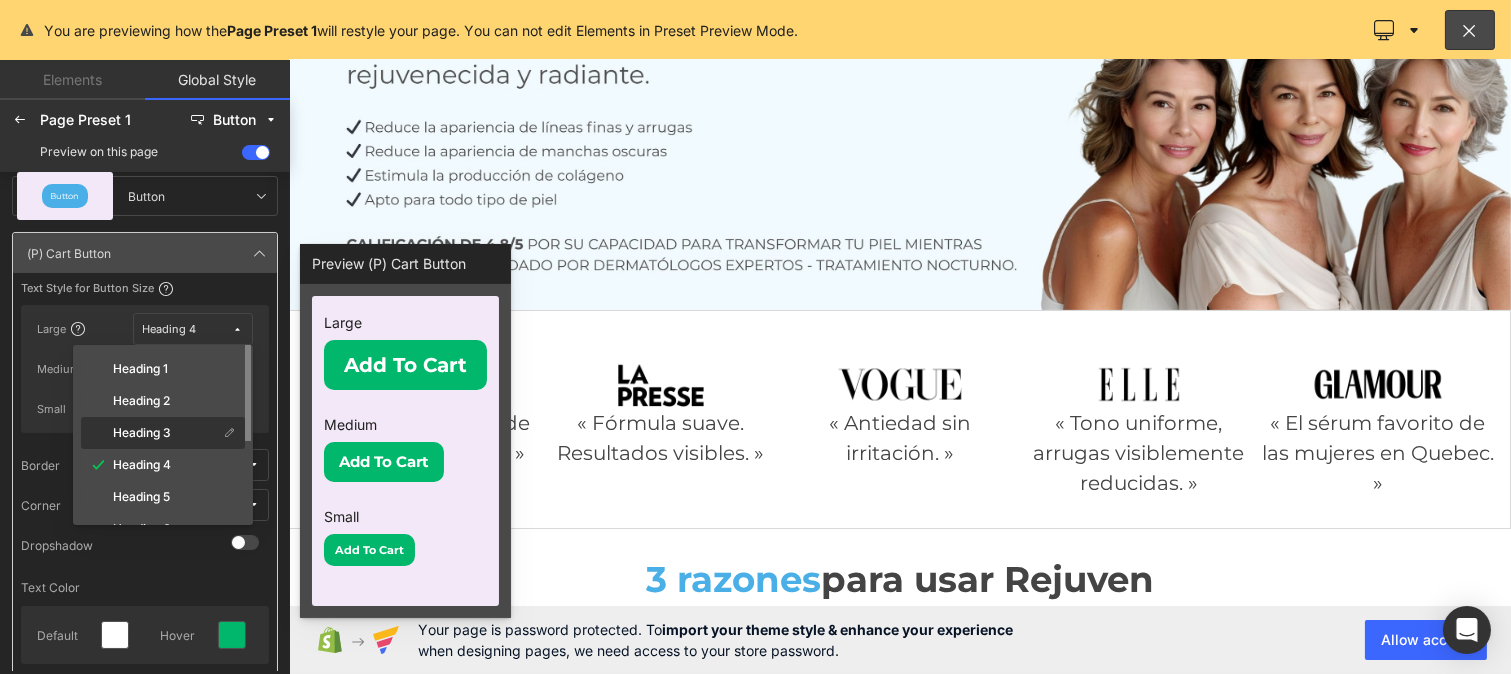 click on "Heading 3" at bounding box center (142, 433) 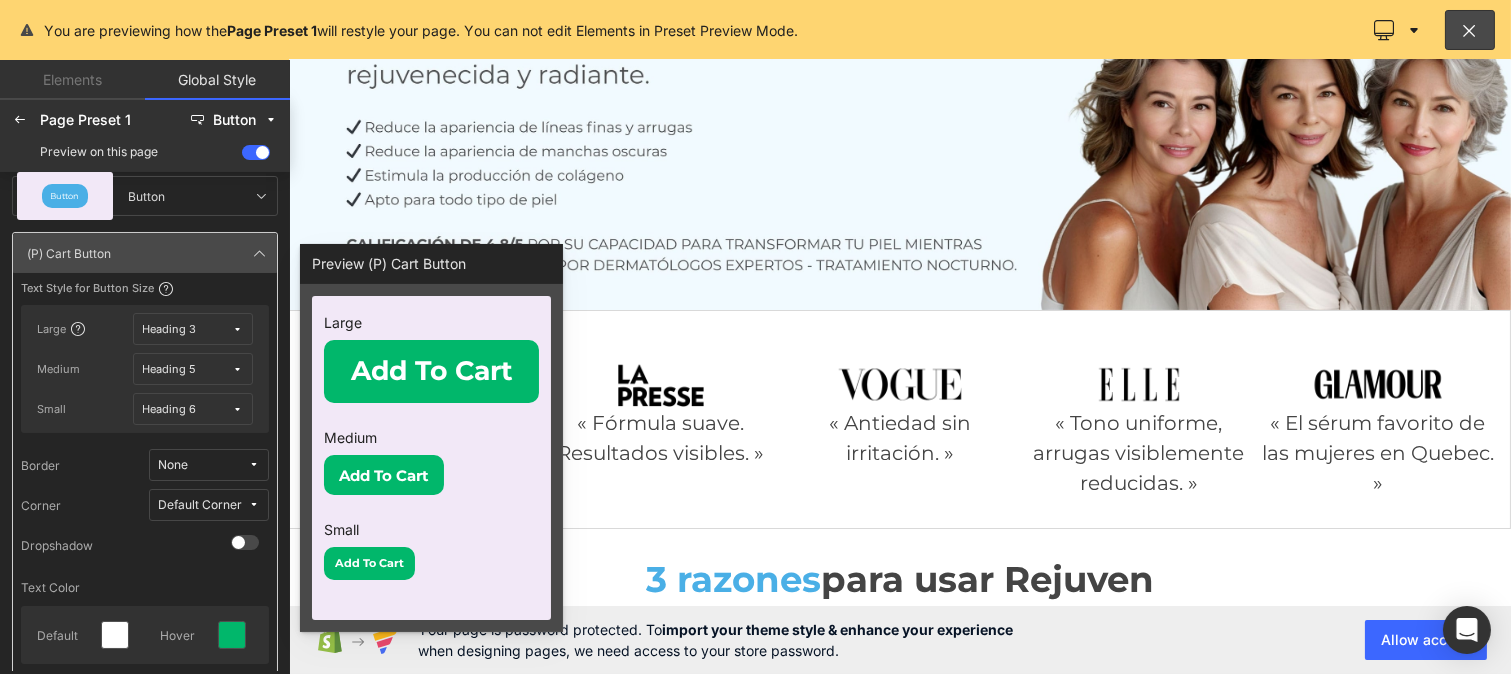 click on "Heading 3" at bounding box center (193, 329) 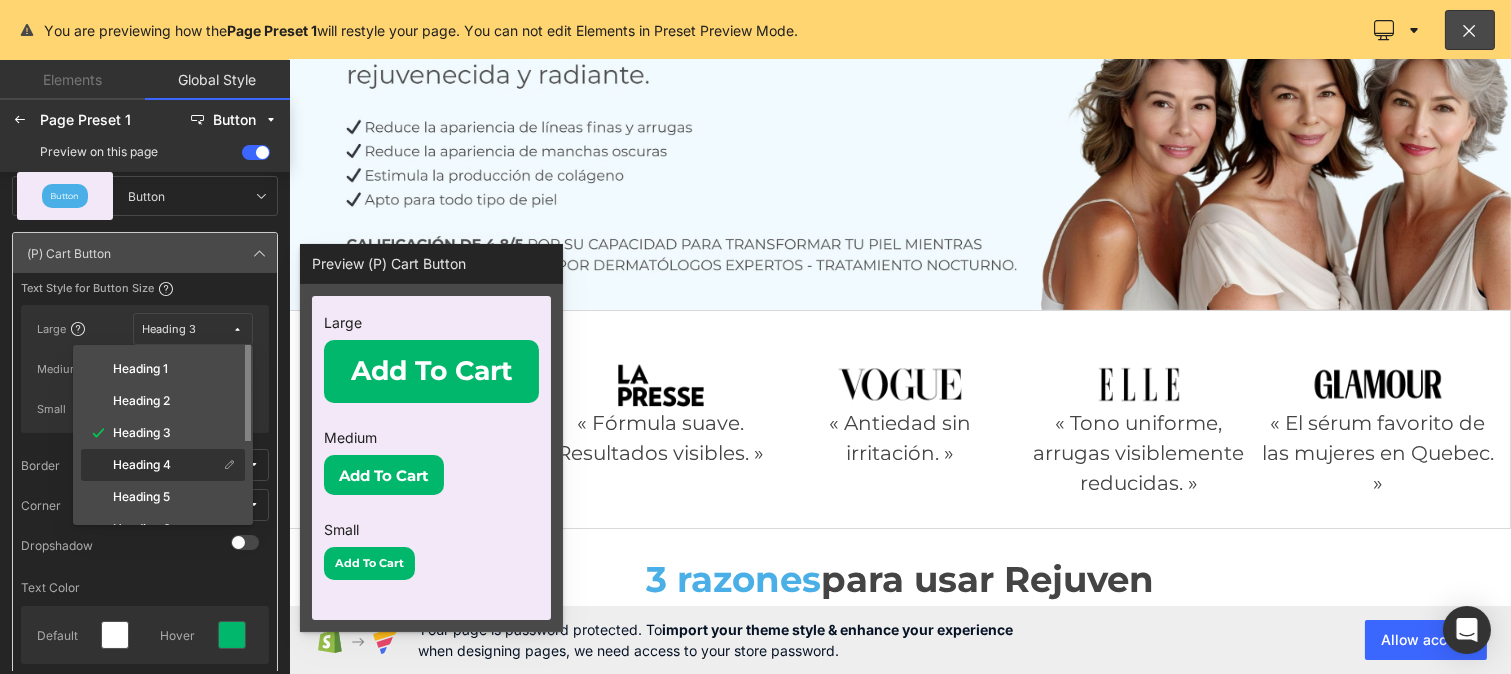 click on "Heading 4" at bounding box center [142, 465] 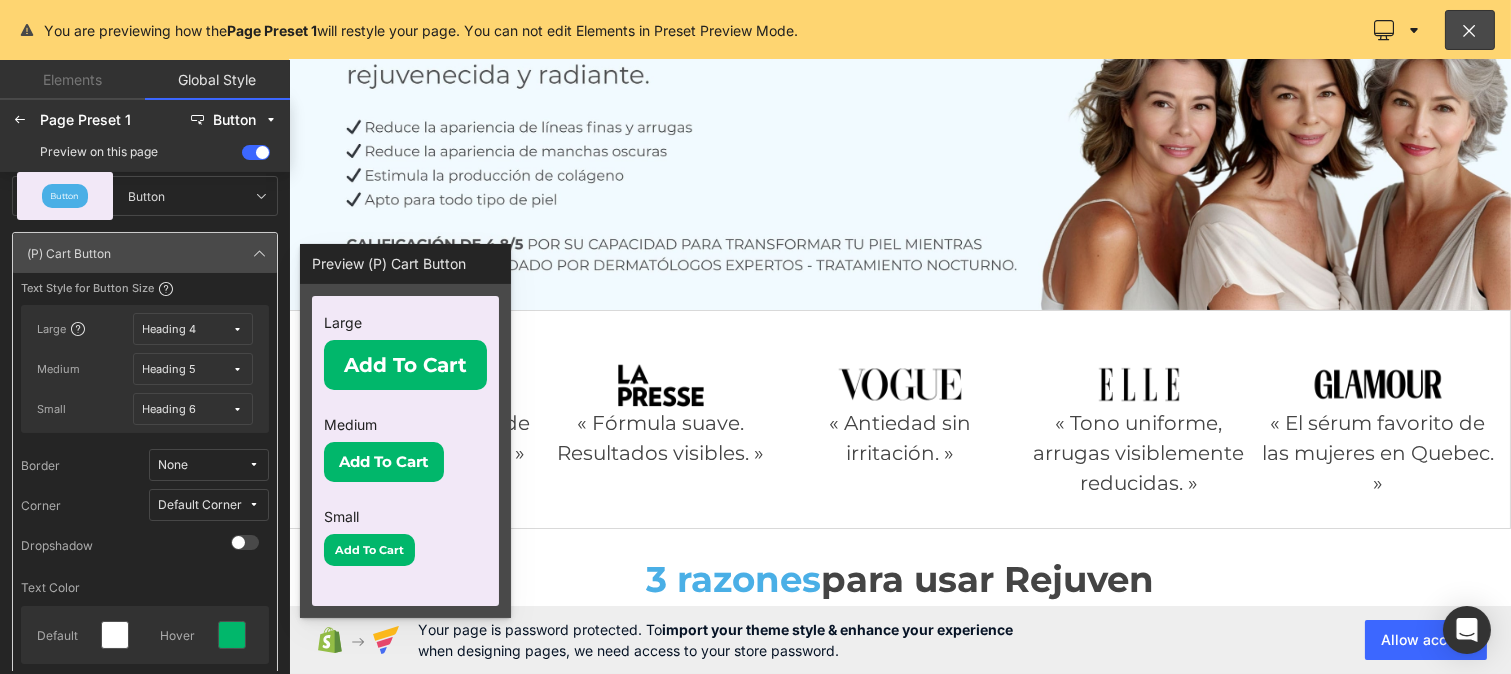 click at bounding box center [238, 329] 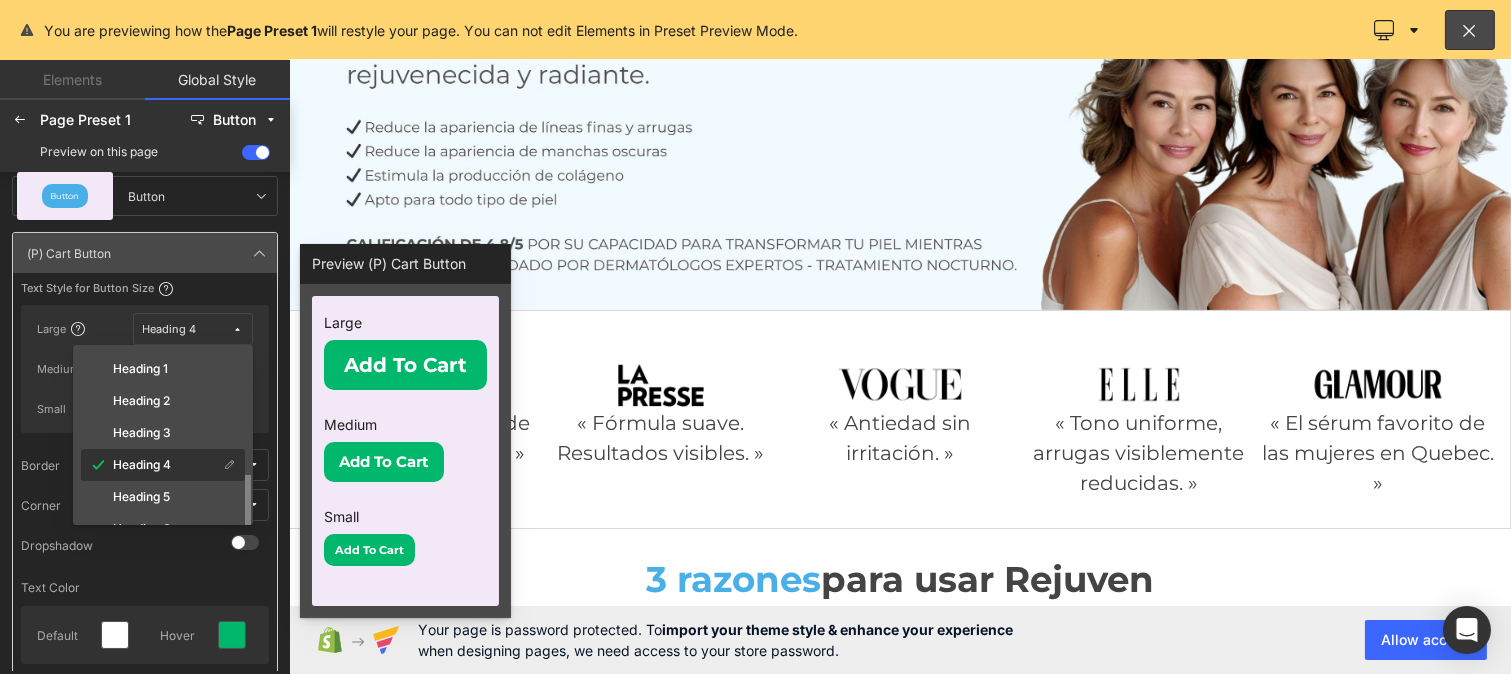 scroll, scrollTop: 155, scrollLeft: 0, axis: vertical 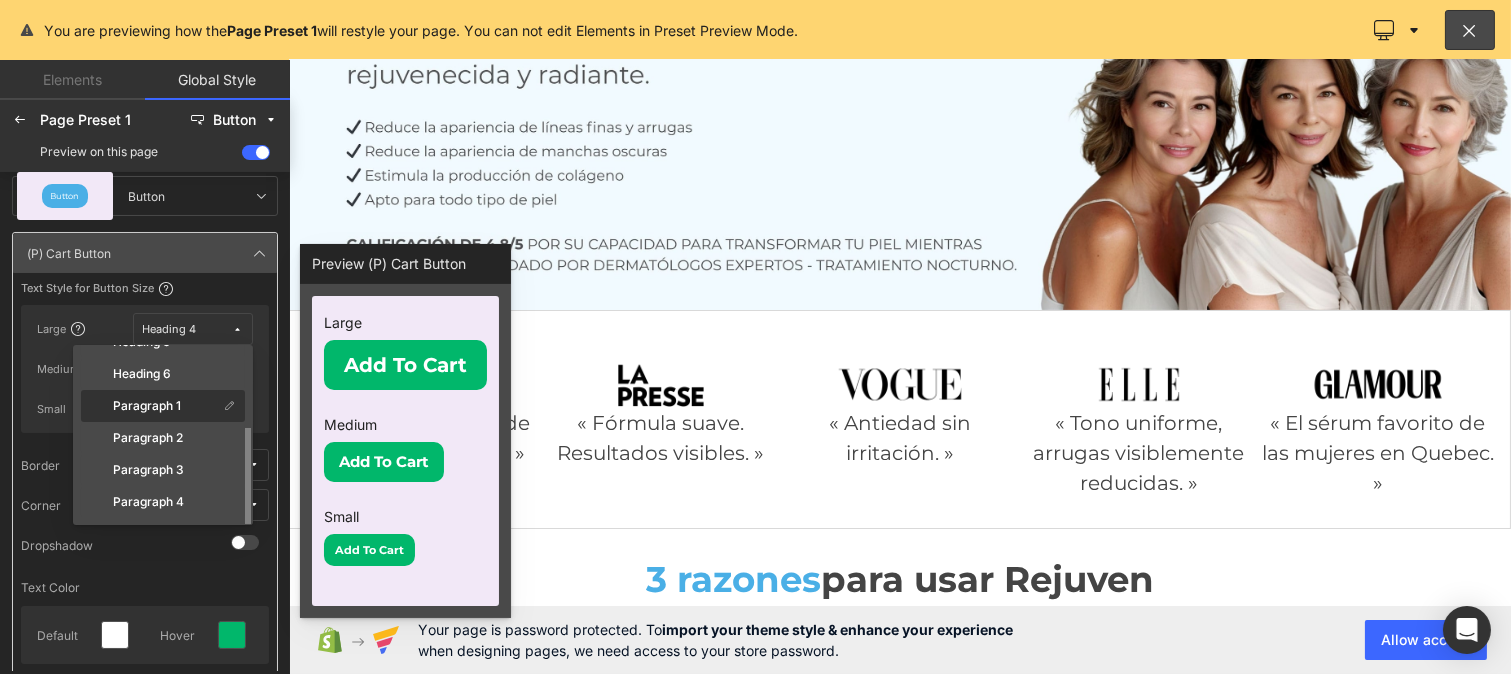 click on "Paragraph 1" 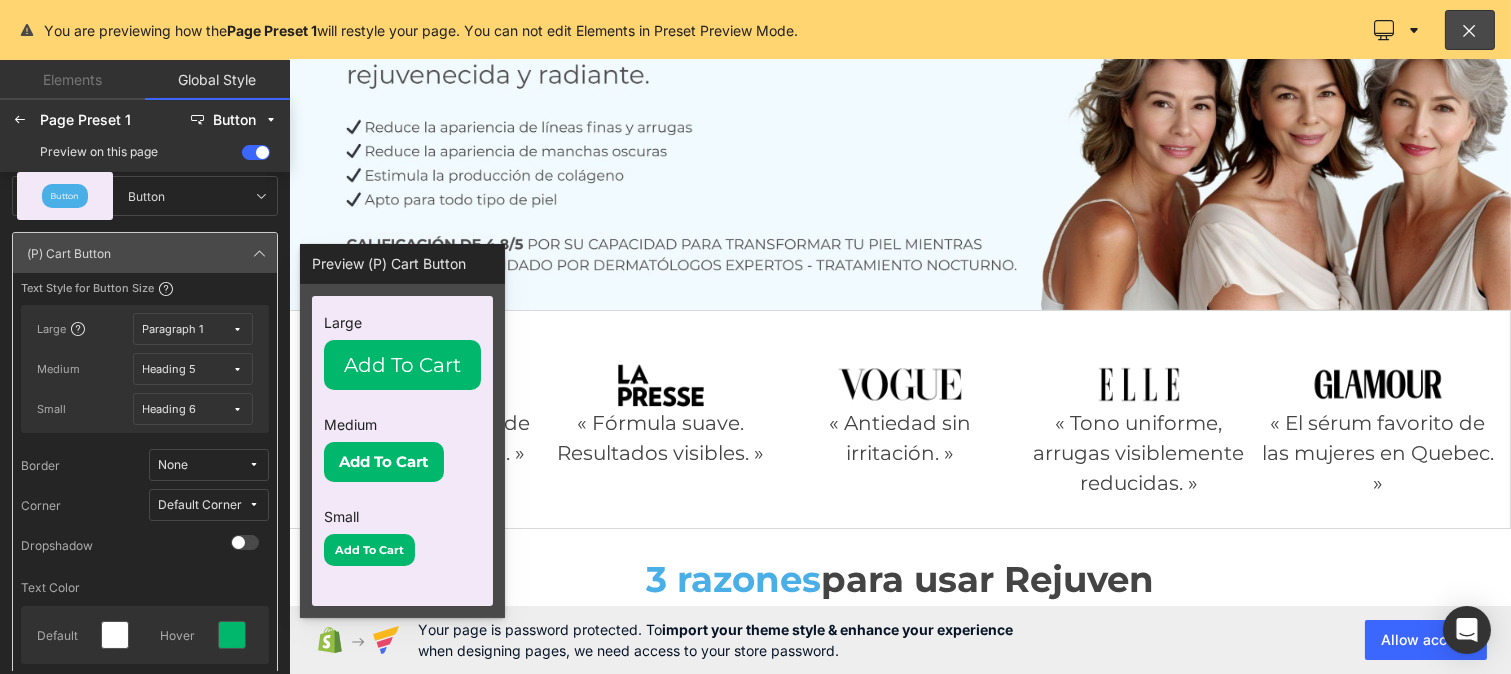 click on "Heading 5" at bounding box center [193, 369] 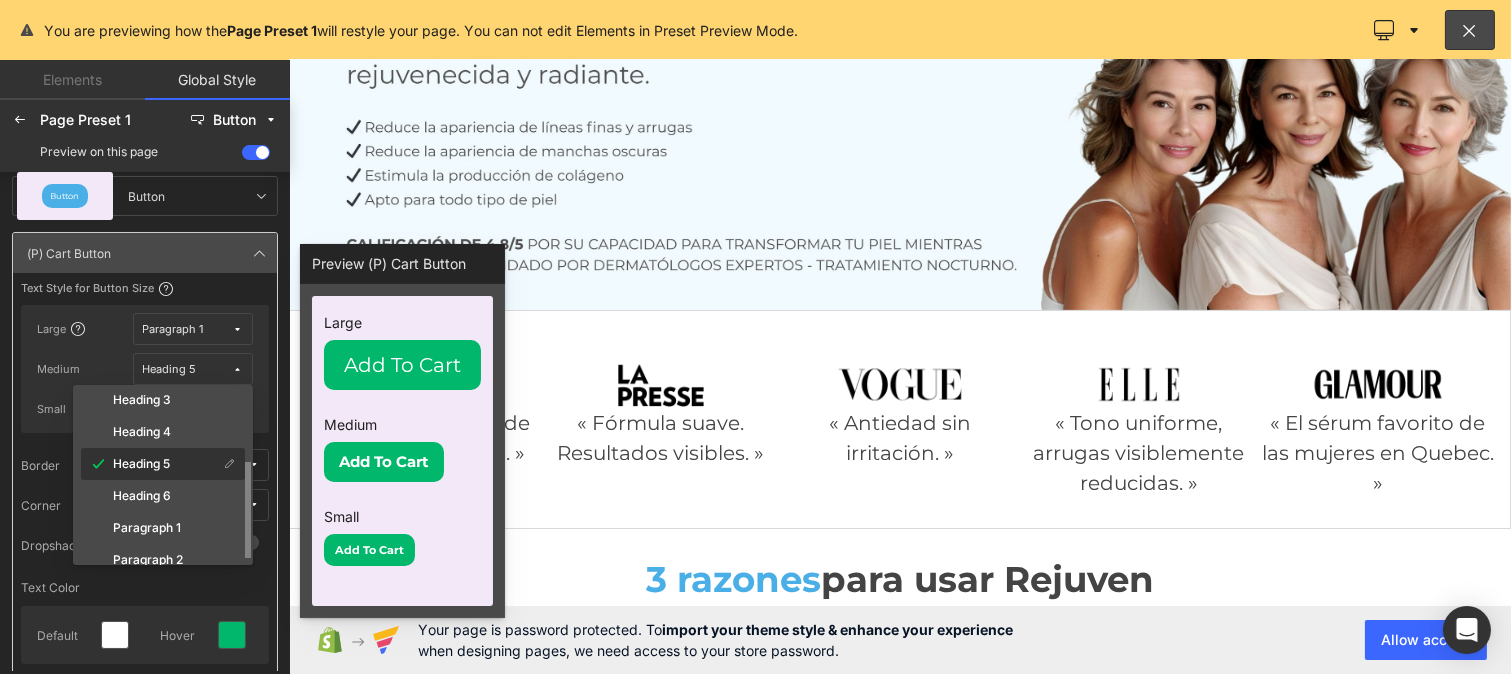 scroll, scrollTop: 155, scrollLeft: 0, axis: vertical 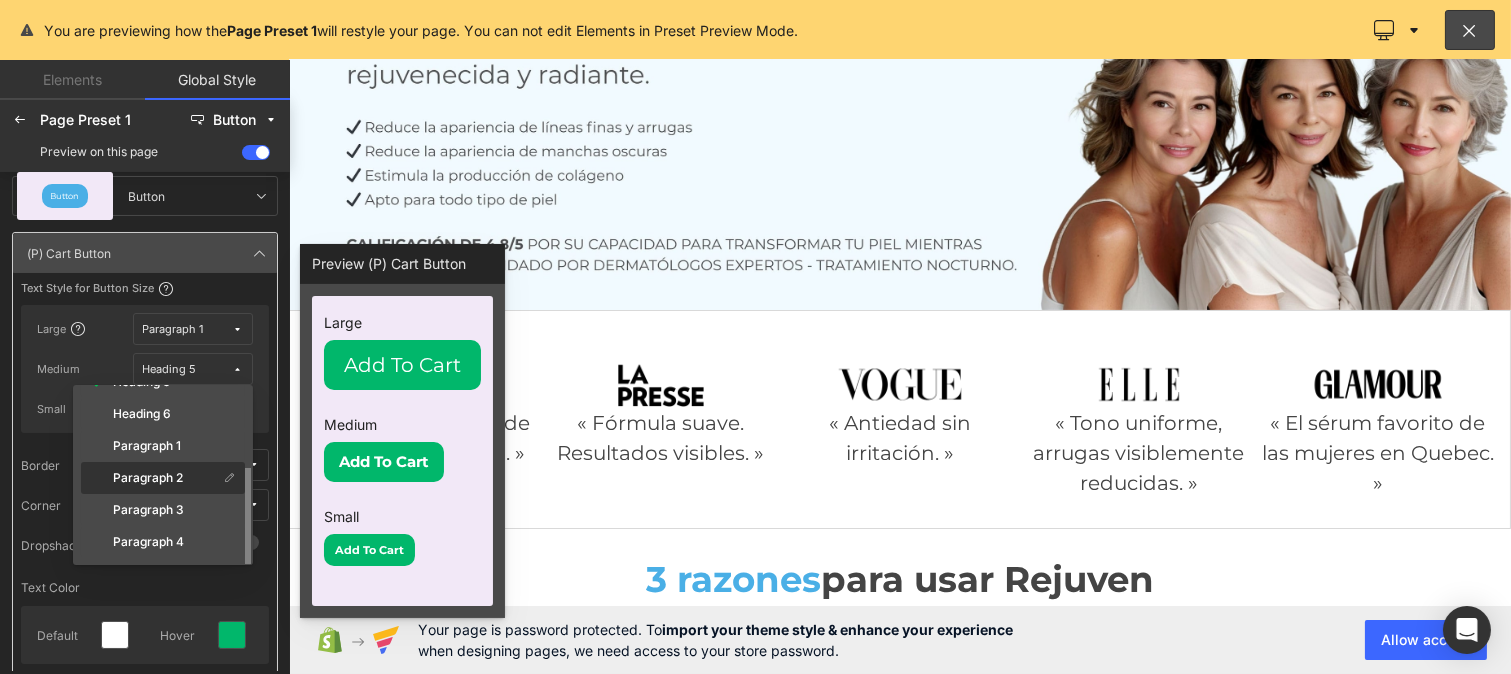 click on "Paragraph 2" 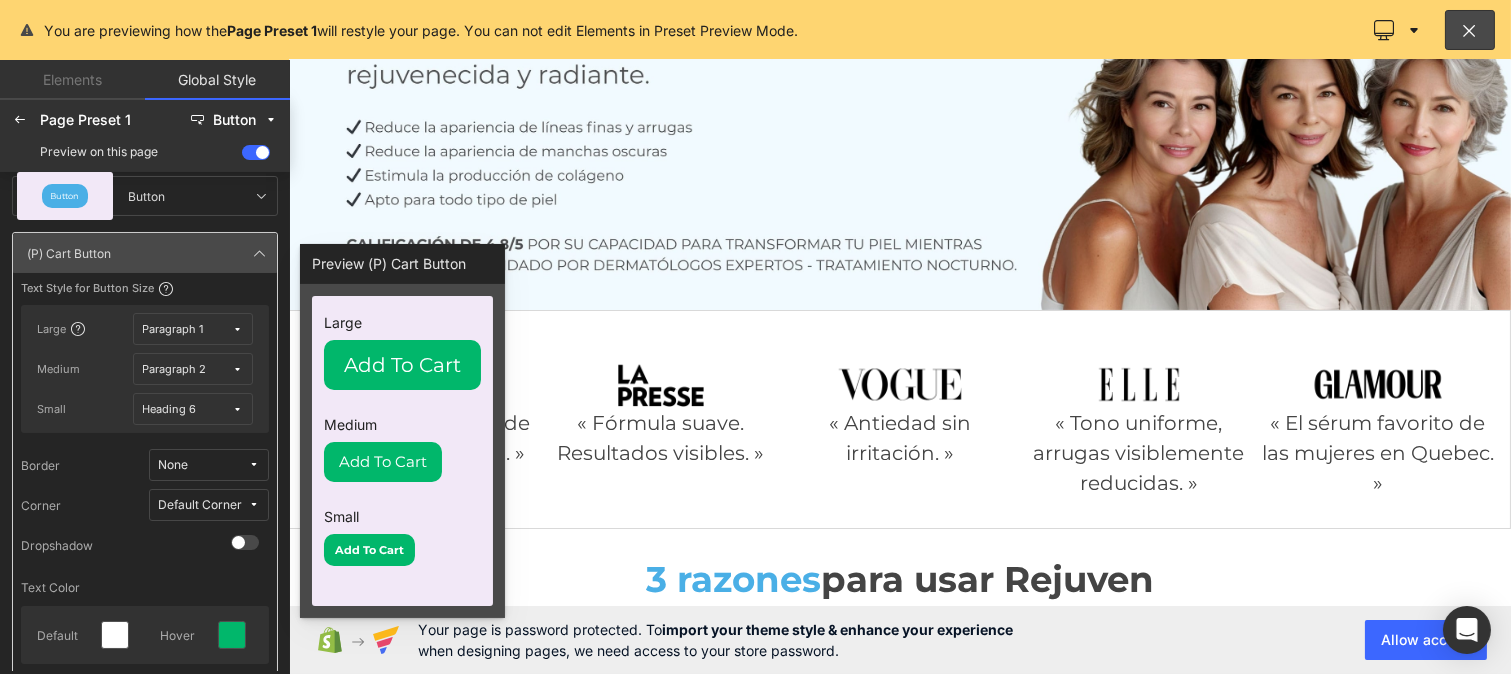 click at bounding box center (238, 409) 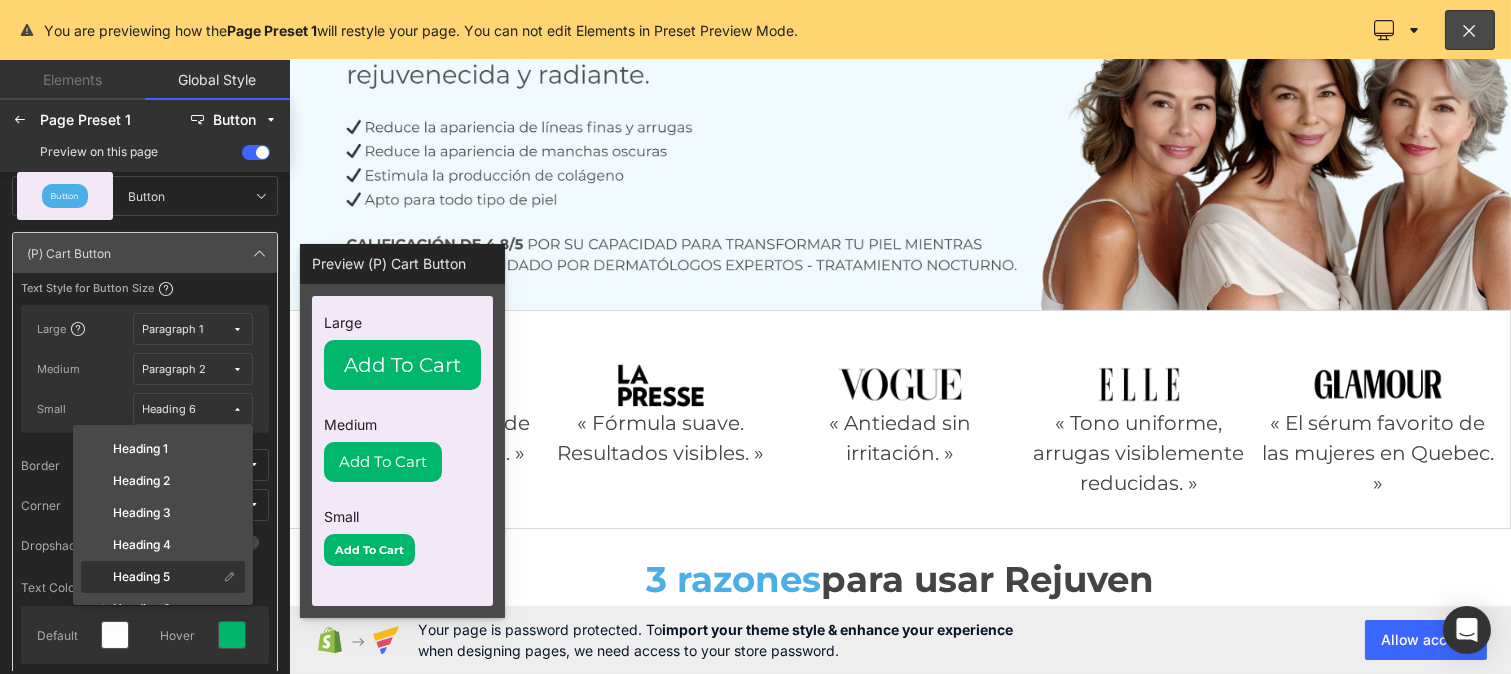 scroll, scrollTop: 155, scrollLeft: 0, axis: vertical 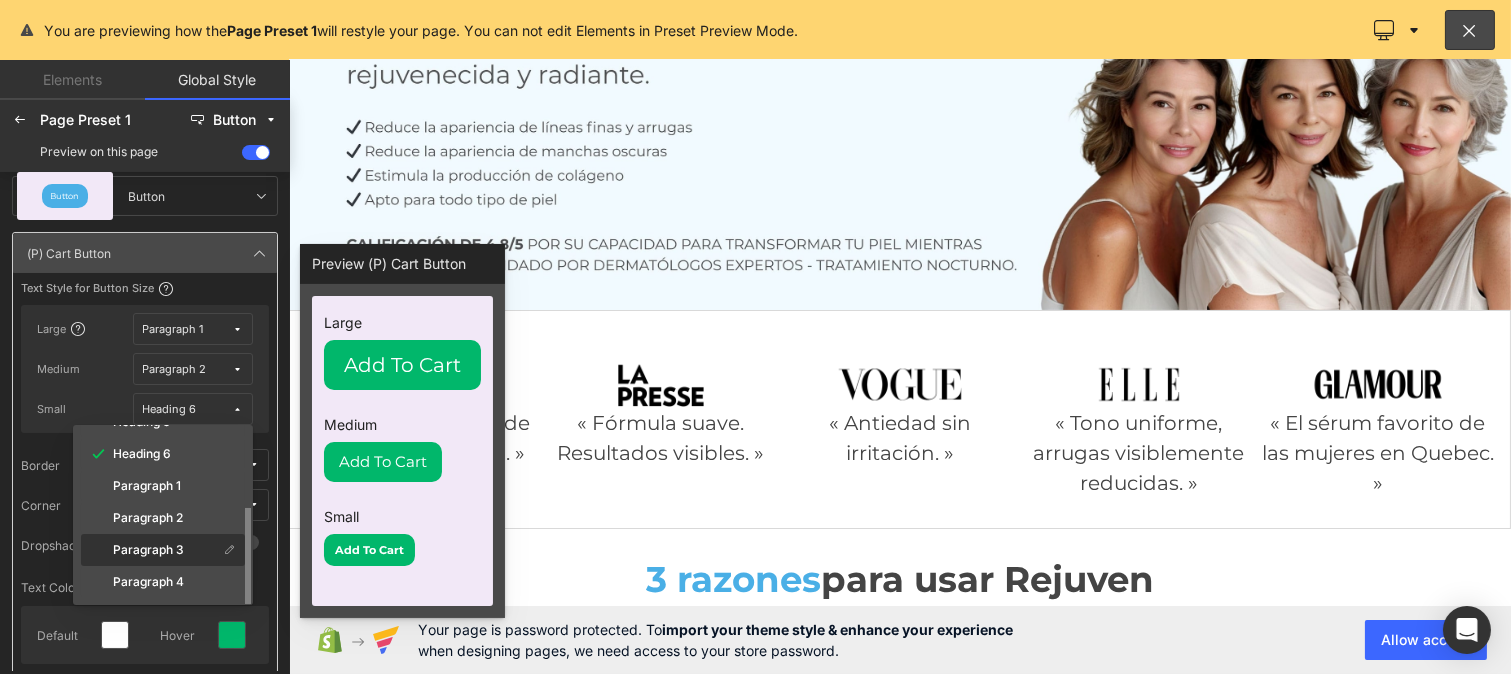 click on "Paragraph 3" at bounding box center [148, 550] 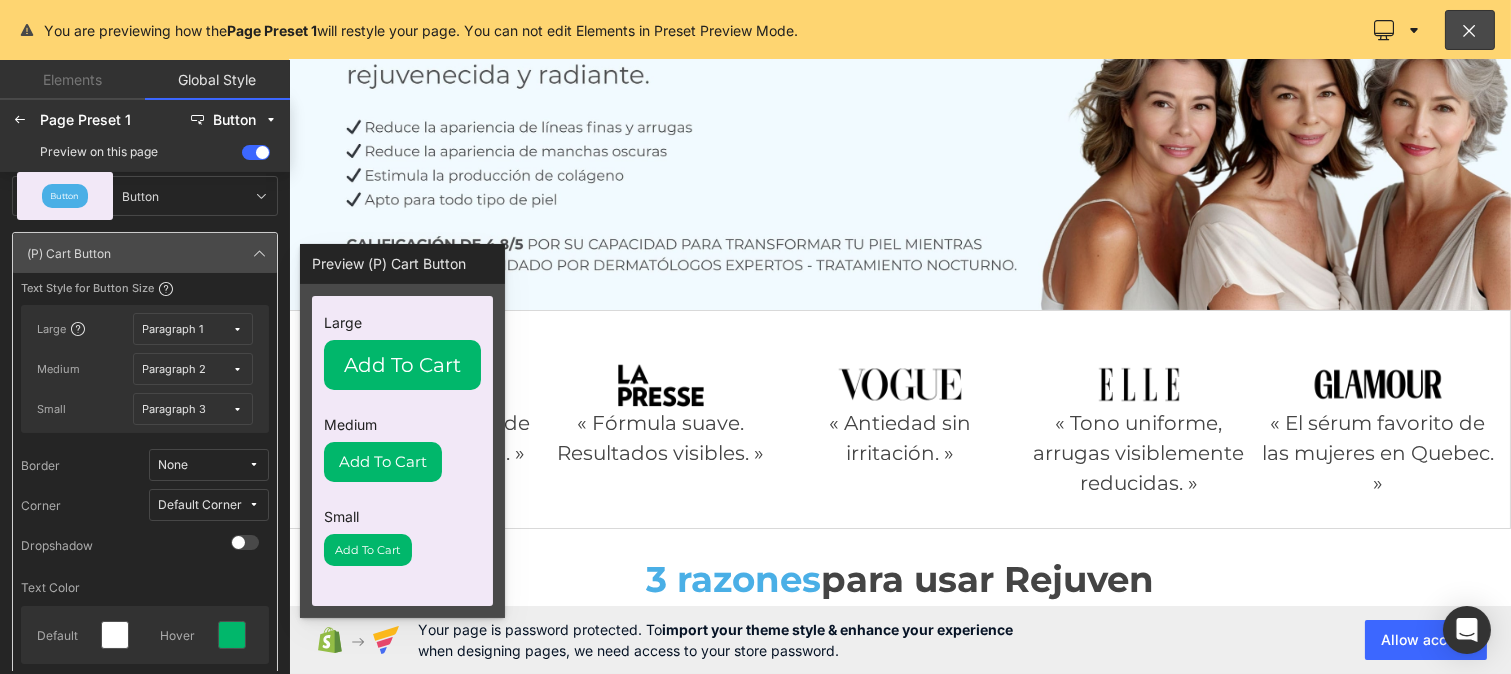 click on "Paragraph 1" at bounding box center [193, 329] 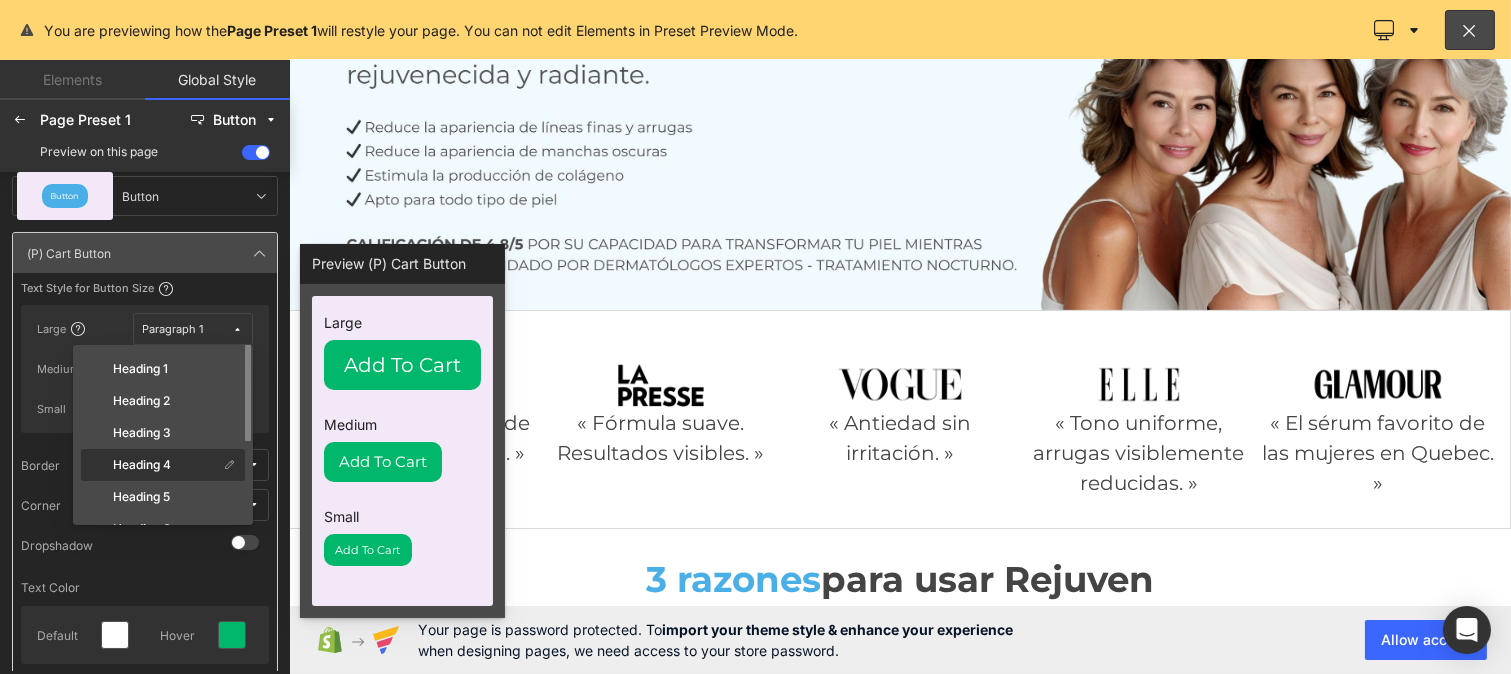 click on "Heading 4" 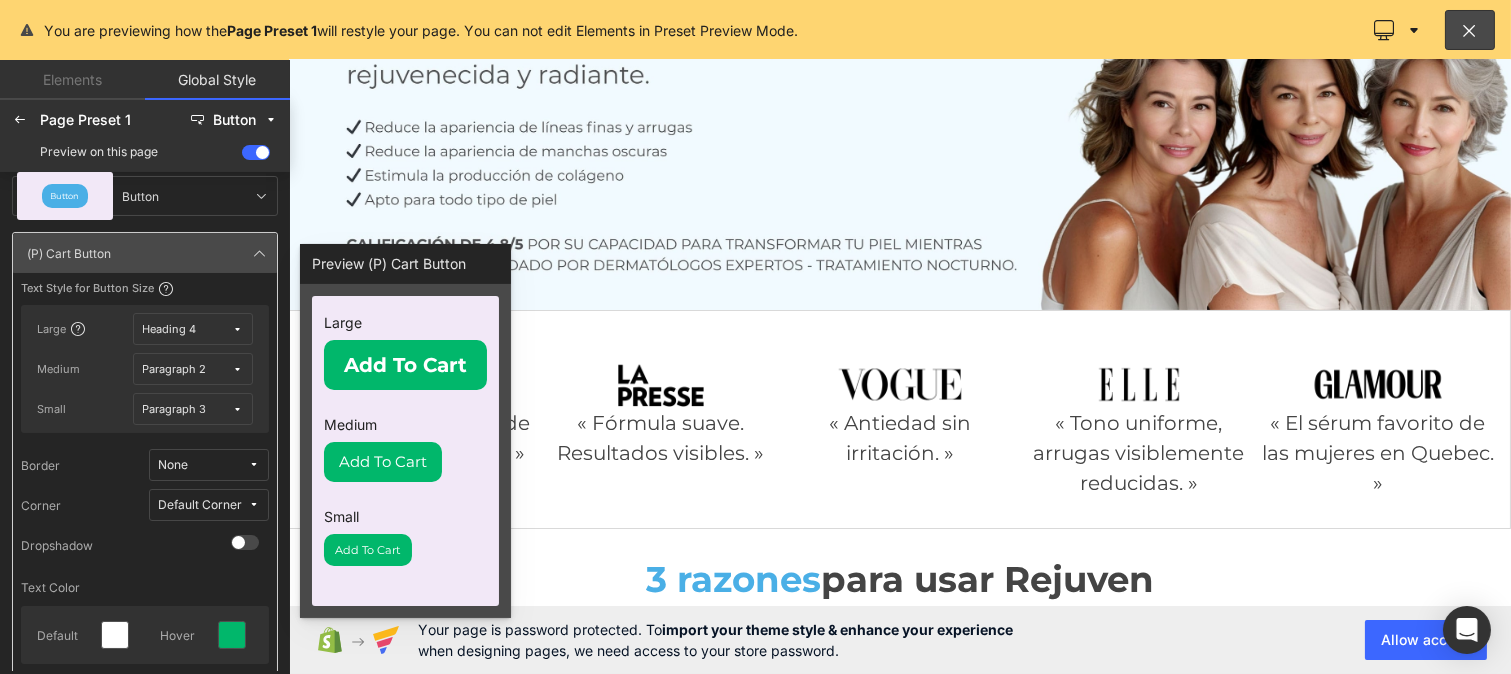 click on "Paragraph 2" at bounding box center (193, 369) 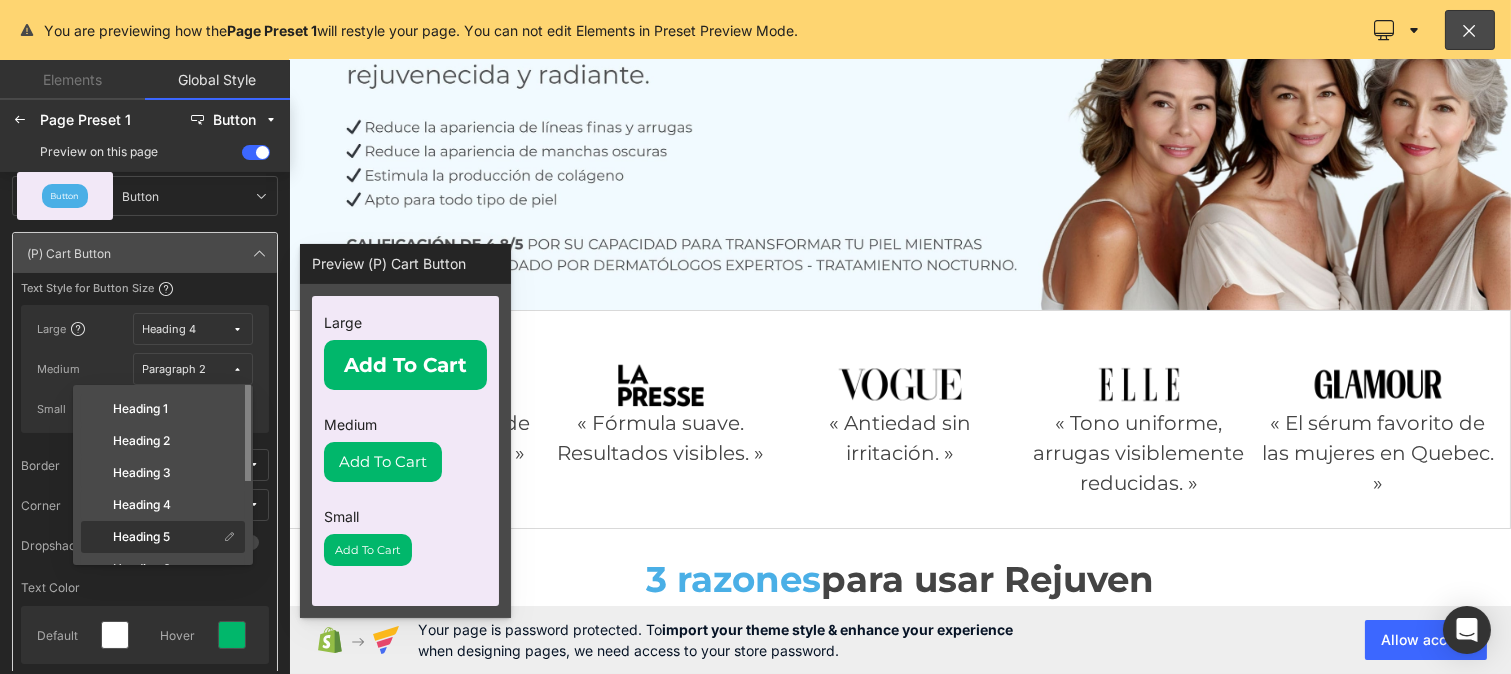 click on "Heading 5" at bounding box center (151, 537) 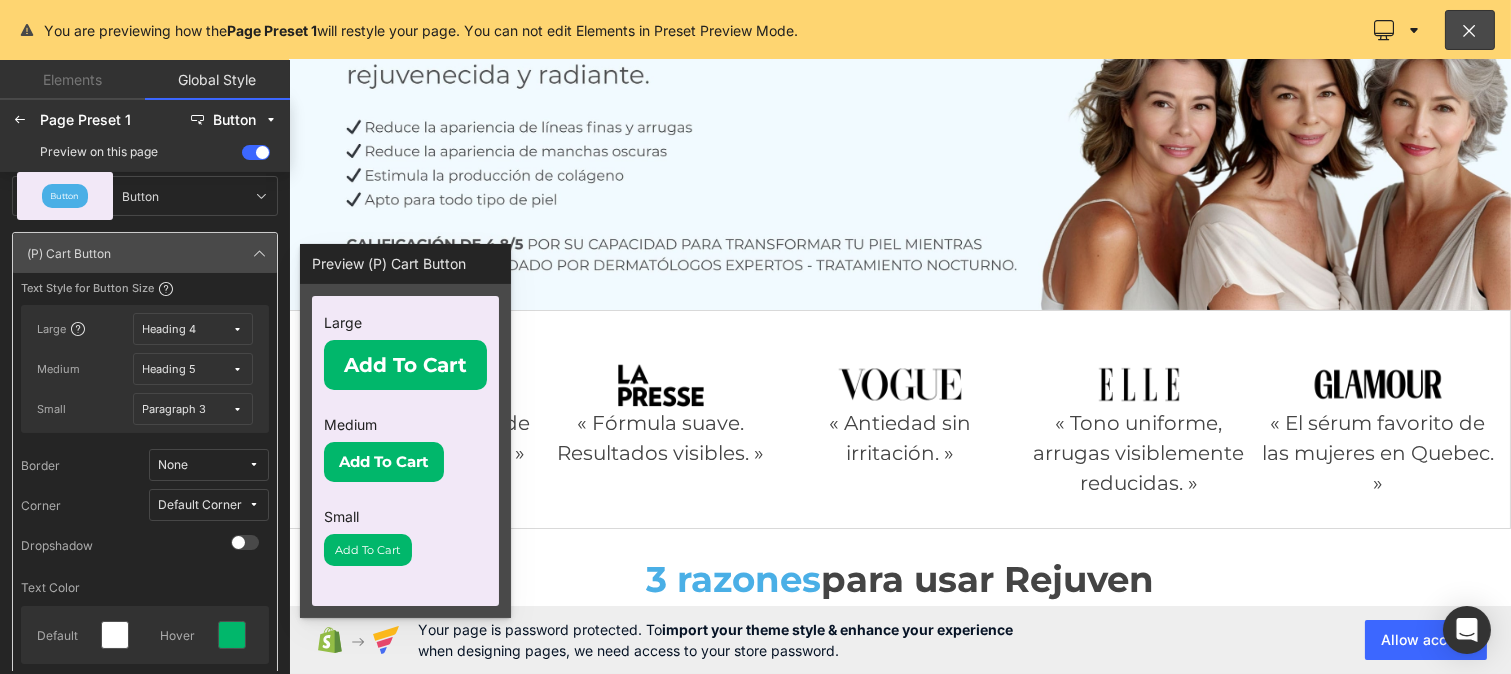 click on "Paragraph 3" at bounding box center [175, 409] 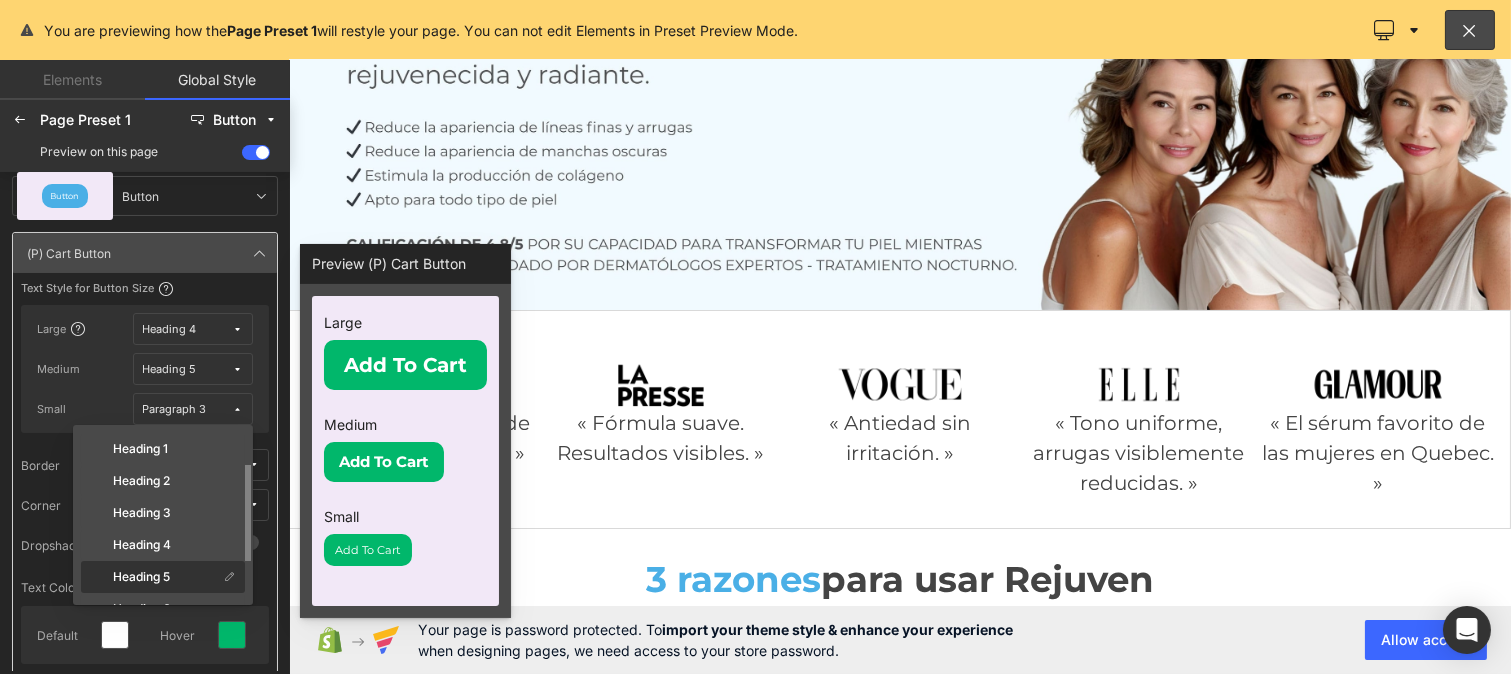 scroll, scrollTop: 38, scrollLeft: 0, axis: vertical 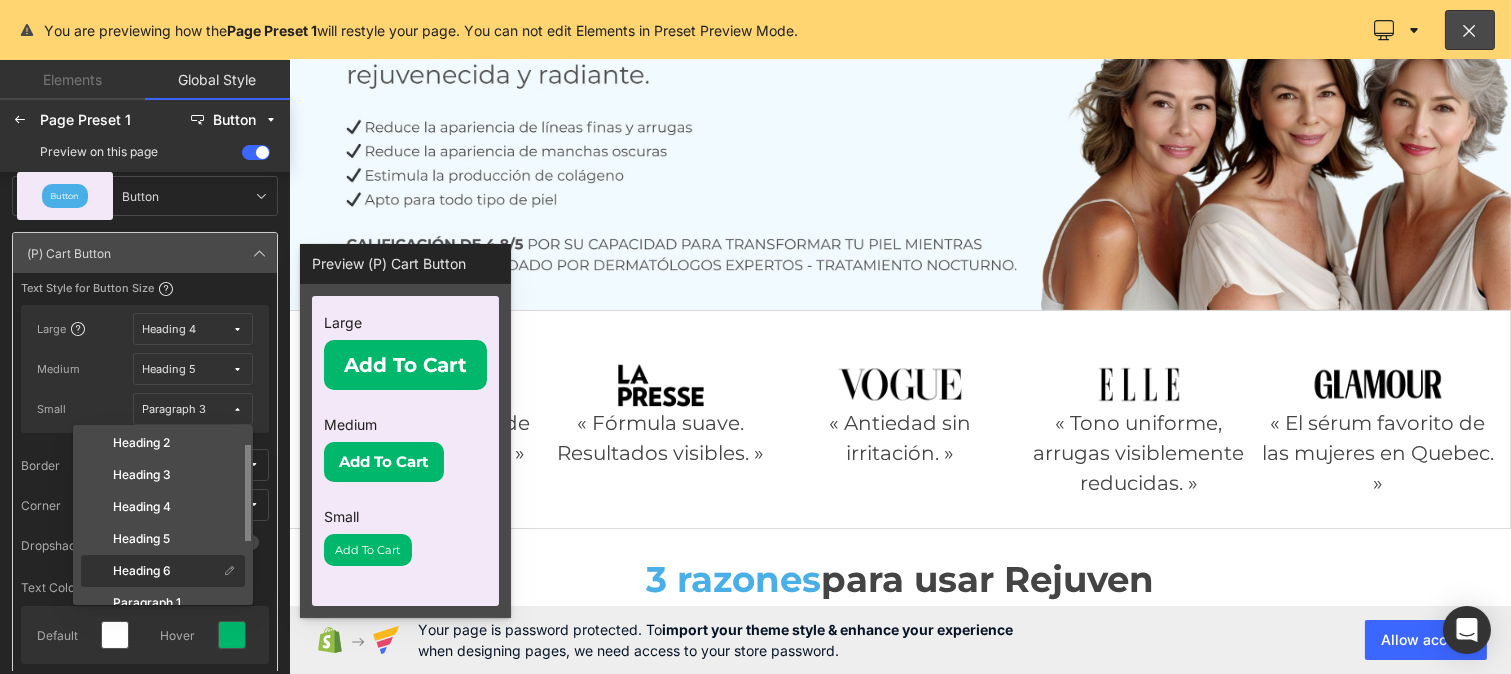 click on "Heading 6" at bounding box center (142, 571) 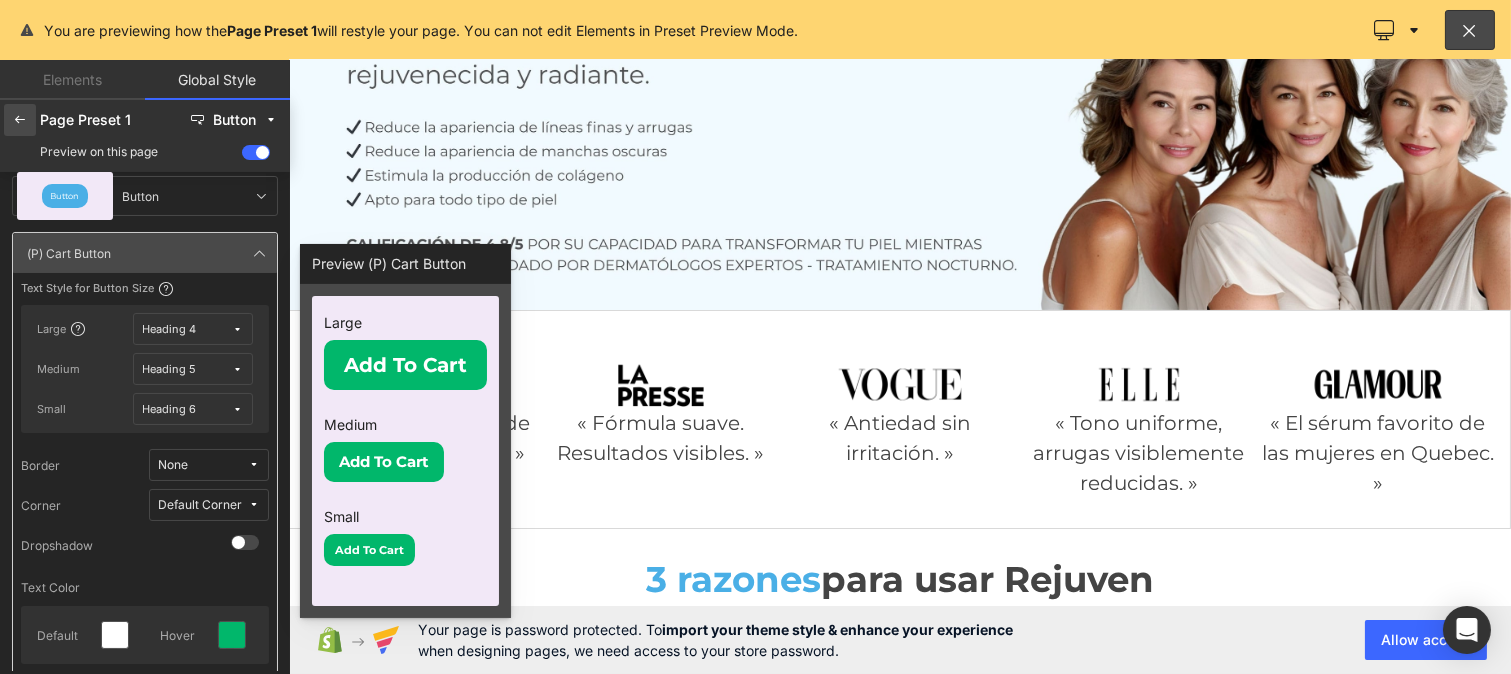 click at bounding box center [20, 120] 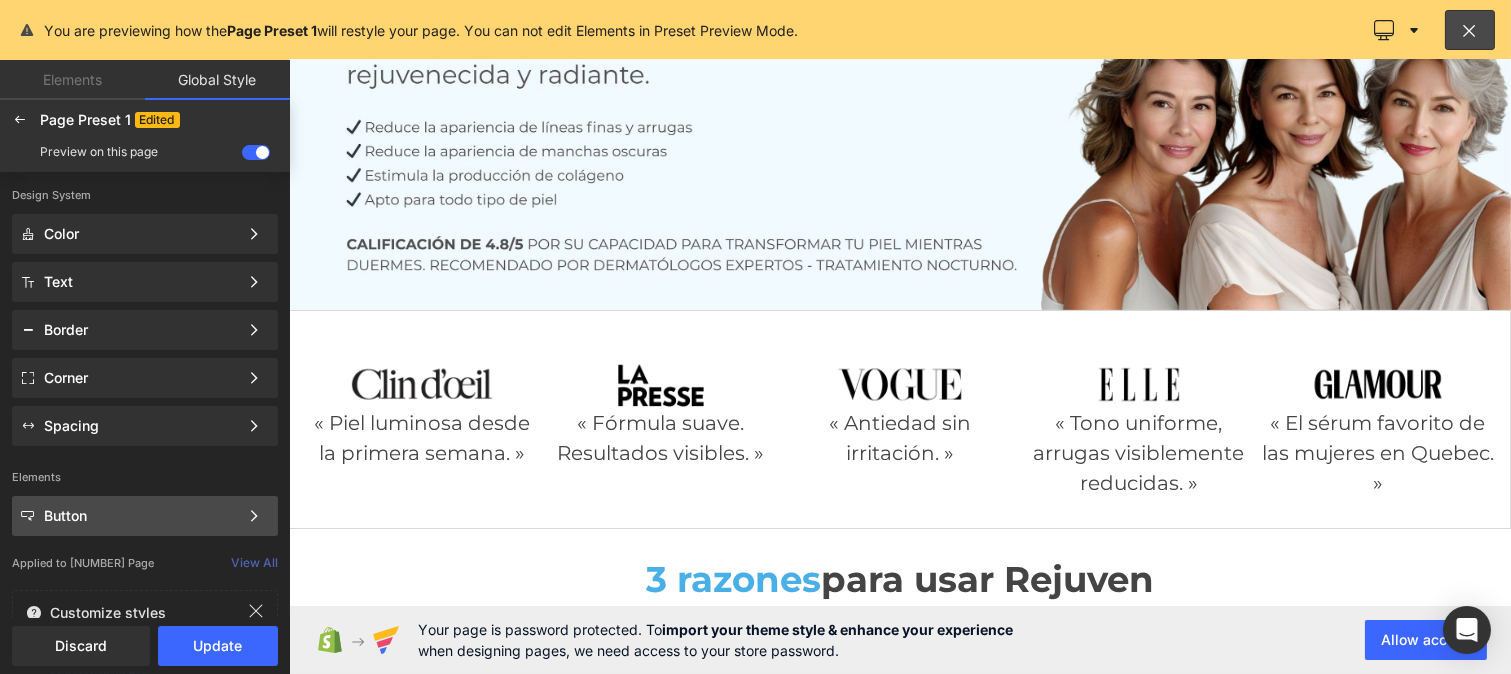 click on "Button" at bounding box center [141, 516] 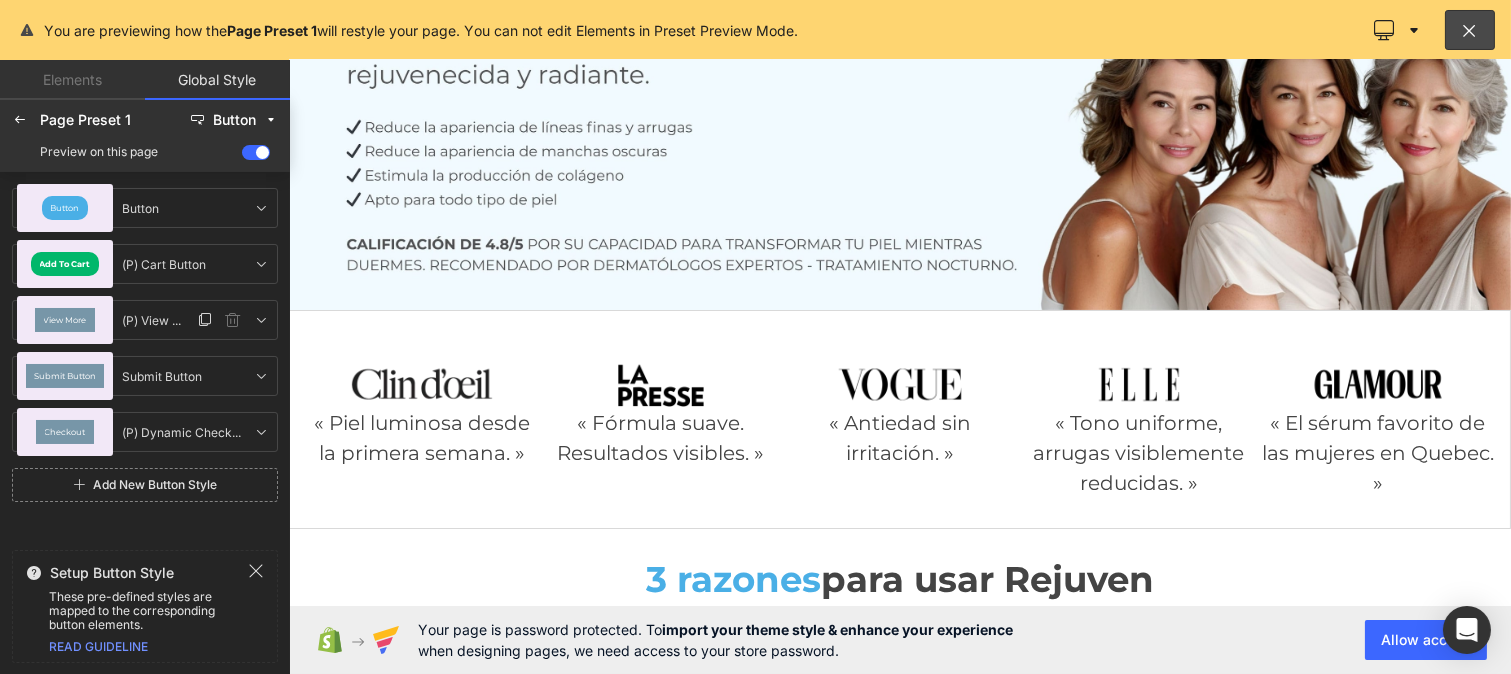click on "View More" 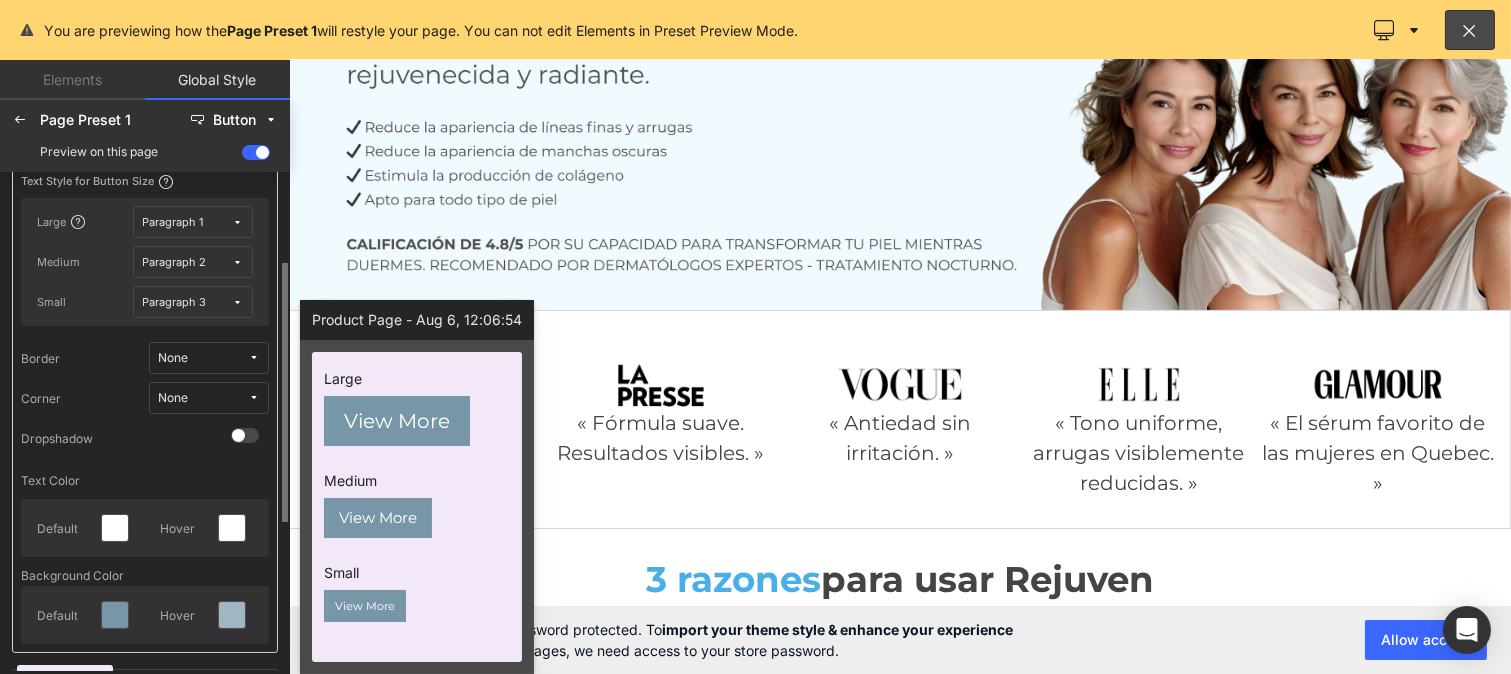 scroll, scrollTop: 0, scrollLeft: 0, axis: both 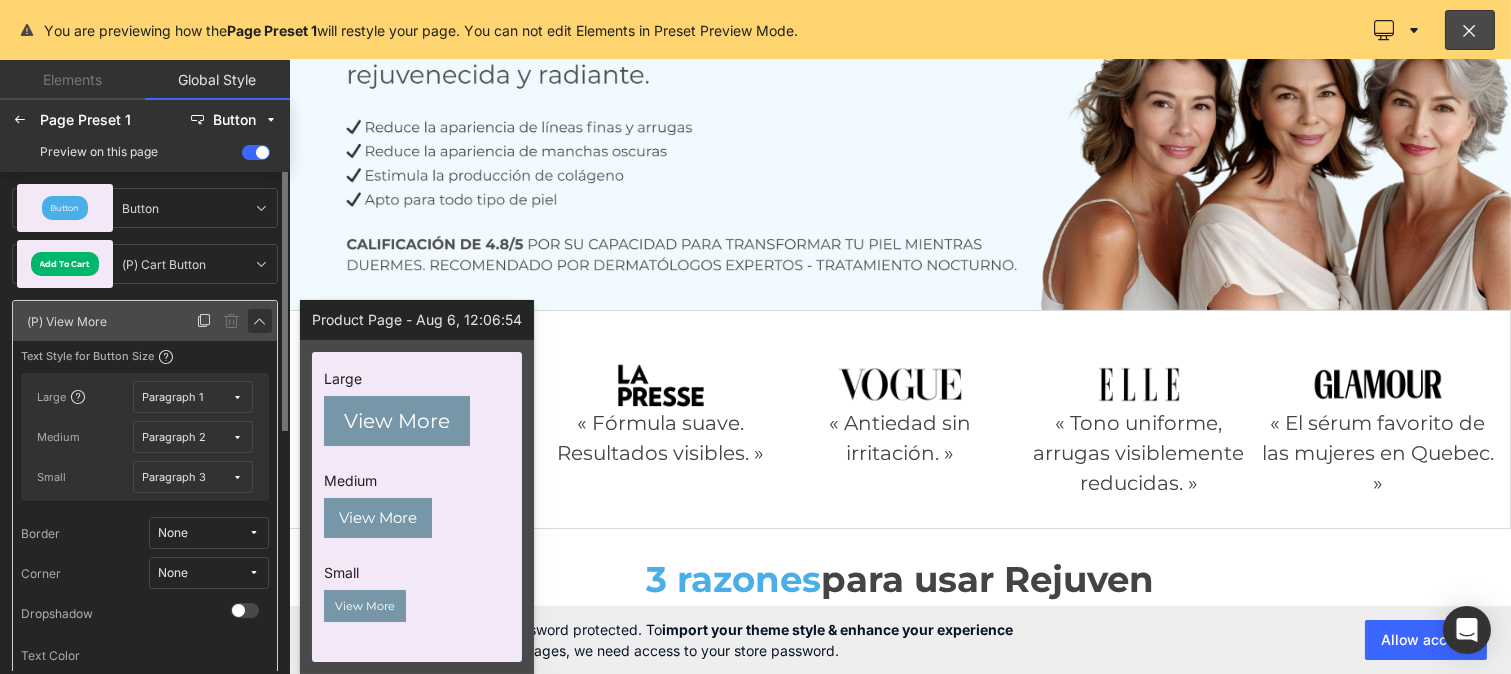 click at bounding box center (260, 321) 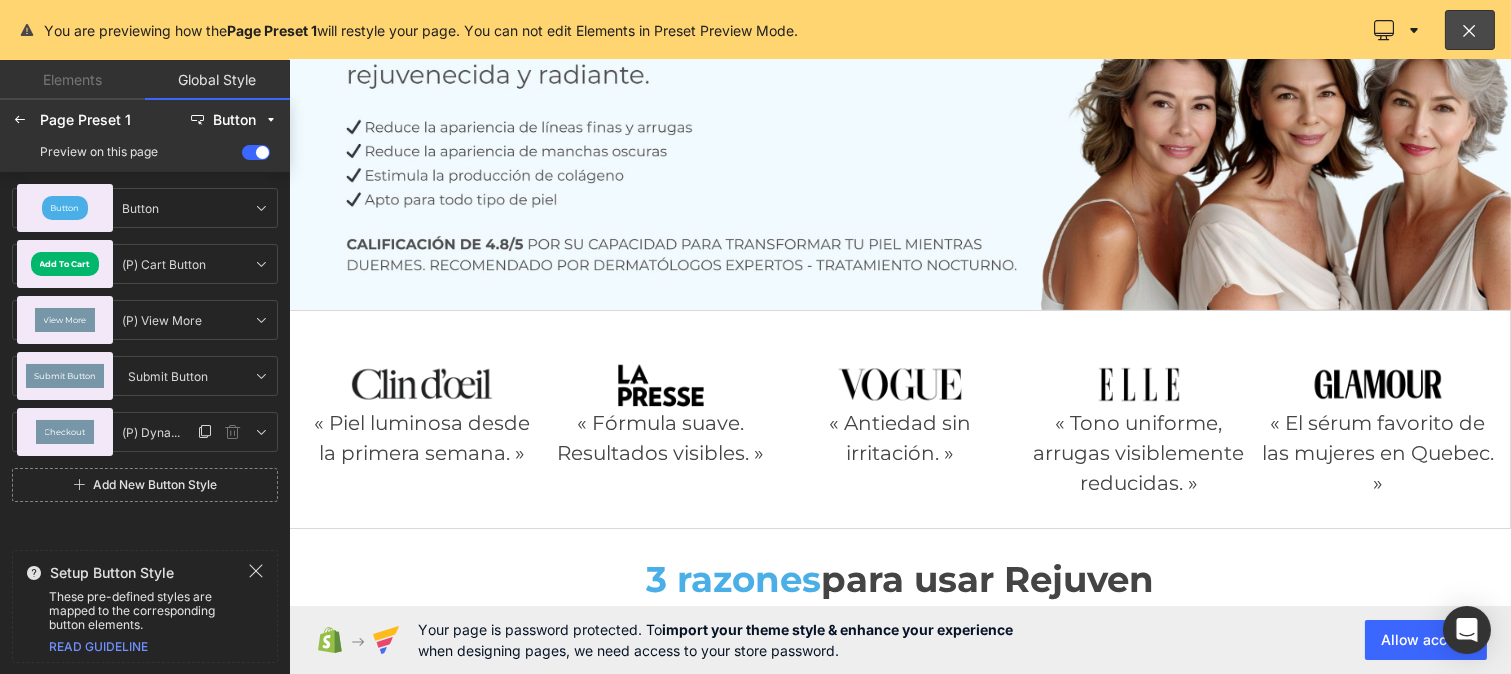 click on "Checkout" at bounding box center (65, 432) 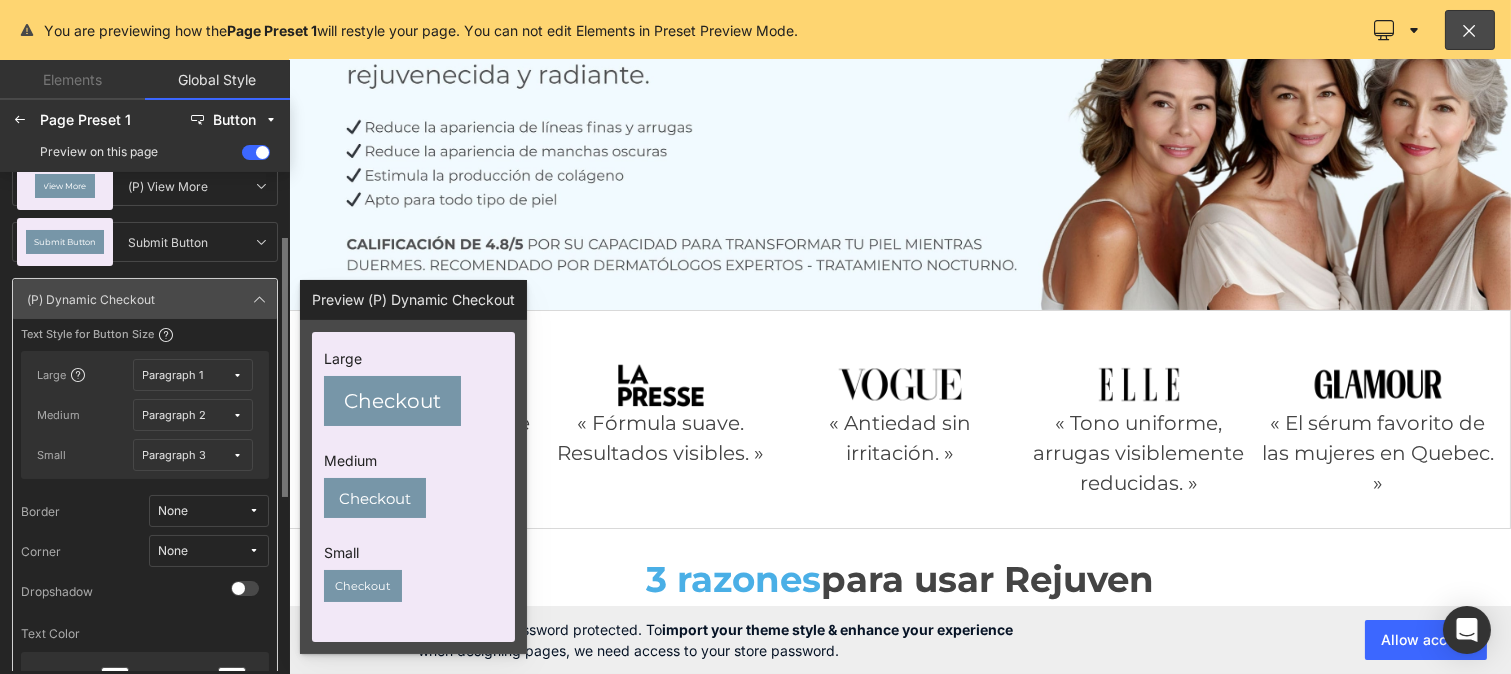 scroll, scrollTop: 135, scrollLeft: 0, axis: vertical 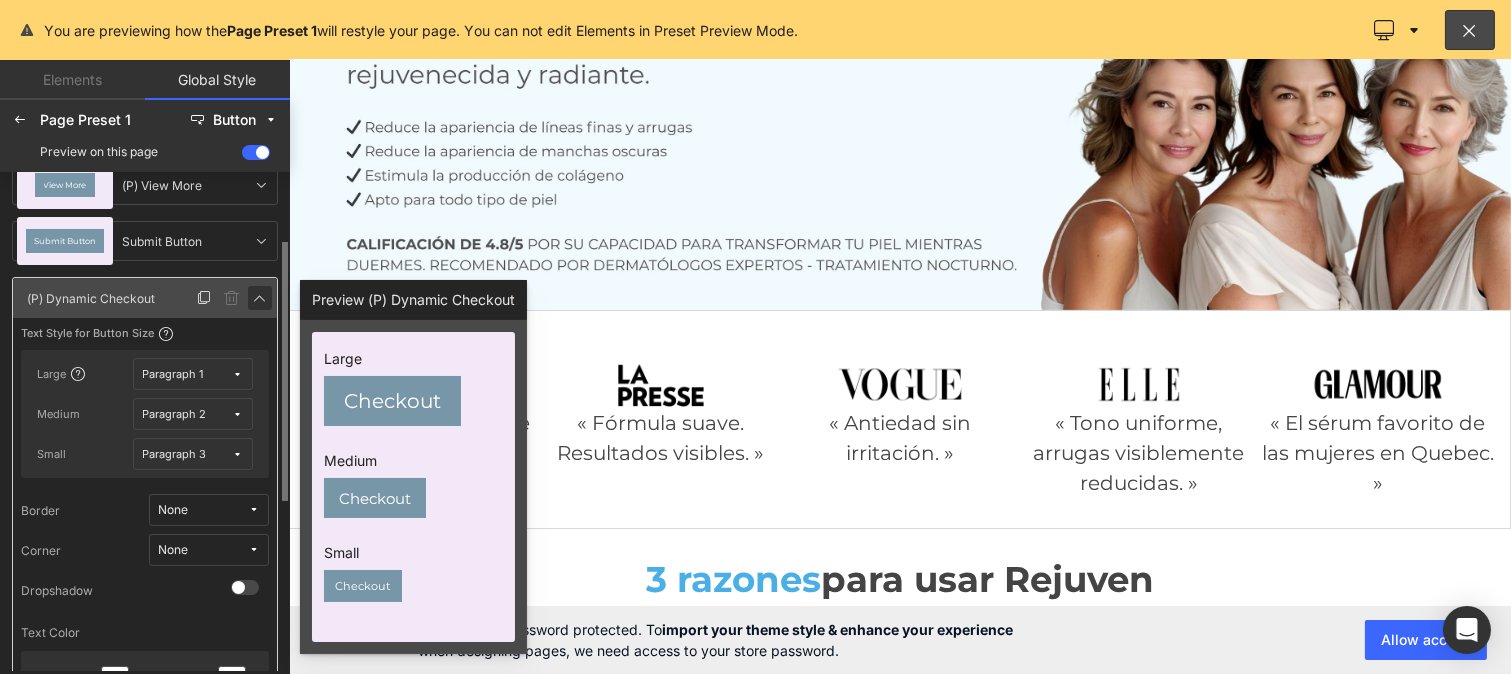click at bounding box center [260, 298] 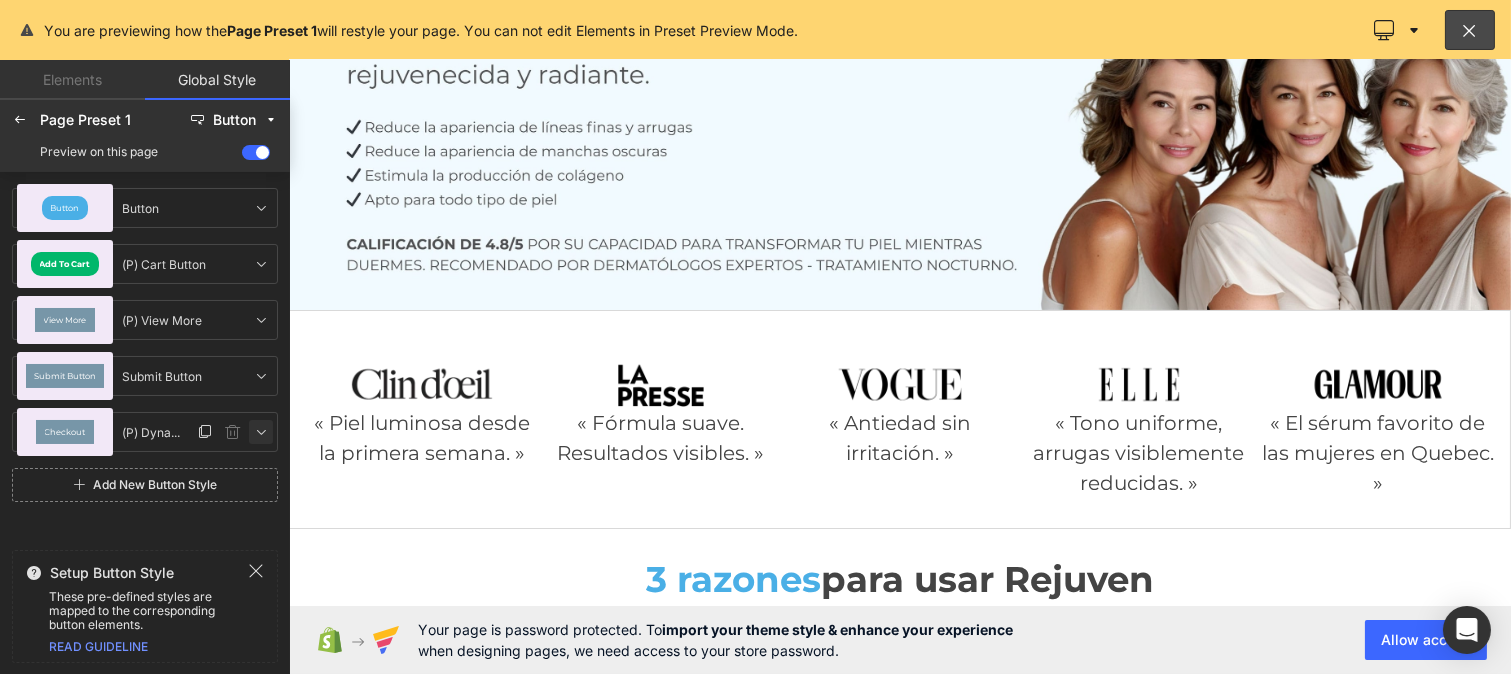 scroll, scrollTop: 0, scrollLeft: 0, axis: both 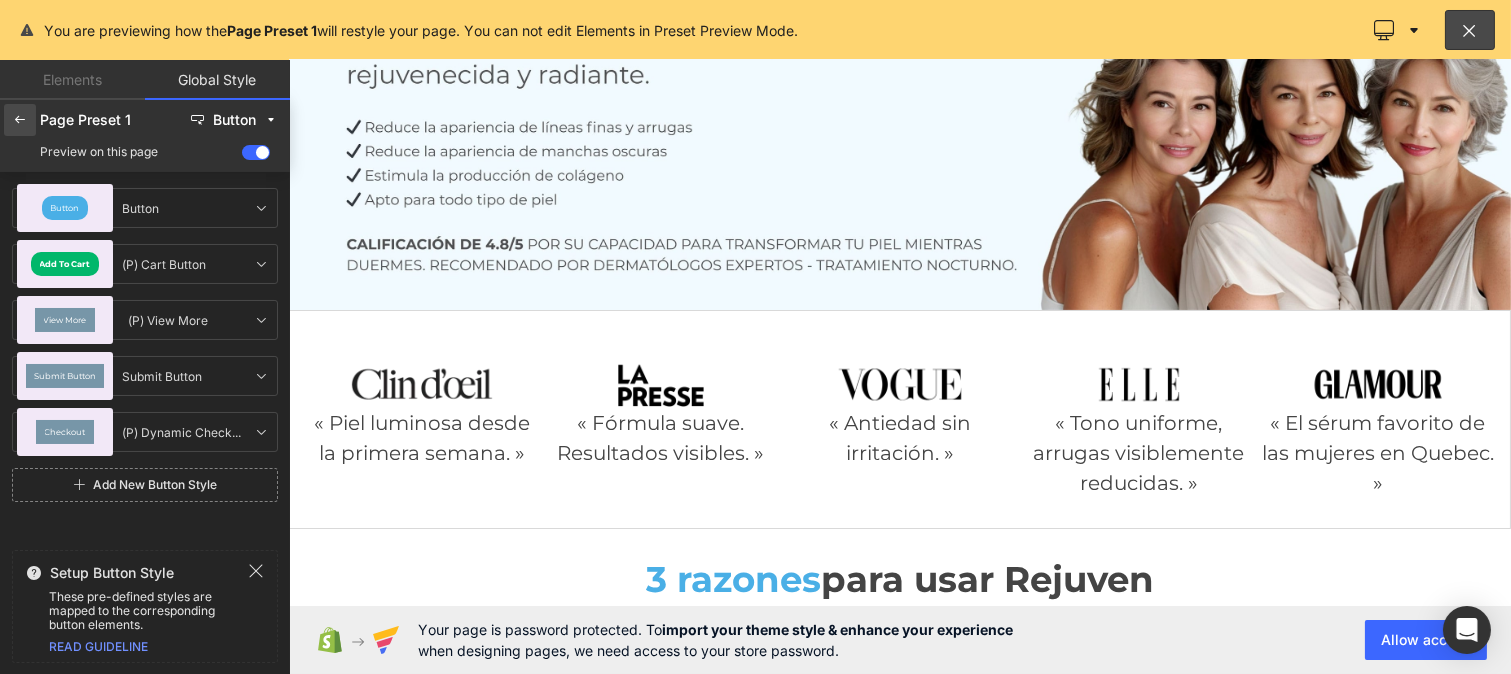 click at bounding box center (20, 120) 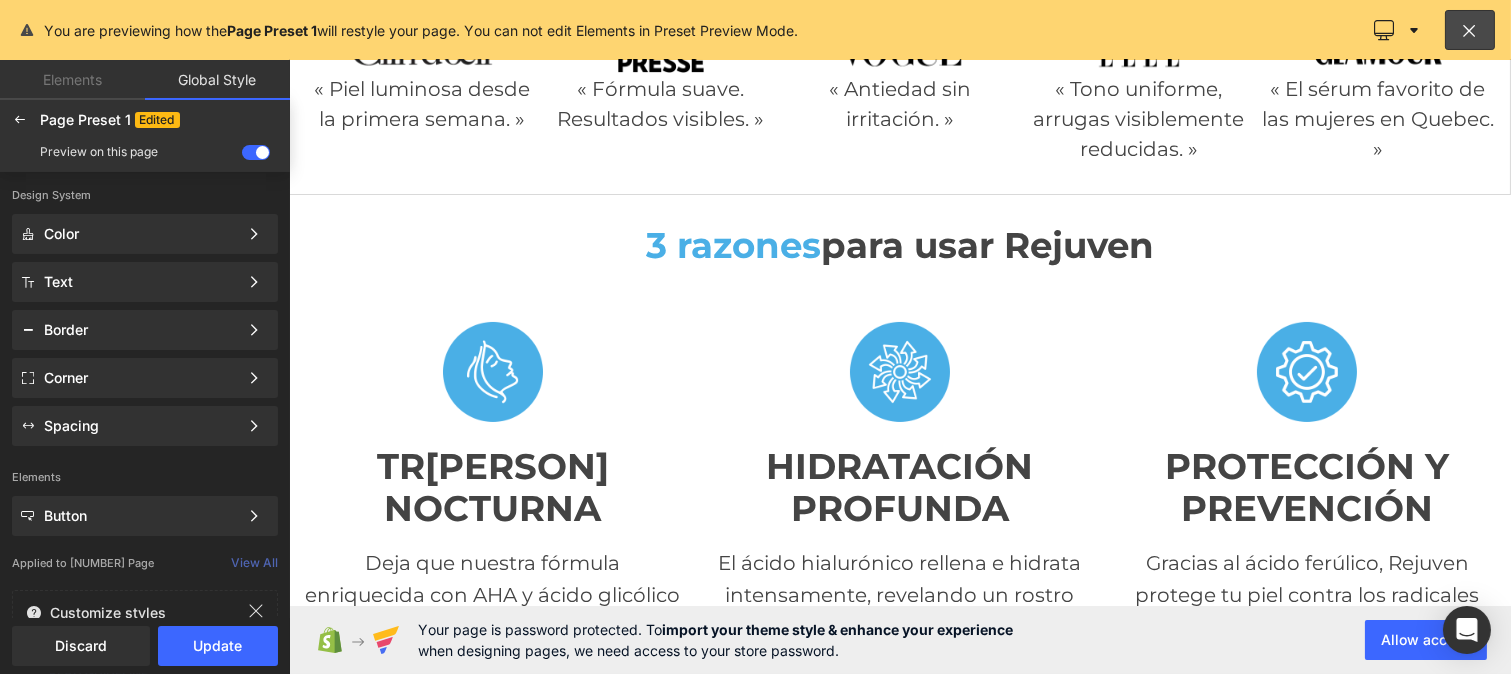 scroll, scrollTop: 458, scrollLeft: 0, axis: vertical 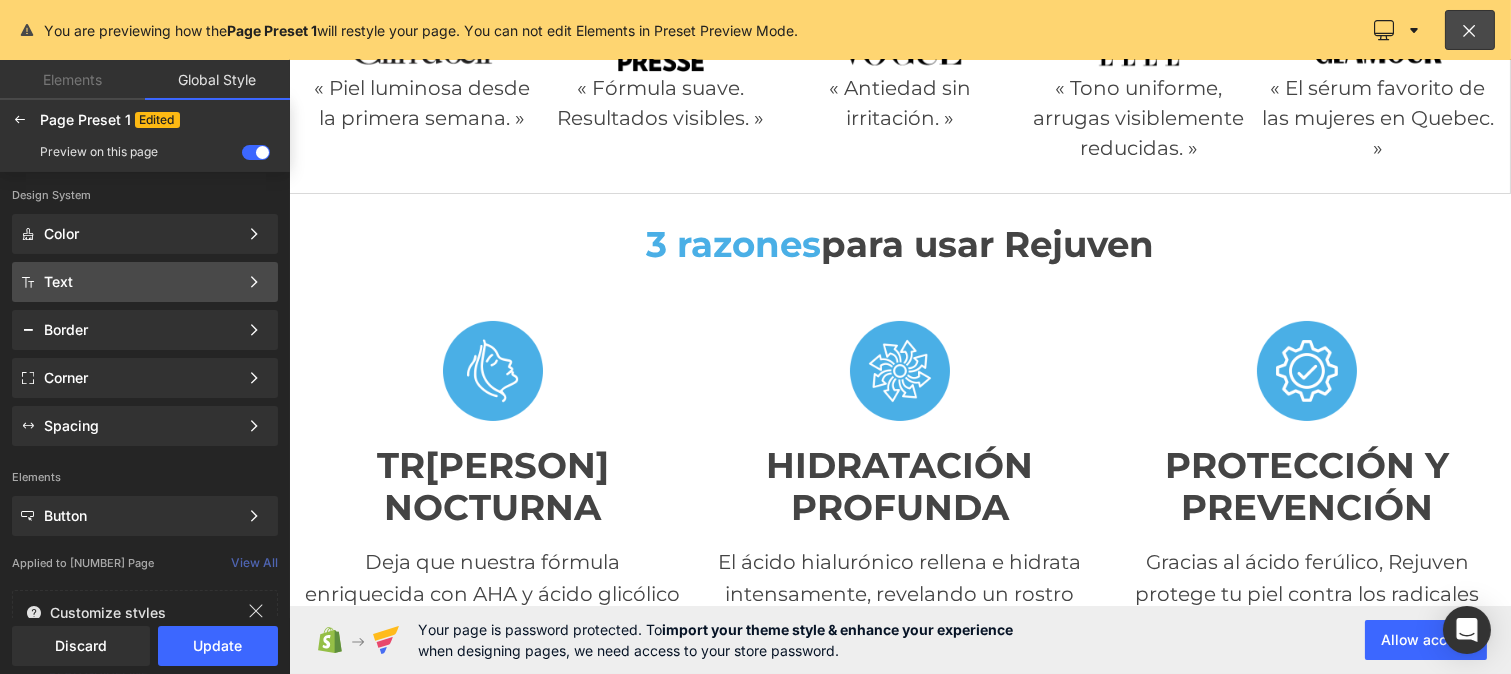 click on "Text" at bounding box center (141, 282) 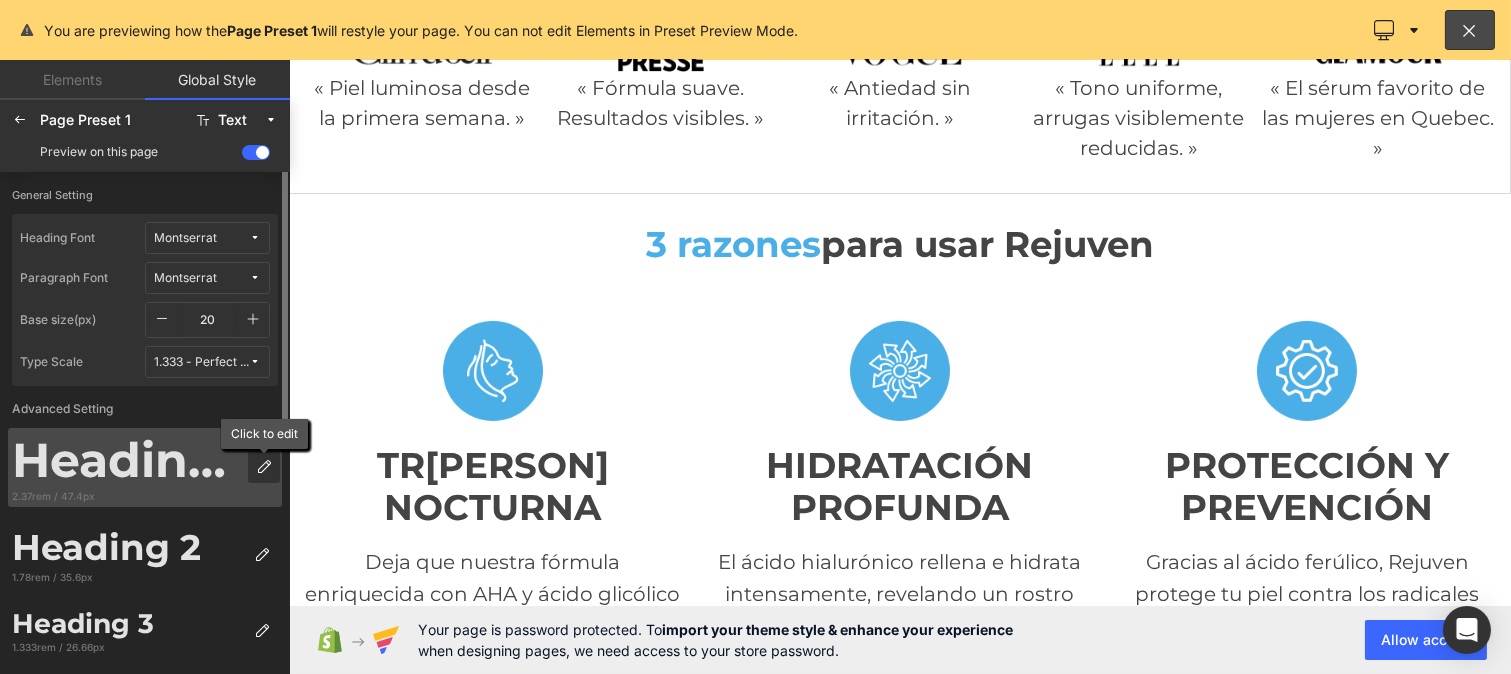 click at bounding box center (264, 467) 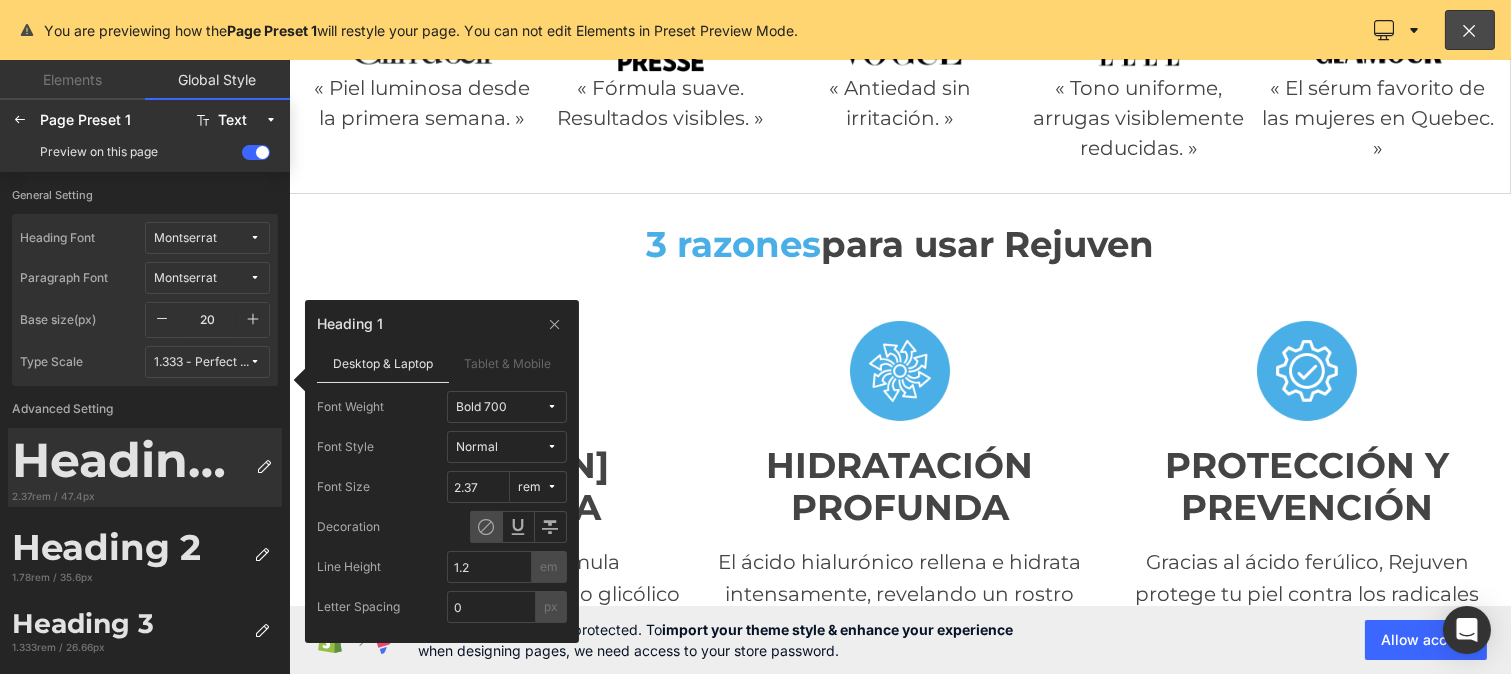 click on "Bold 700" at bounding box center (501, 407) 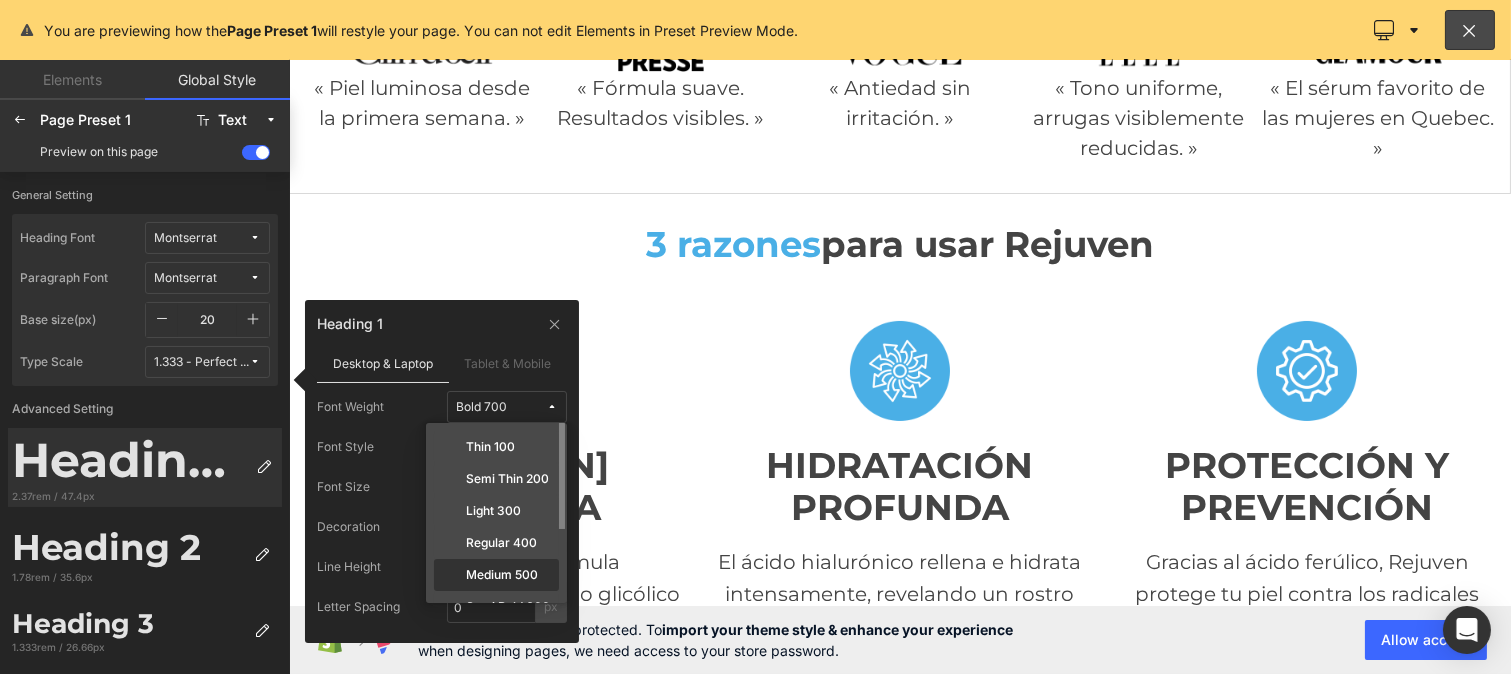 click on "Medium 500" at bounding box center (502, 575) 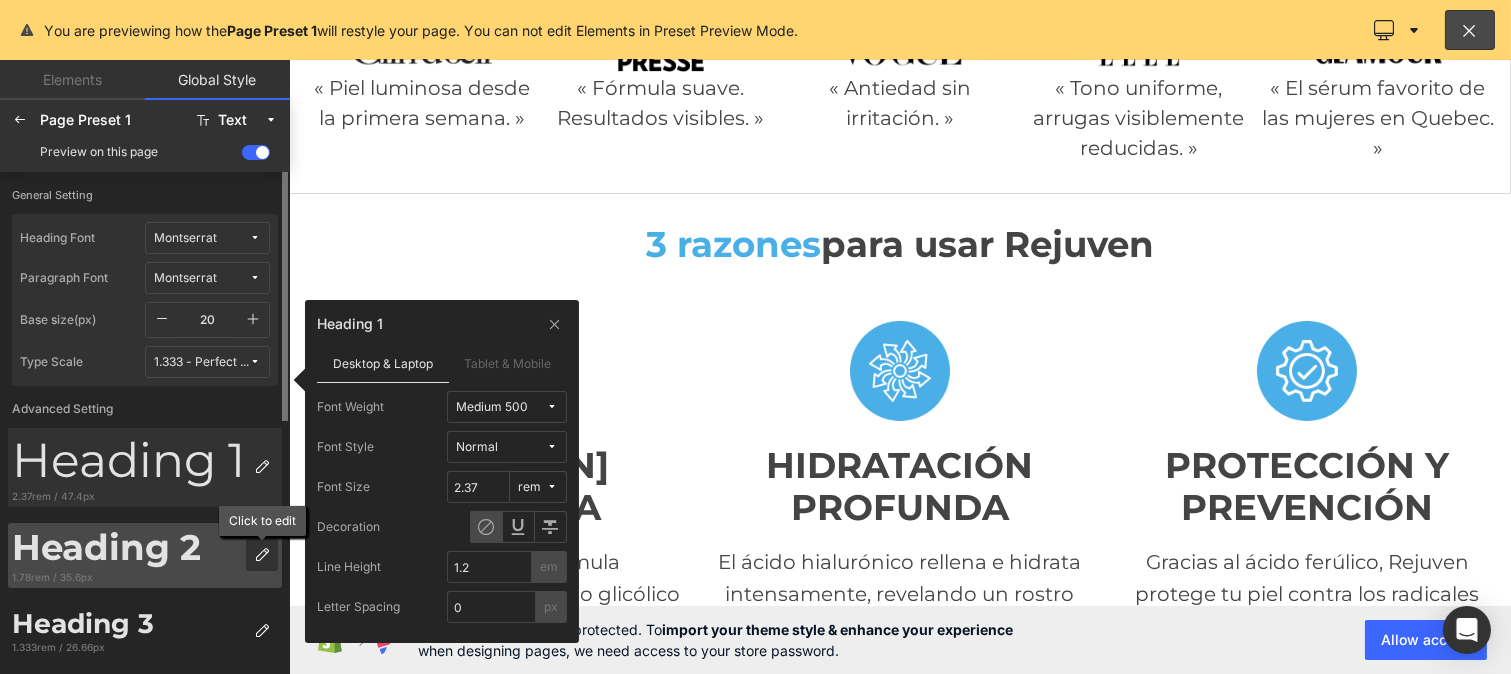 click at bounding box center (262, 555) 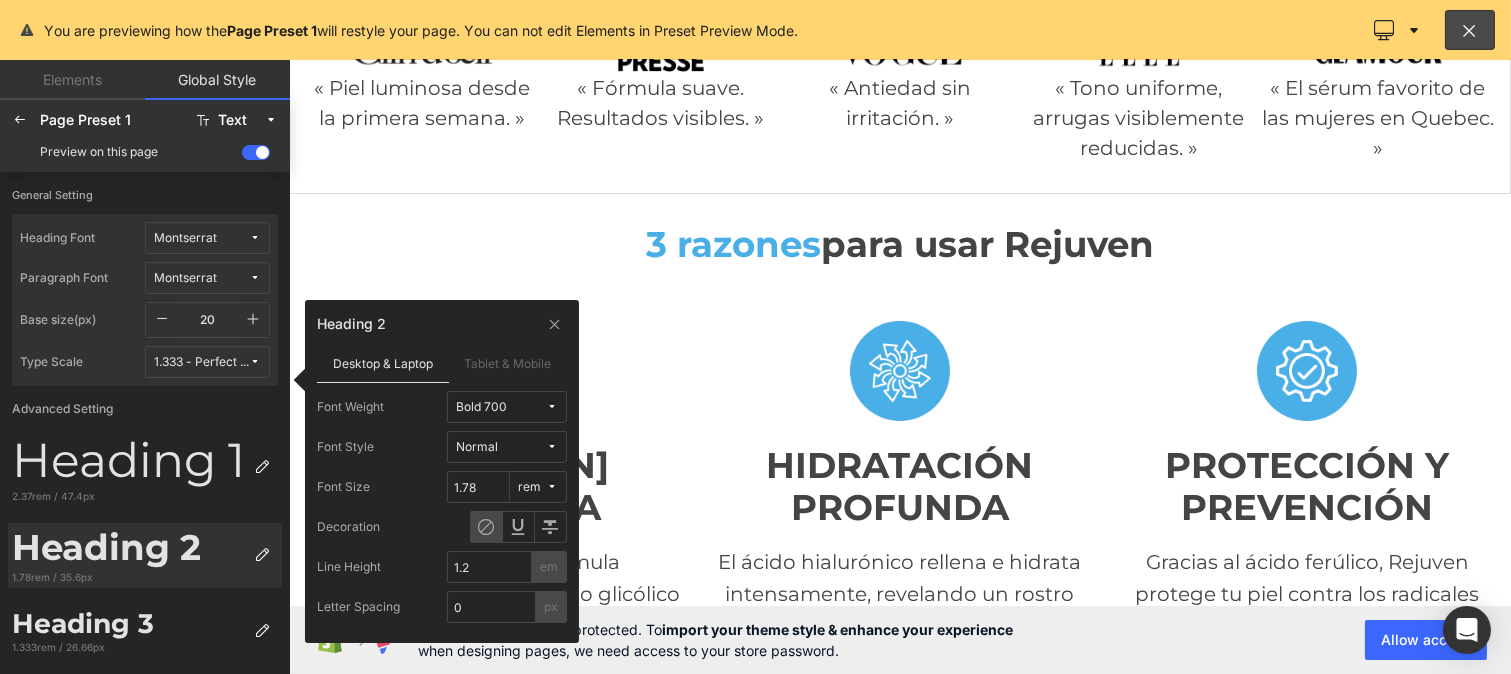click on "Bold 700" at bounding box center (507, 407) 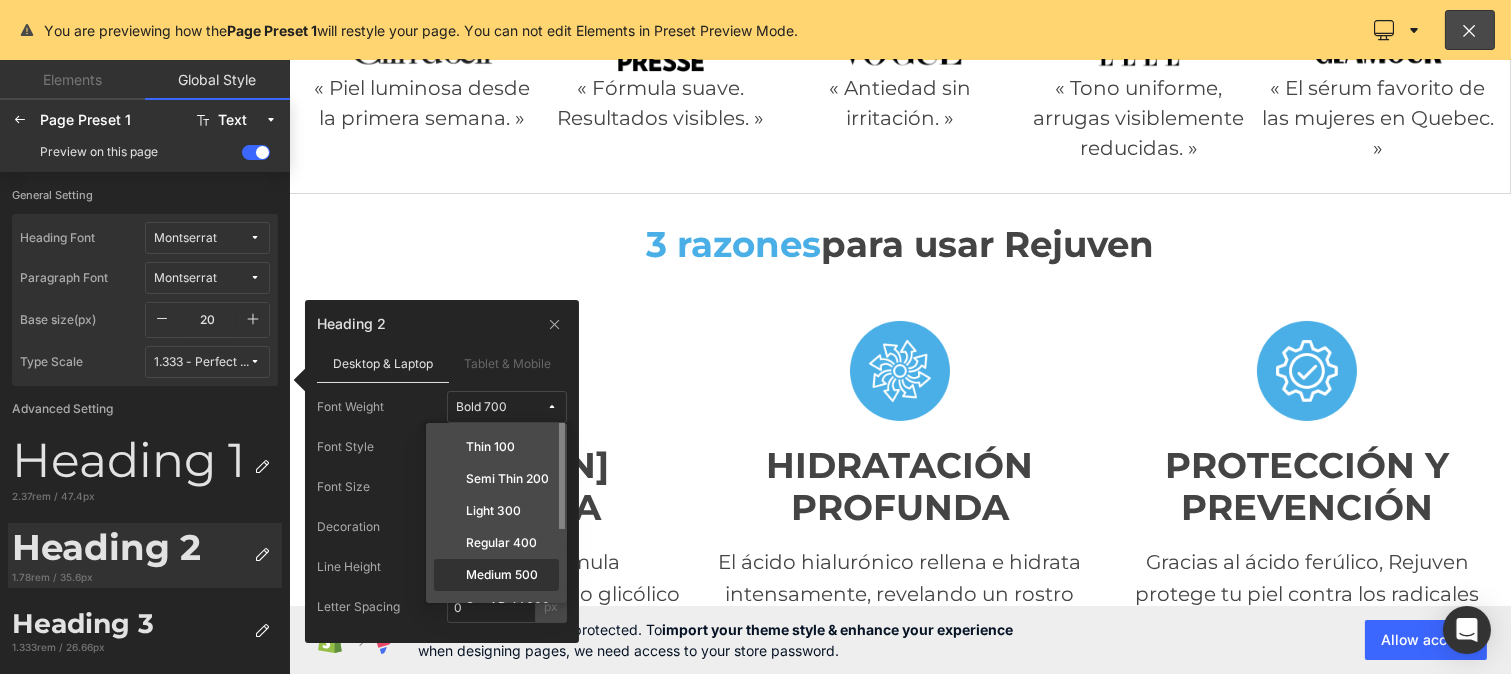 click on "Medium 500" 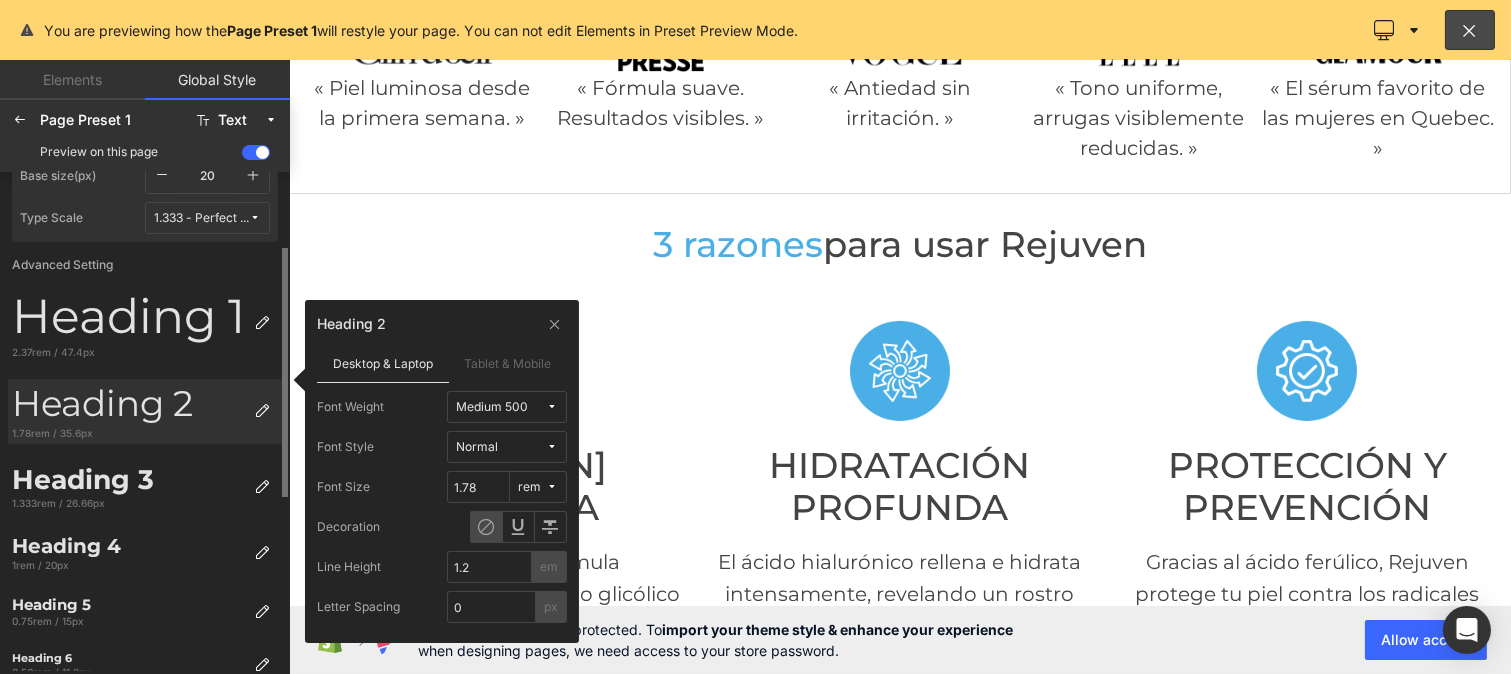 scroll, scrollTop: 147, scrollLeft: 0, axis: vertical 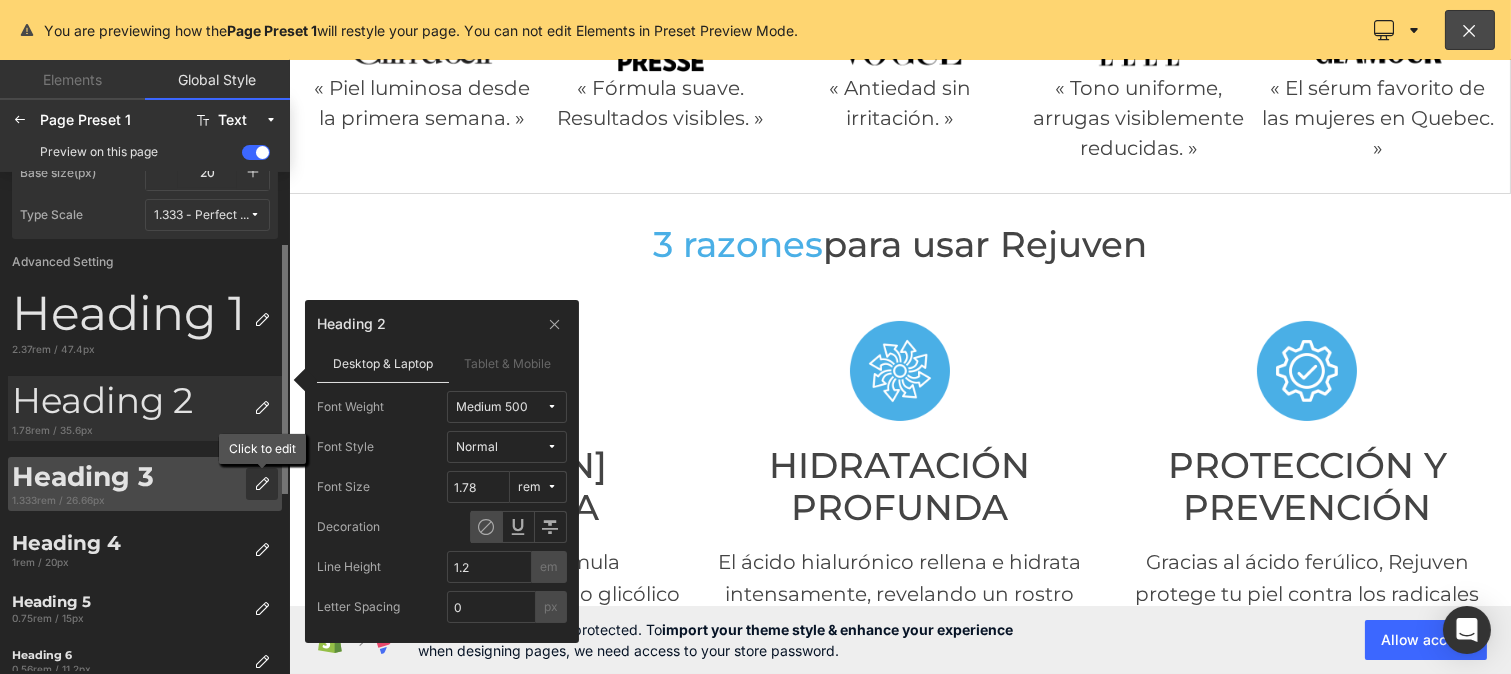 click at bounding box center (262, 484) 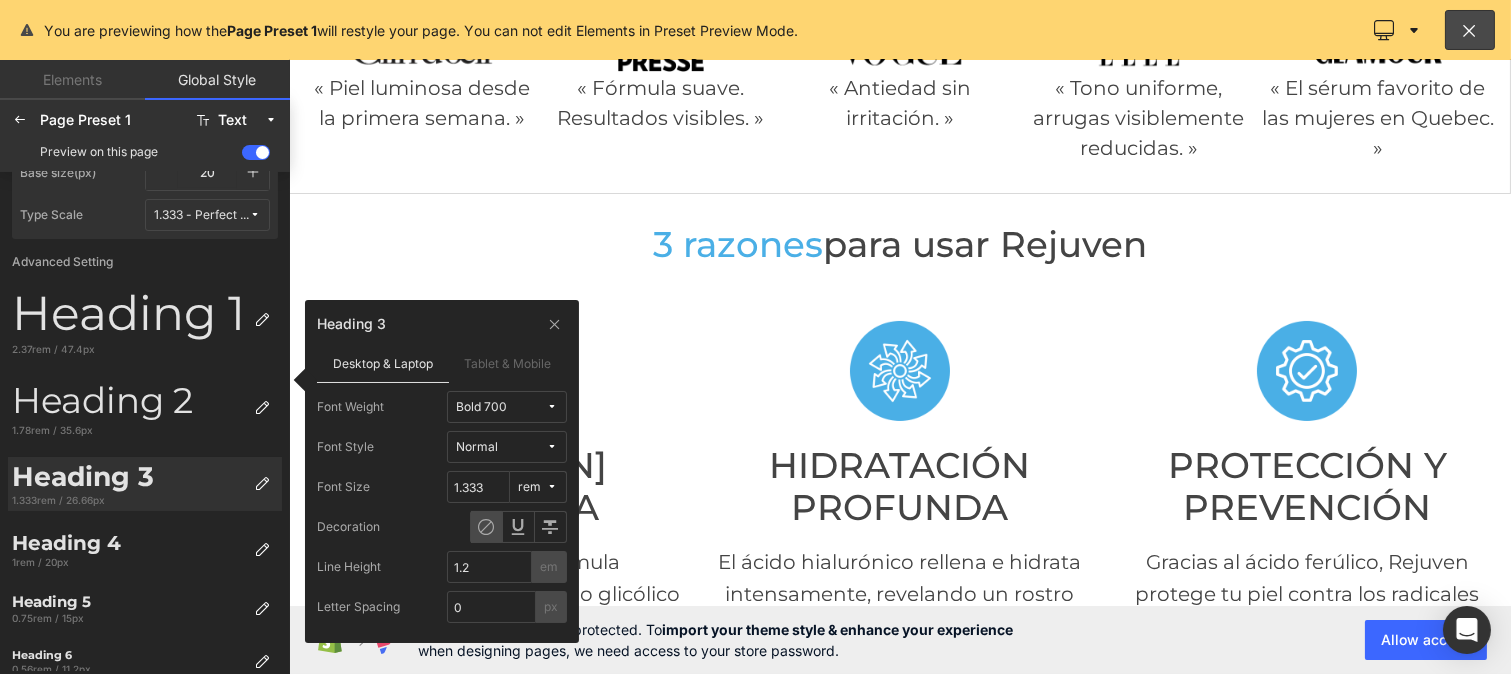 click on "Bold 700" at bounding box center (481, 407) 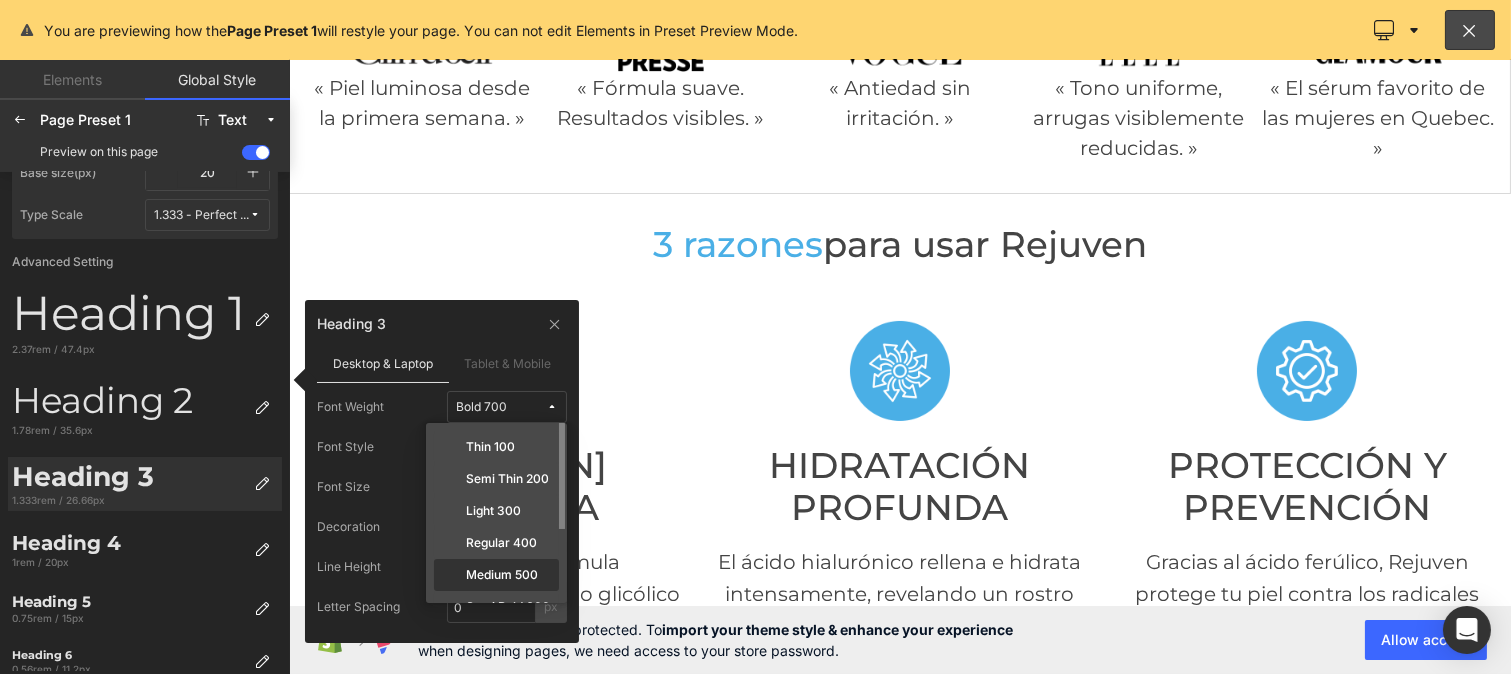 click on "Medium 500" at bounding box center (502, 575) 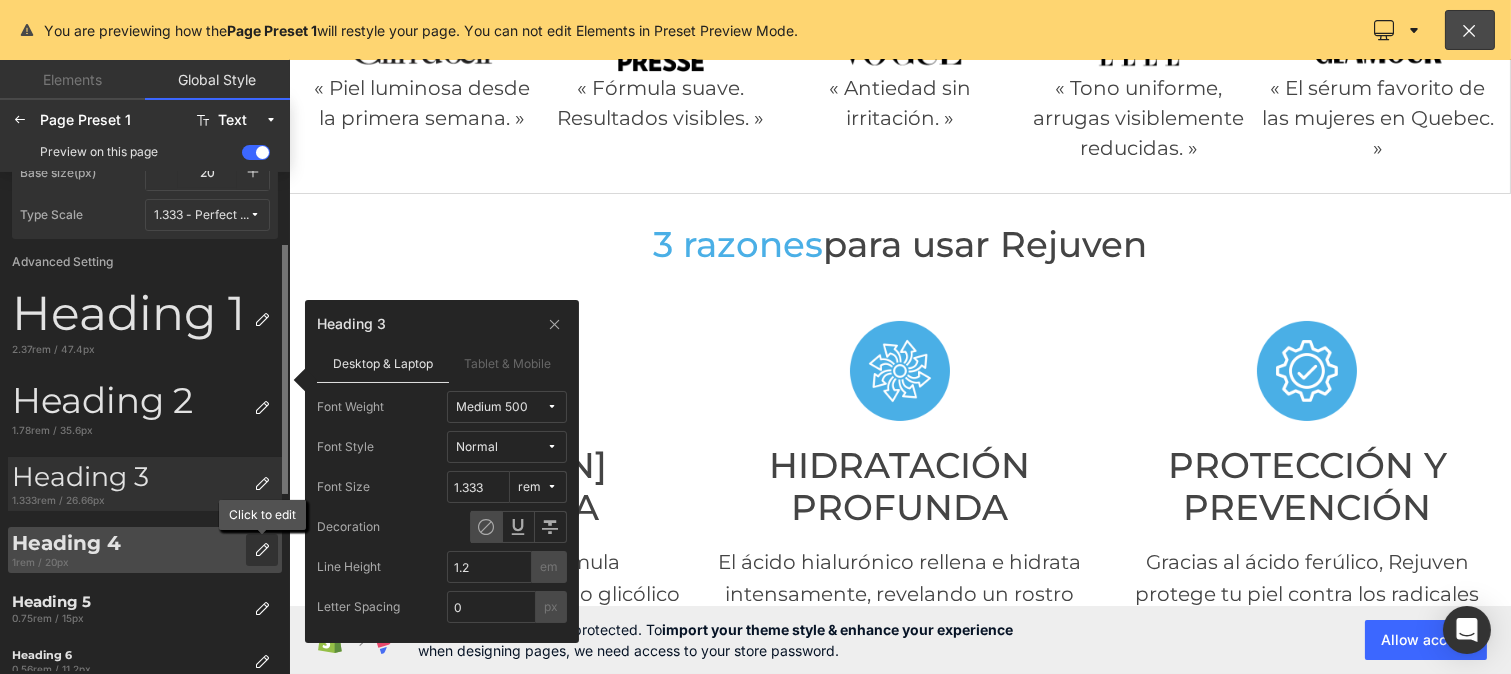 click at bounding box center [262, 550] 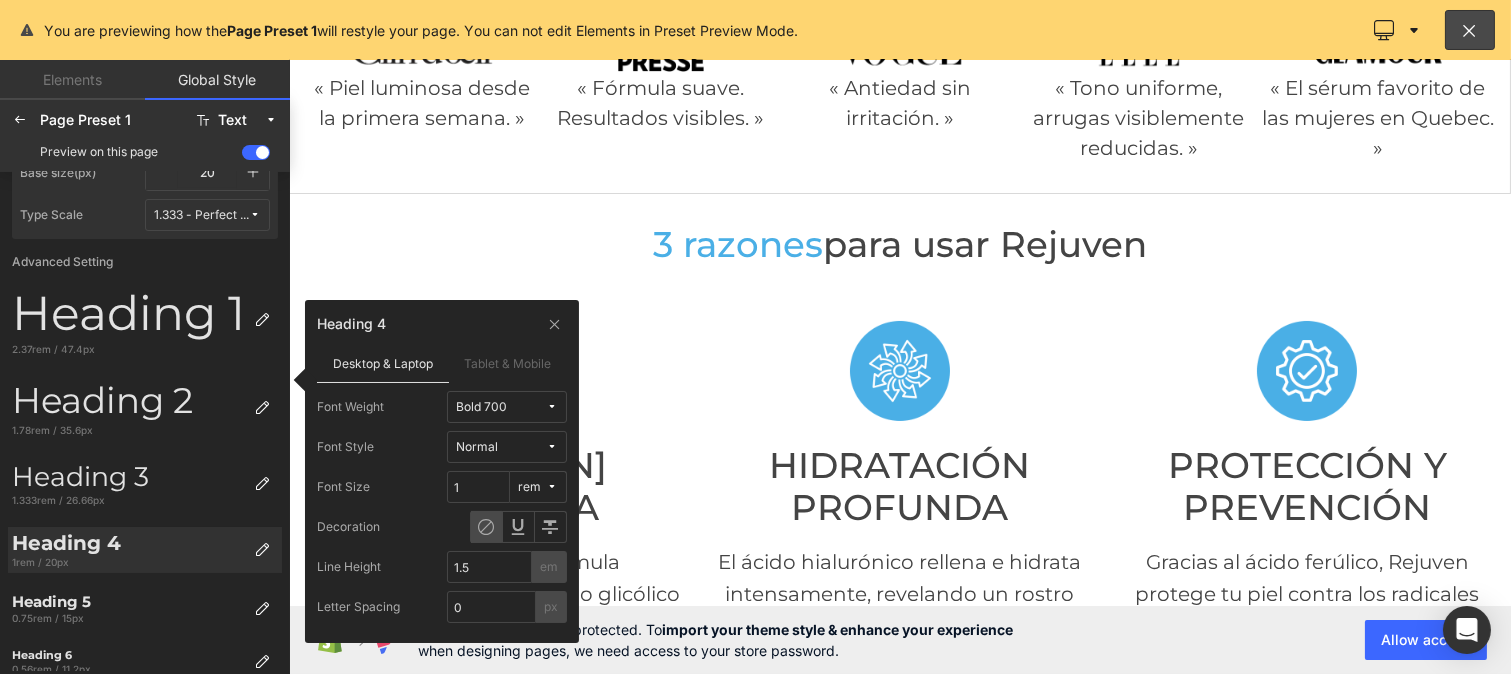 click on "Bold 700" at bounding box center [501, 407] 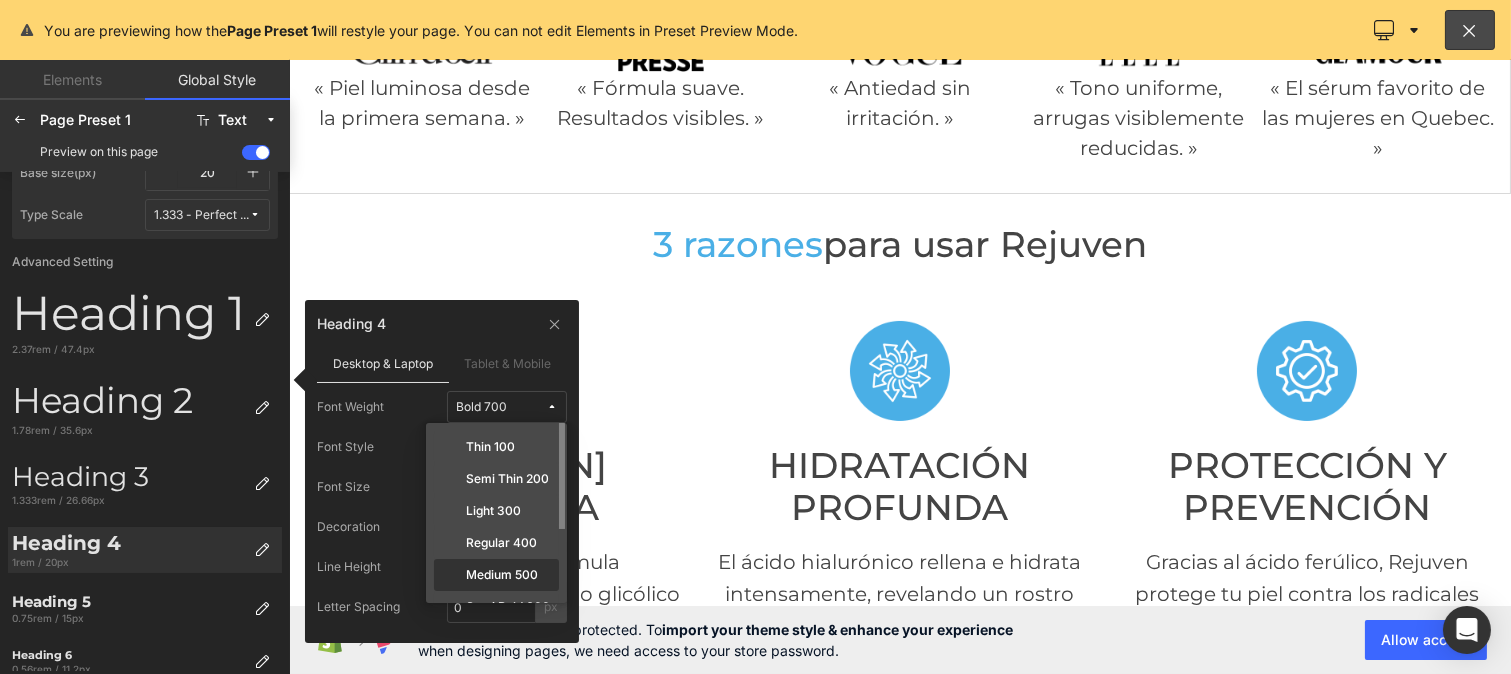 click on "Medium 500" at bounding box center [502, 575] 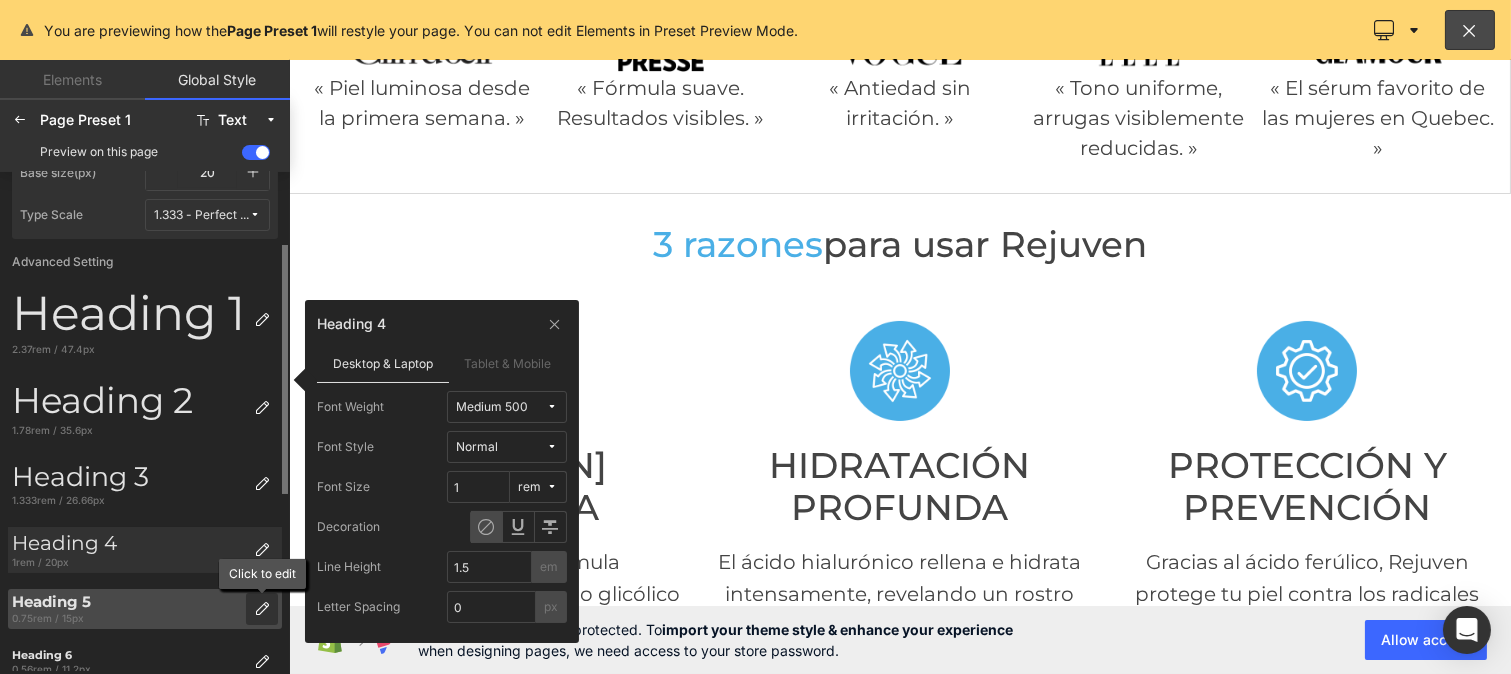 click at bounding box center (262, 609) 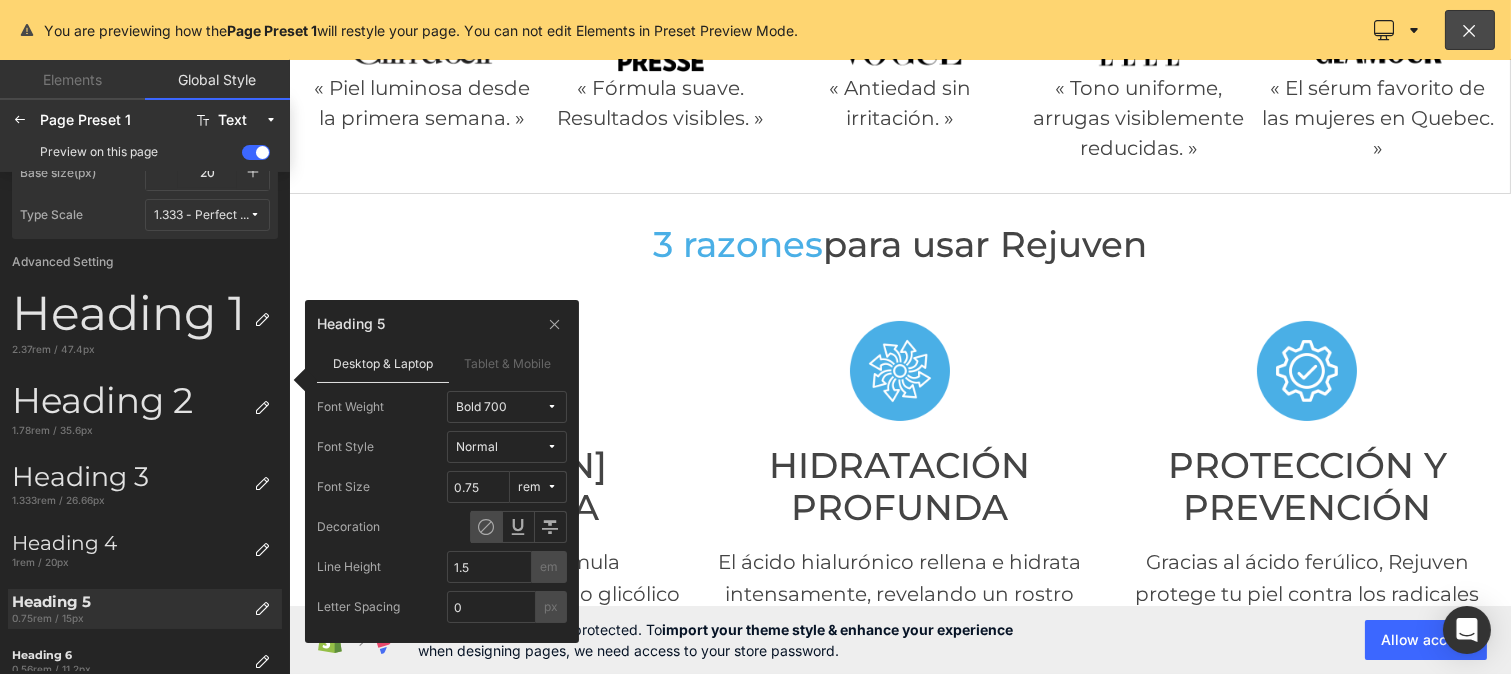 click on "Bold 700" at bounding box center (501, 407) 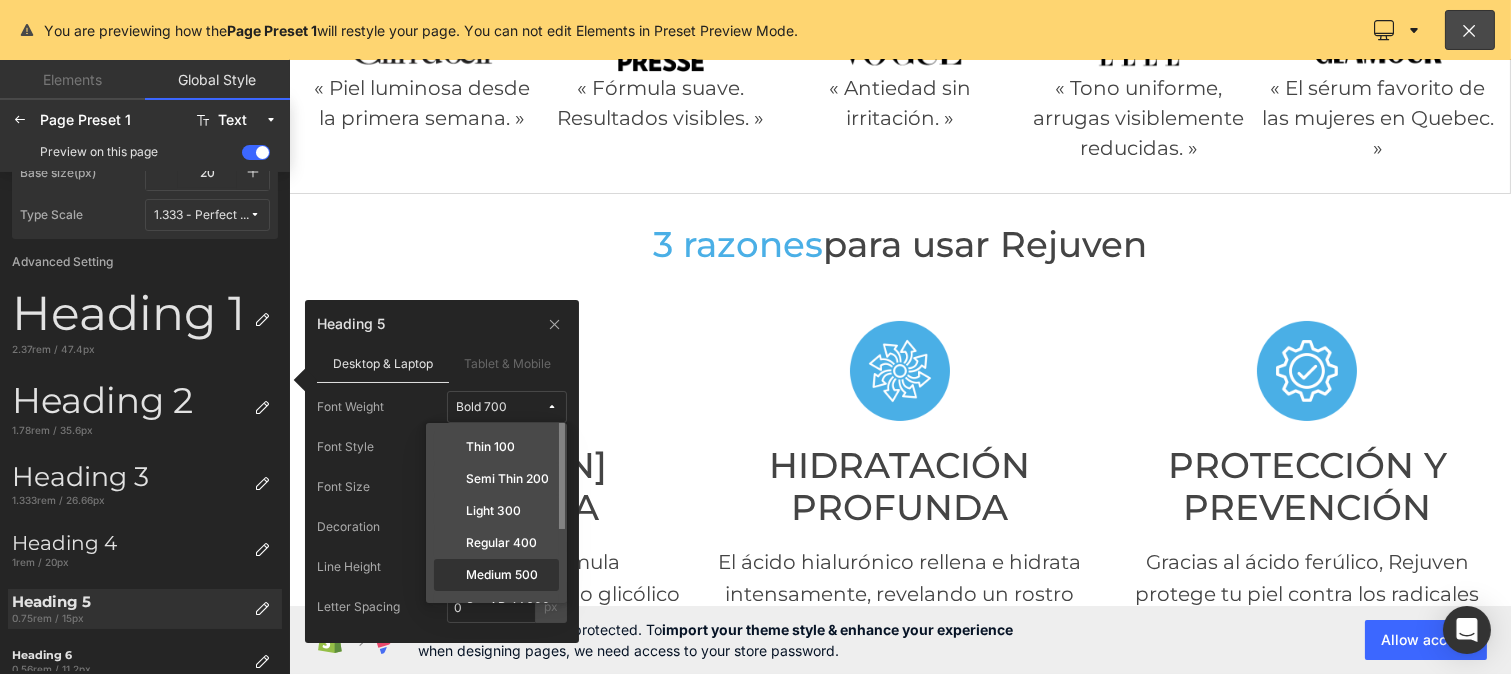 click on "Medium 500" at bounding box center (502, 575) 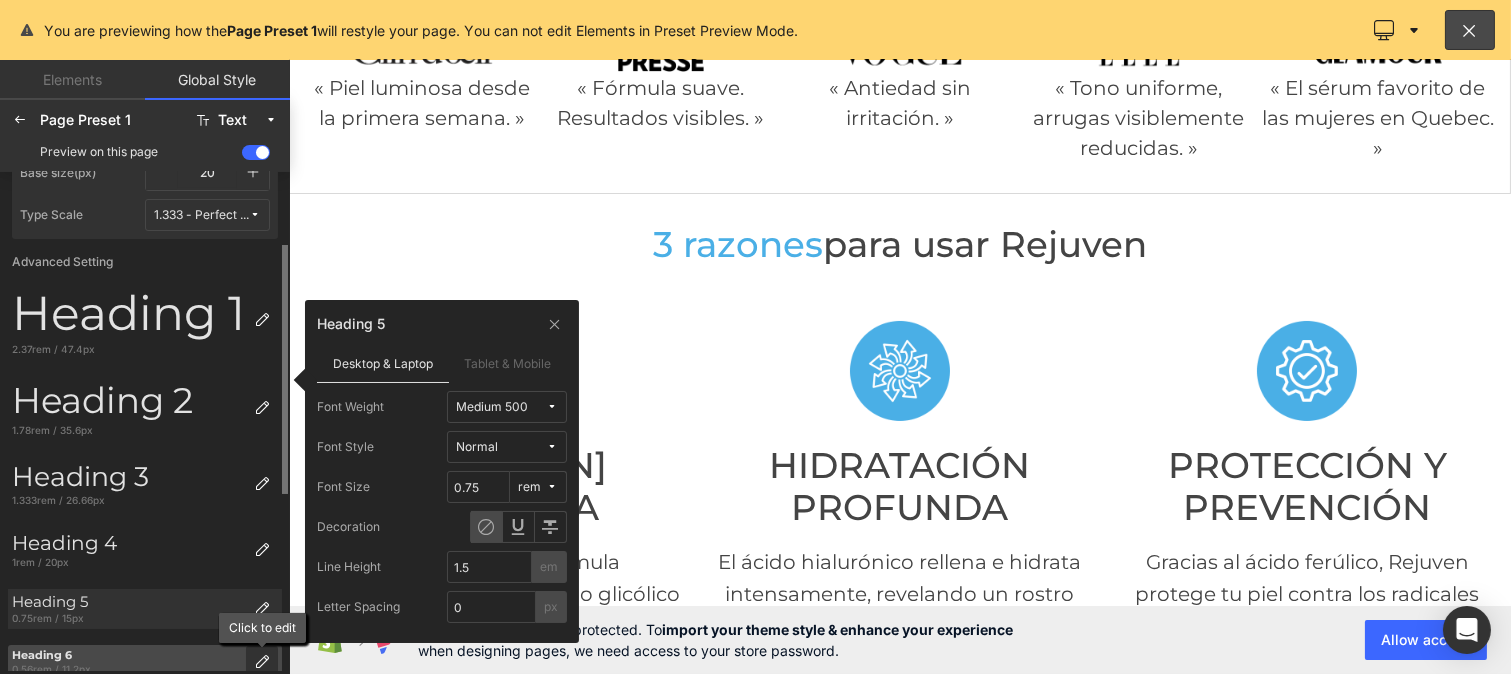 click at bounding box center (262, 662) 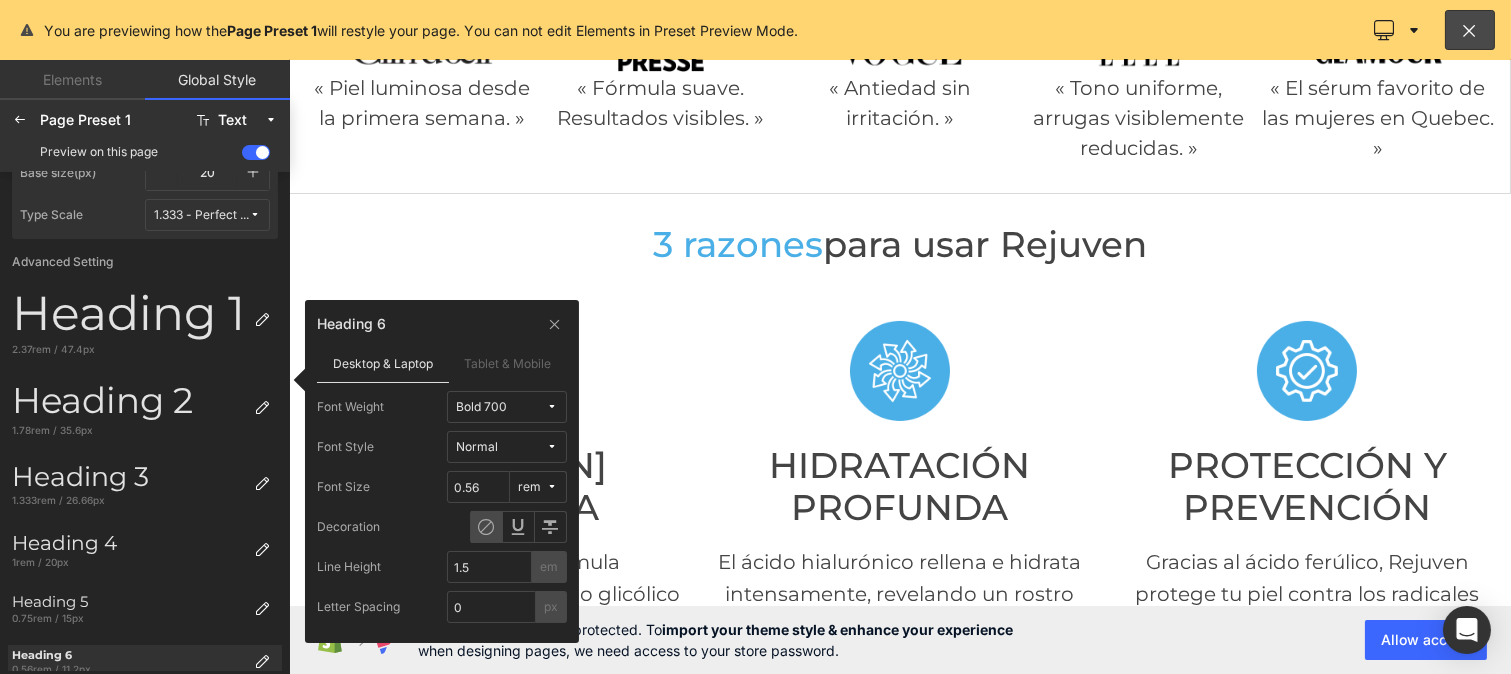 click on "Bold 700" at bounding box center (501, 407) 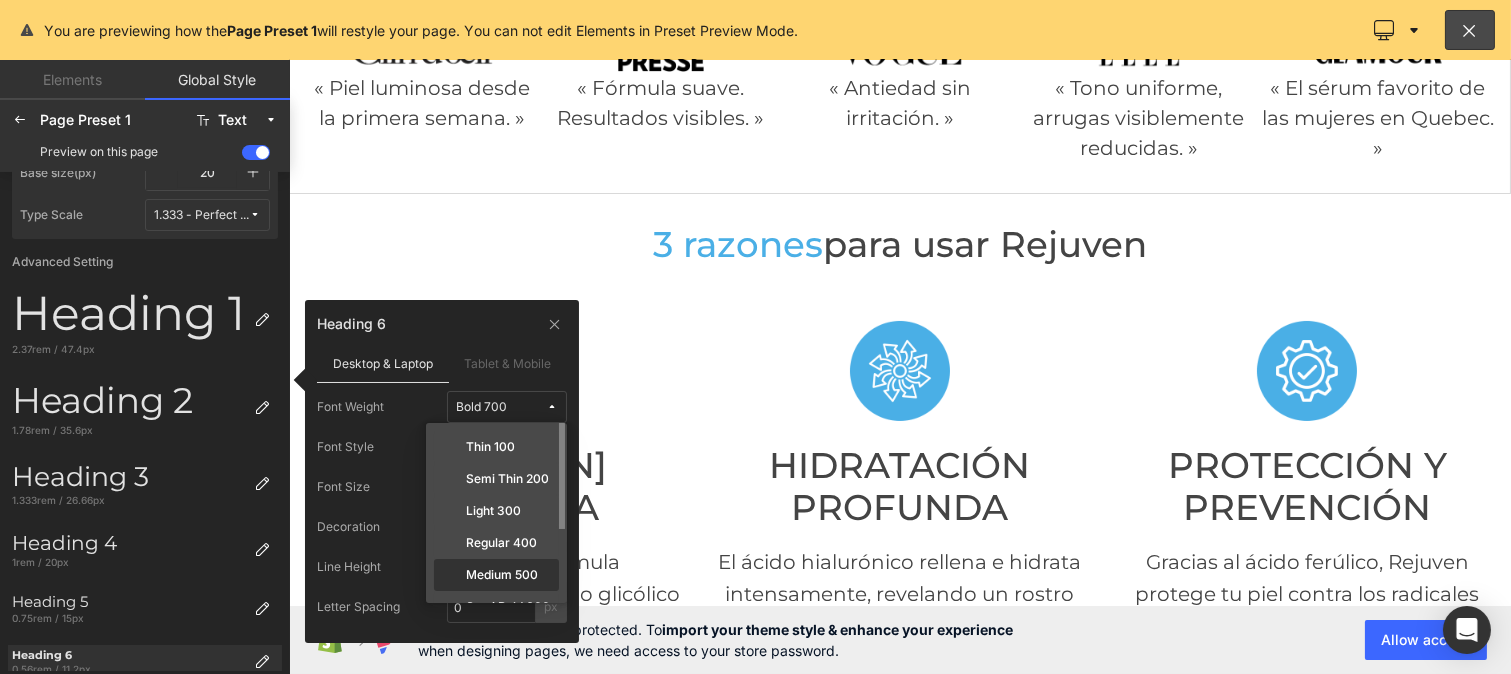 click on "Medium 500" at bounding box center (502, 575) 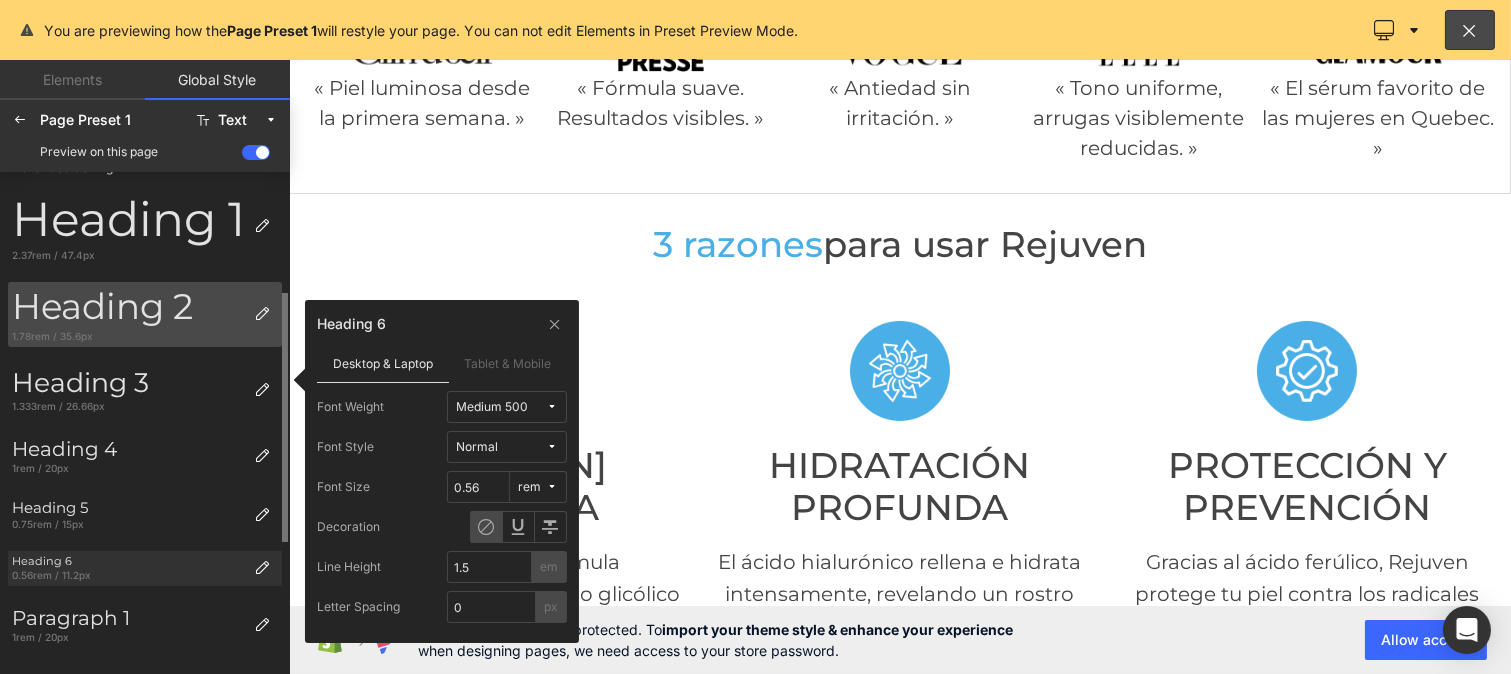 scroll, scrollTop: 242, scrollLeft: 0, axis: vertical 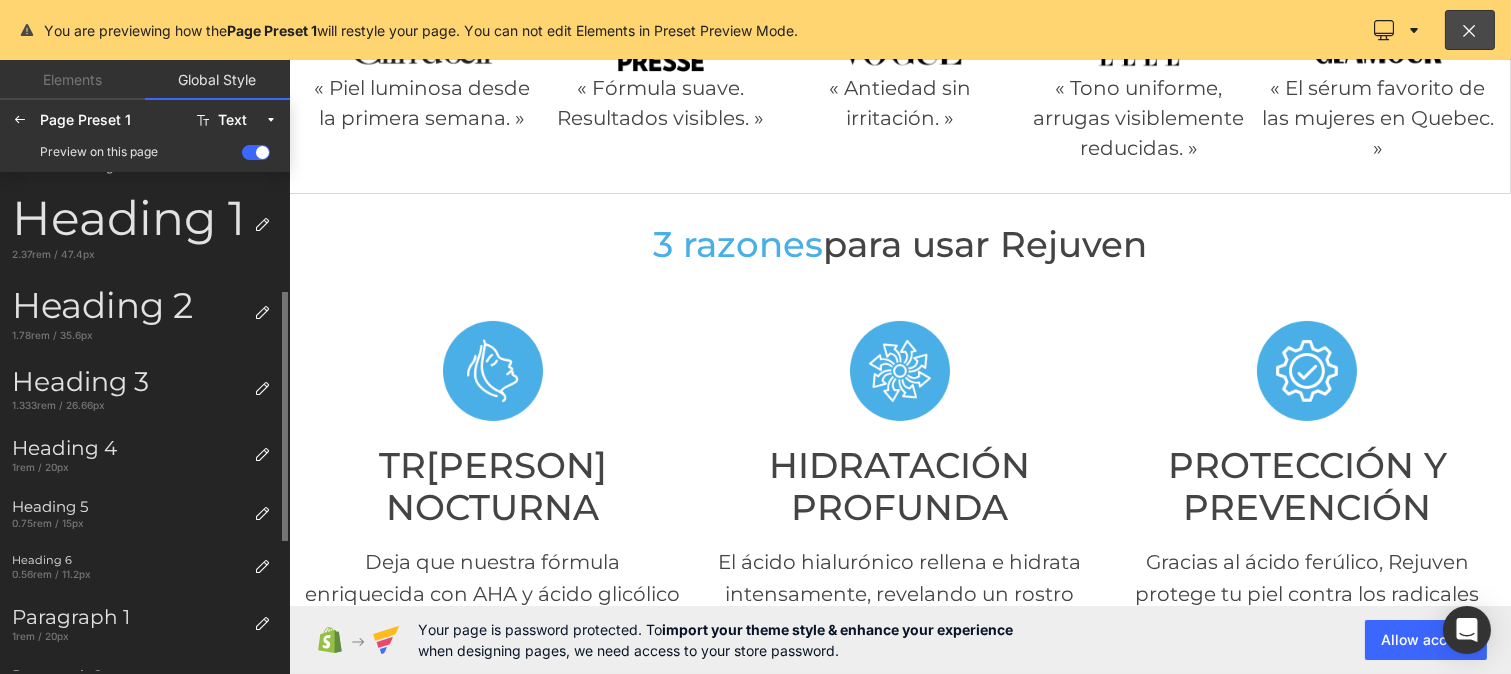 click at bounding box center [899, 367] 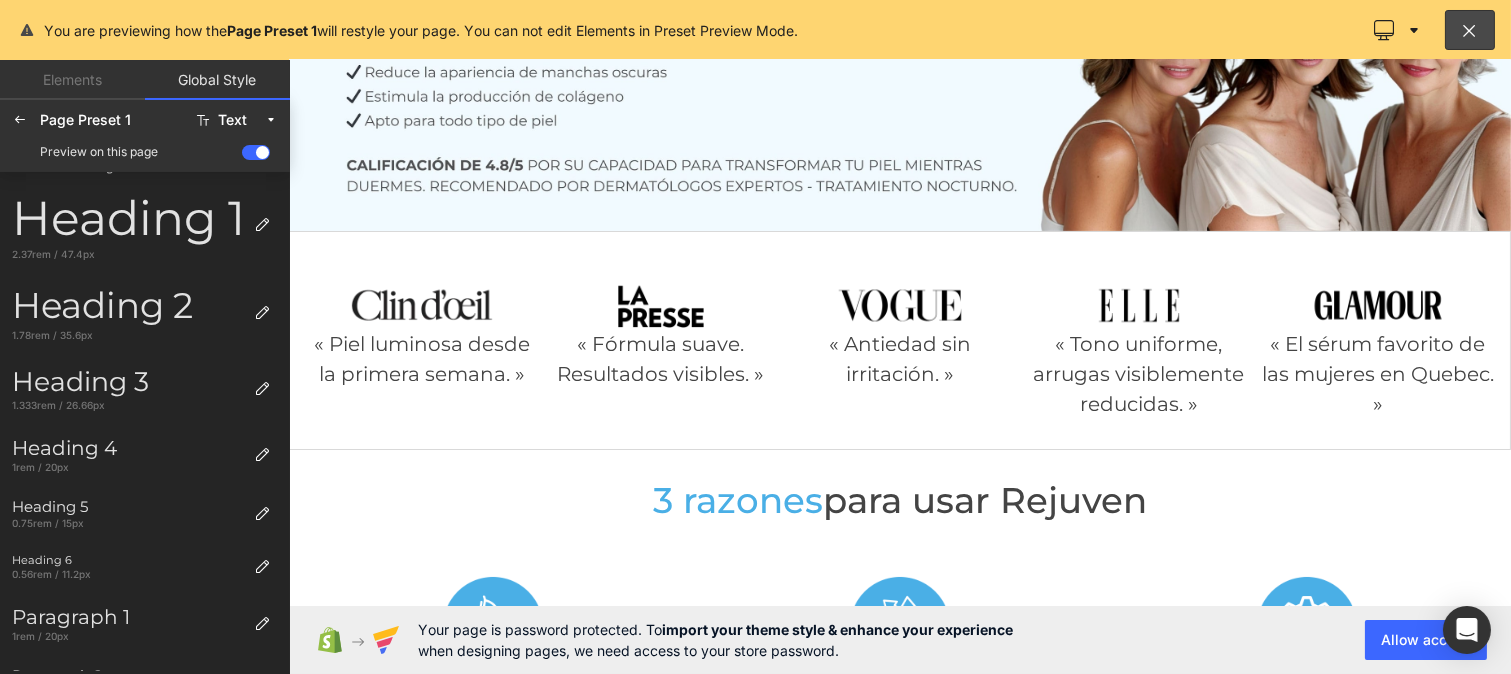 scroll, scrollTop: 201, scrollLeft: 0, axis: vertical 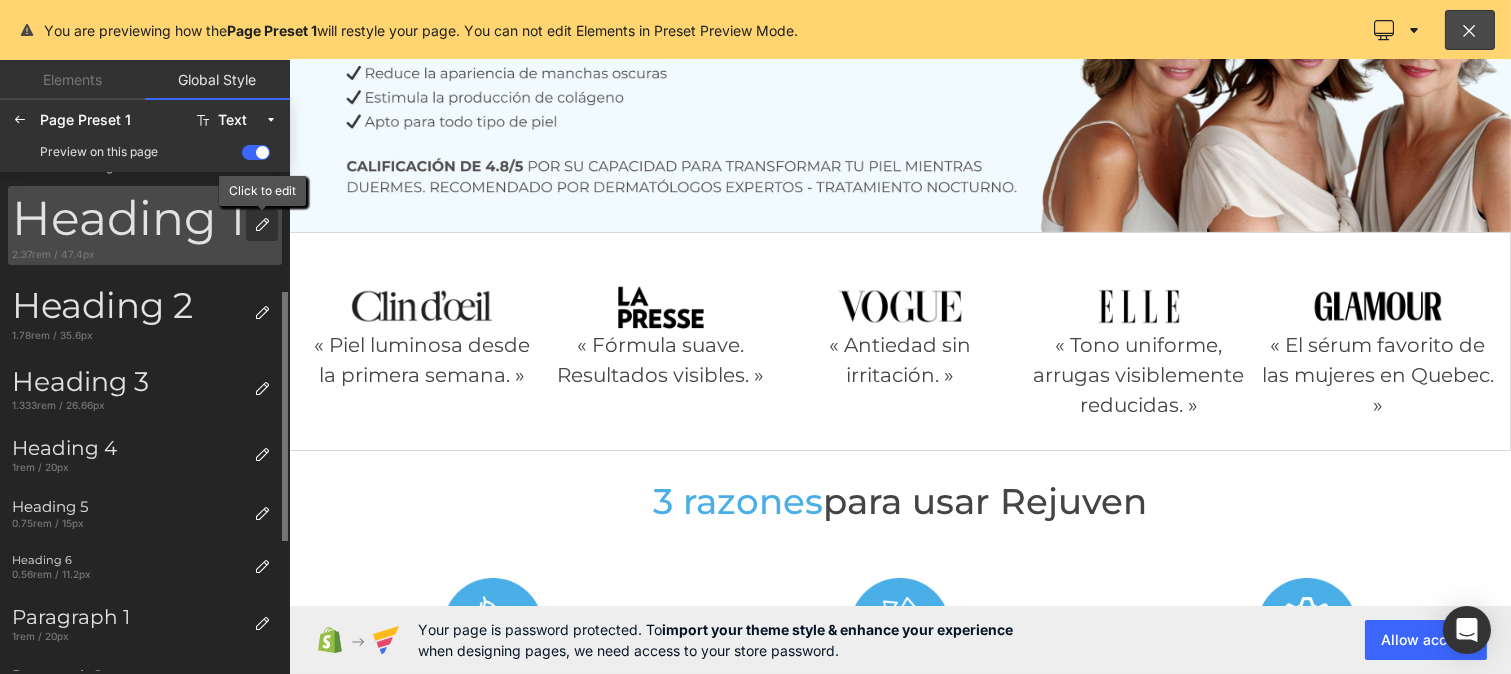 click at bounding box center (262, 225) 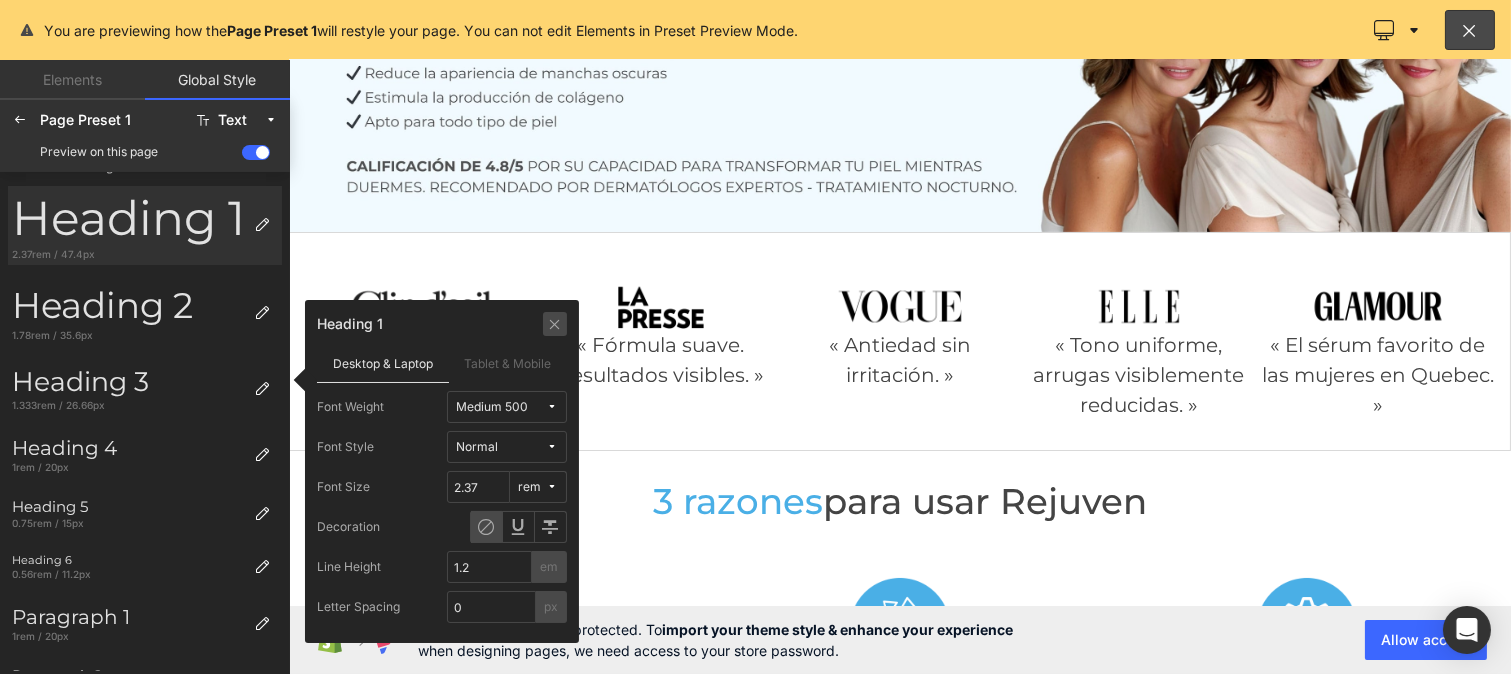 click at bounding box center [555, 324] 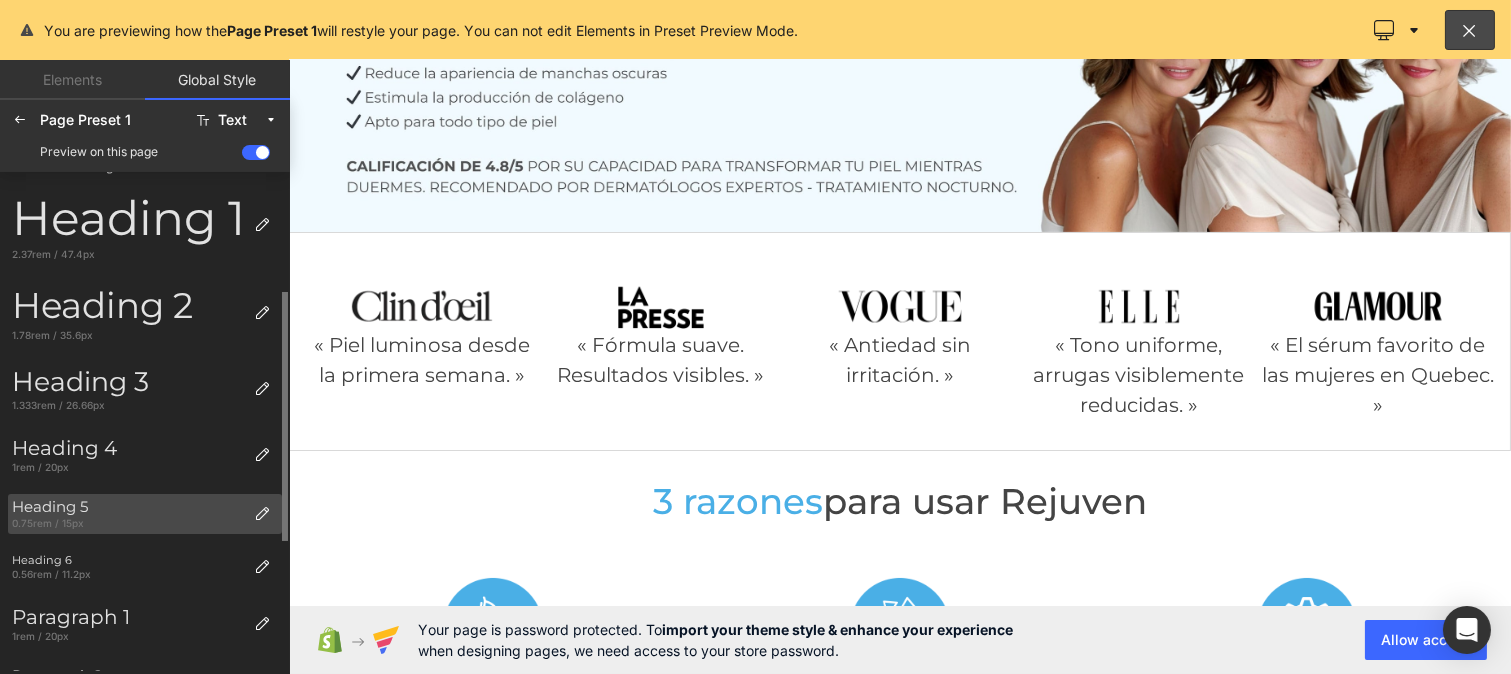 scroll, scrollTop: 500, scrollLeft: 0, axis: vertical 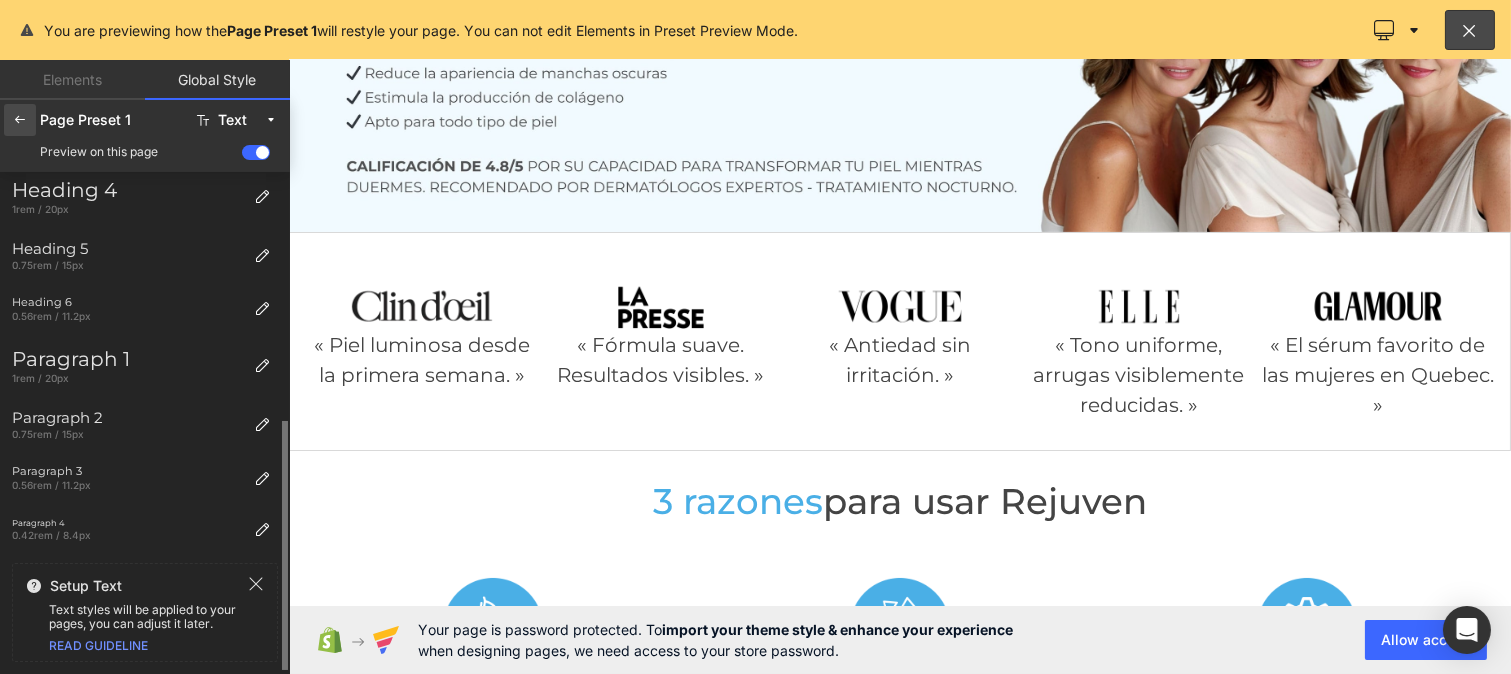 click at bounding box center [20, 120] 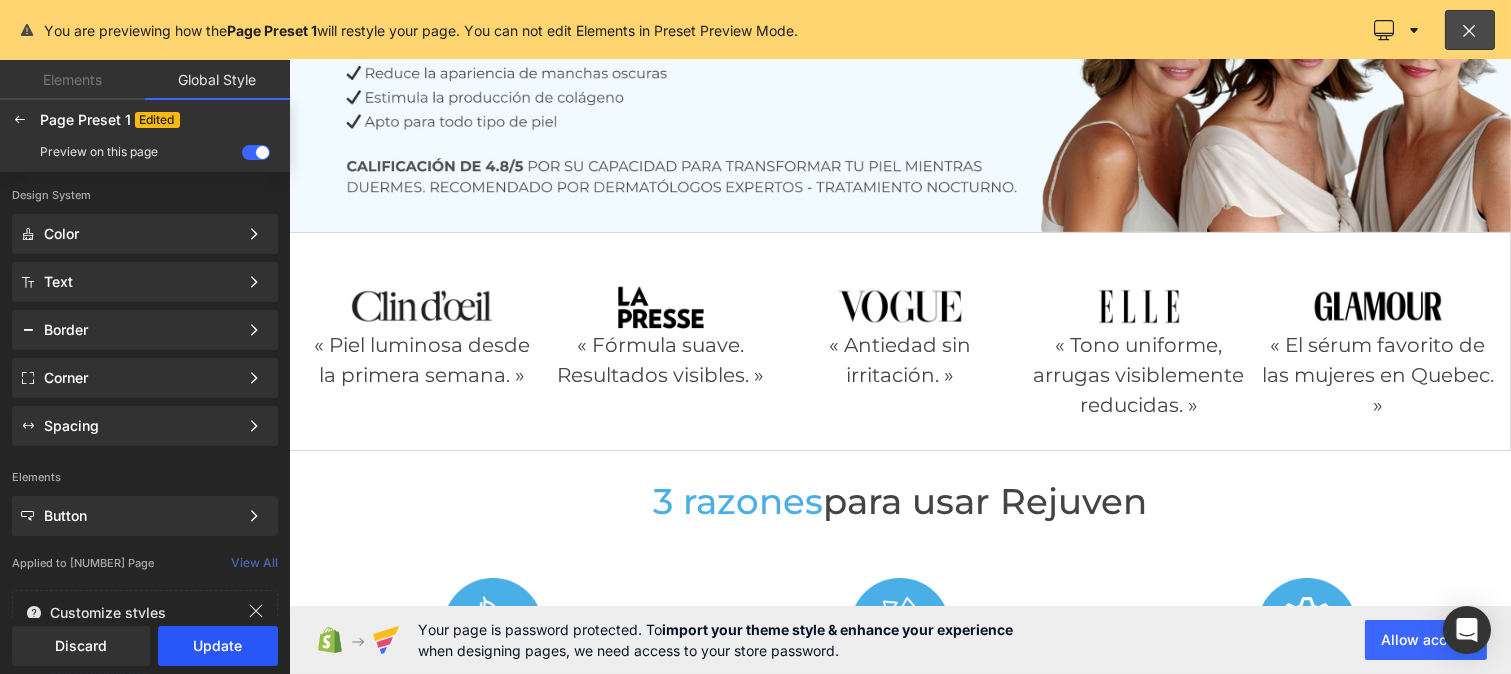 click on "Update" at bounding box center [218, 646] 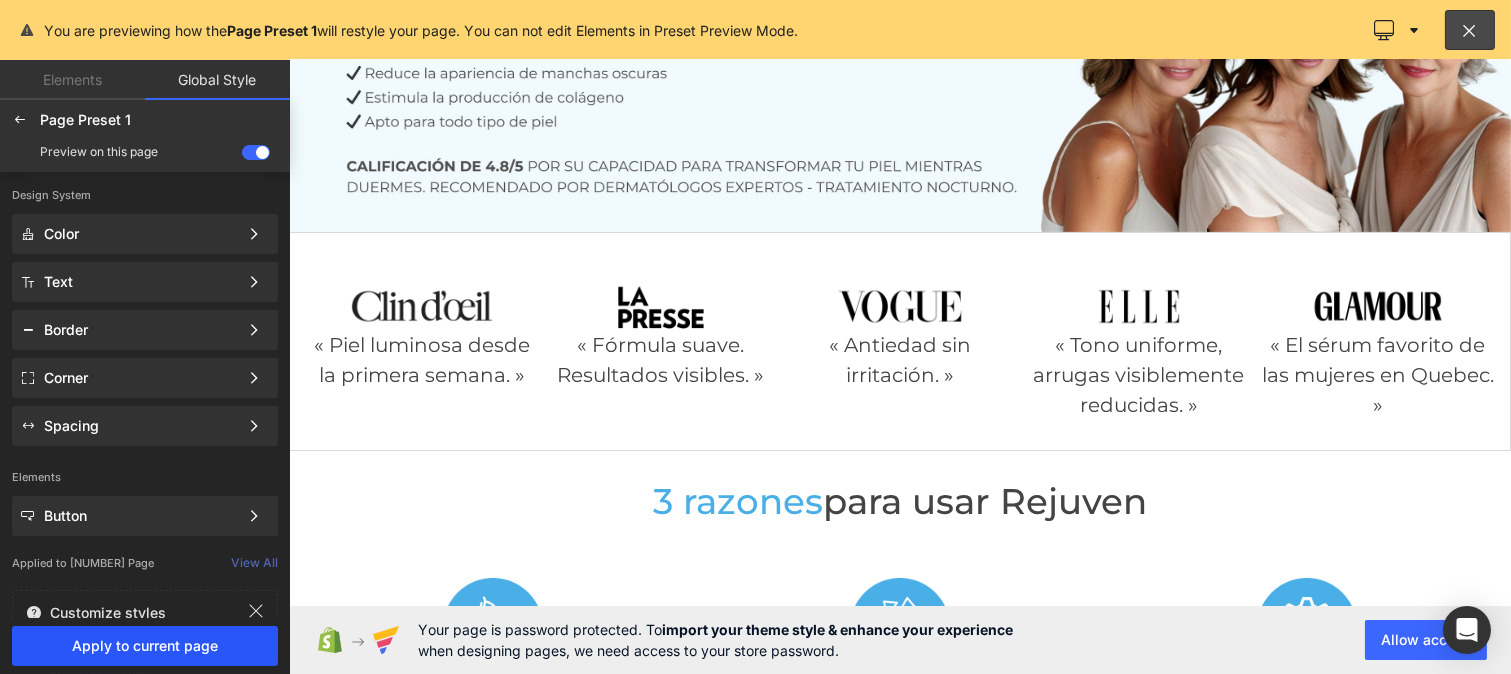 click on "Apply to current page" at bounding box center (145, 646) 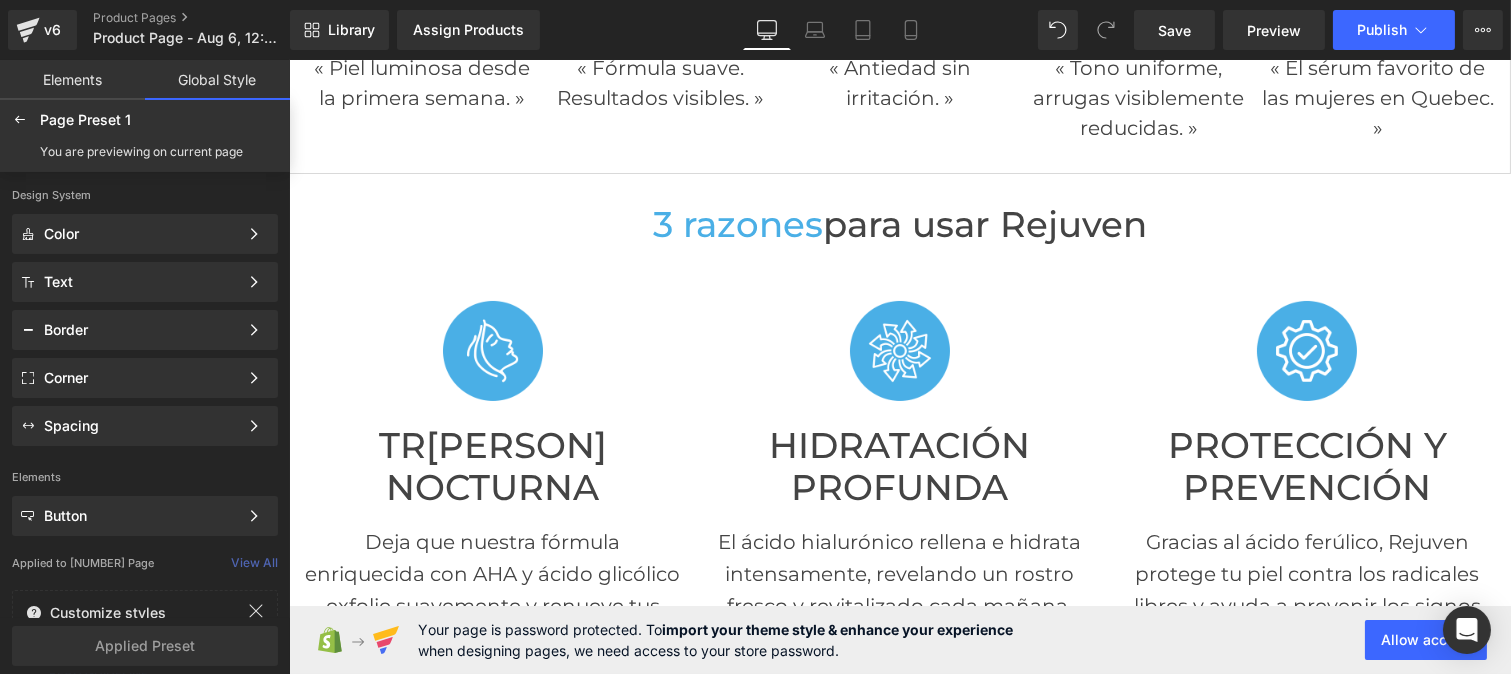 scroll, scrollTop: 484, scrollLeft: 0, axis: vertical 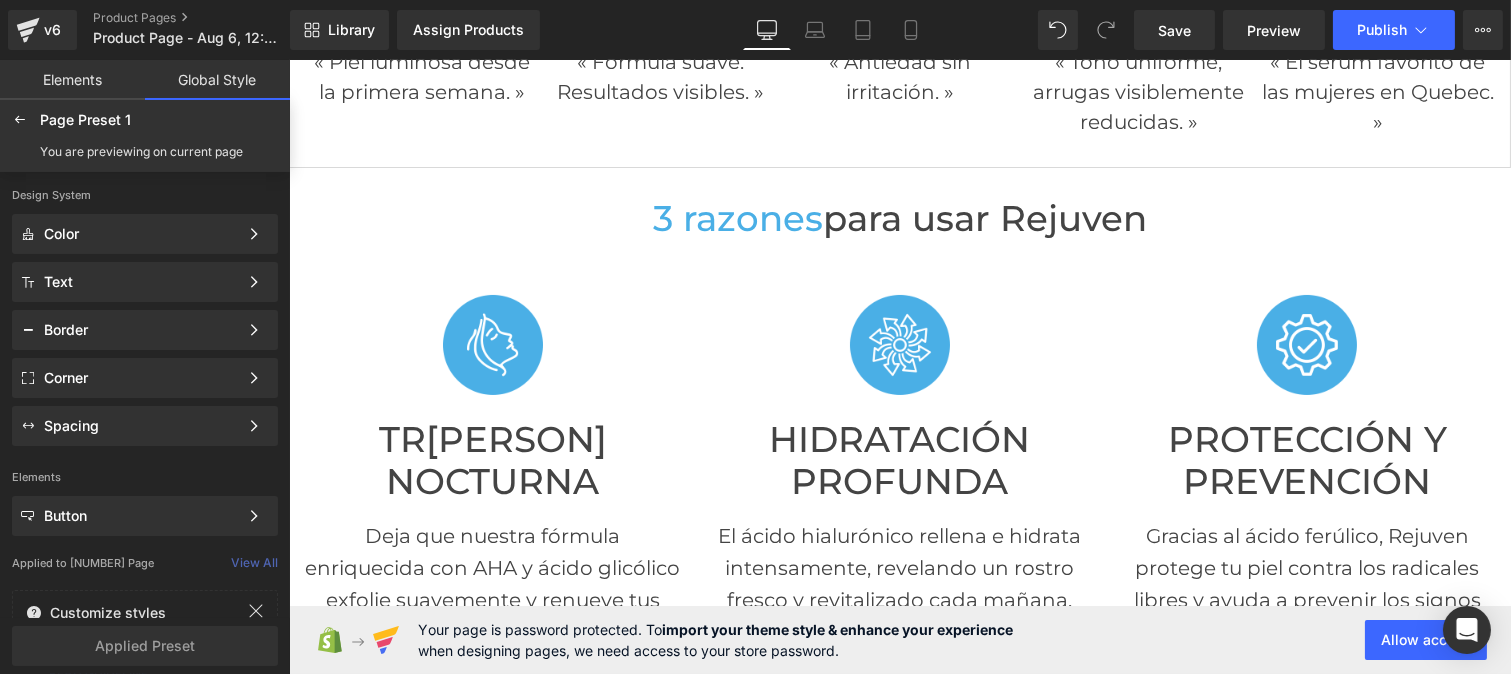 click at bounding box center (899, 367) 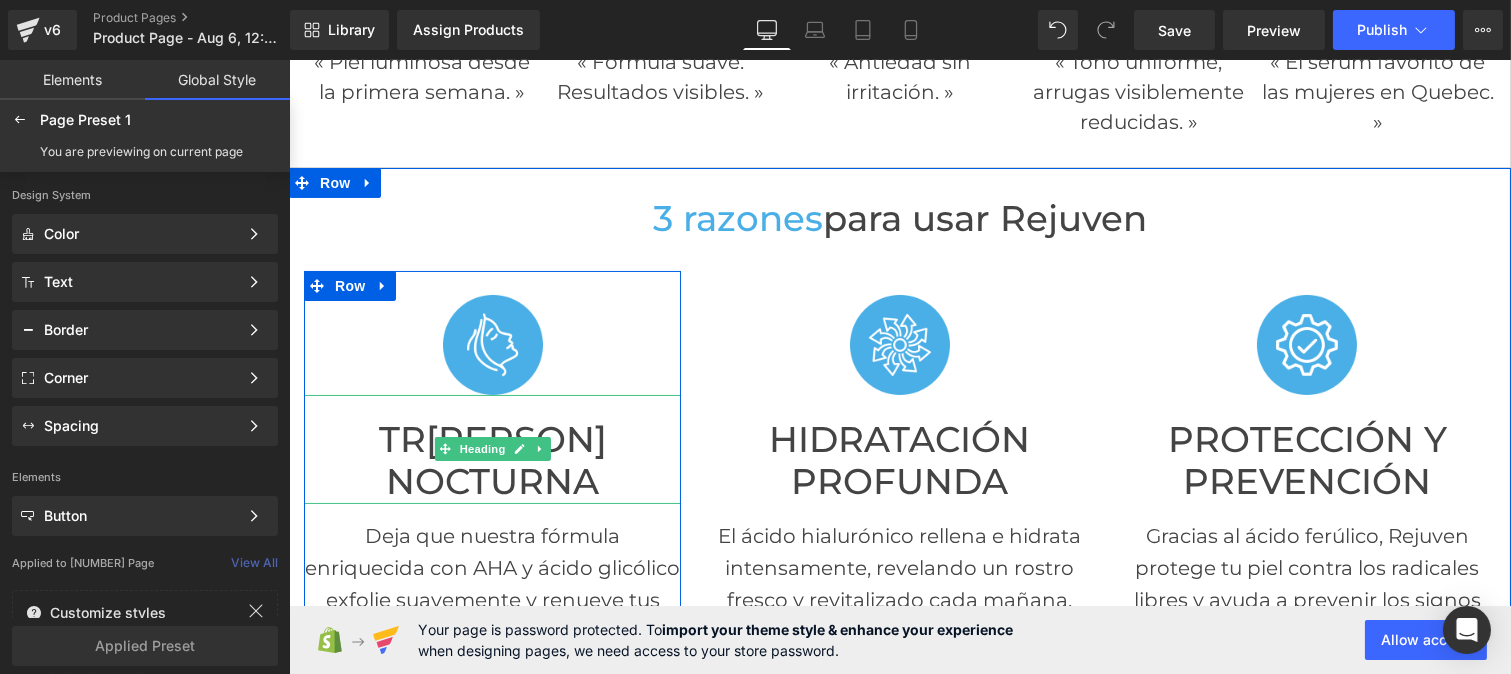 click on "Tr[PERSON] Nocturna" at bounding box center (492, 461) 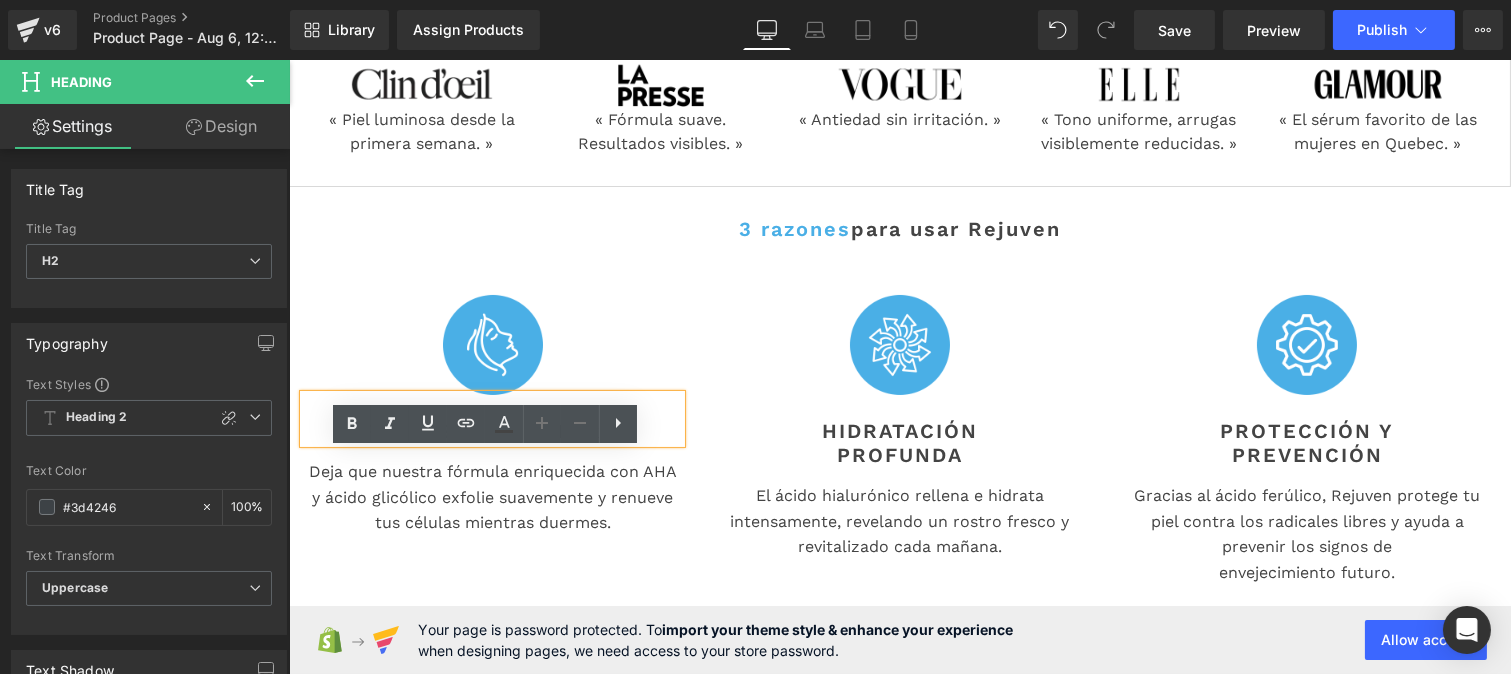 scroll, scrollTop: 458, scrollLeft: 0, axis: vertical 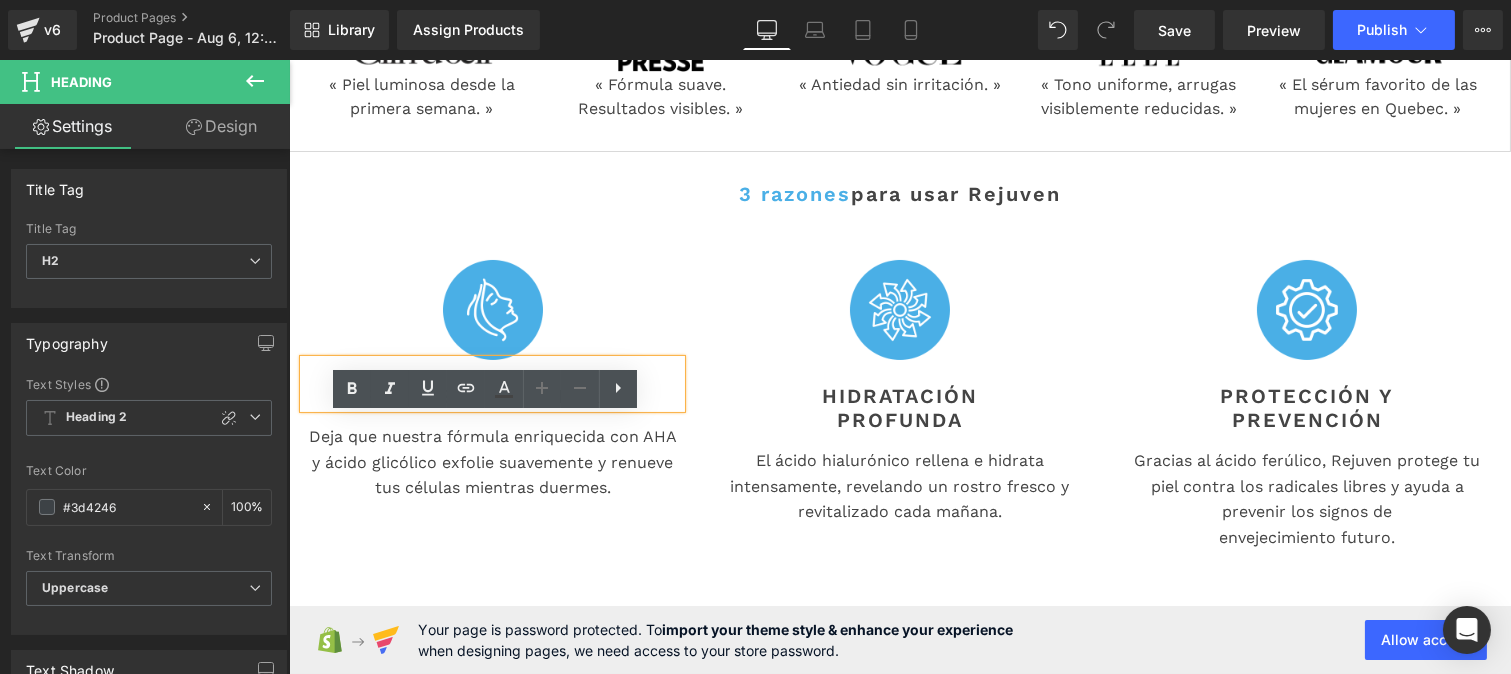 click on "Tr[PERSON] Nocturna" at bounding box center (491, 396) 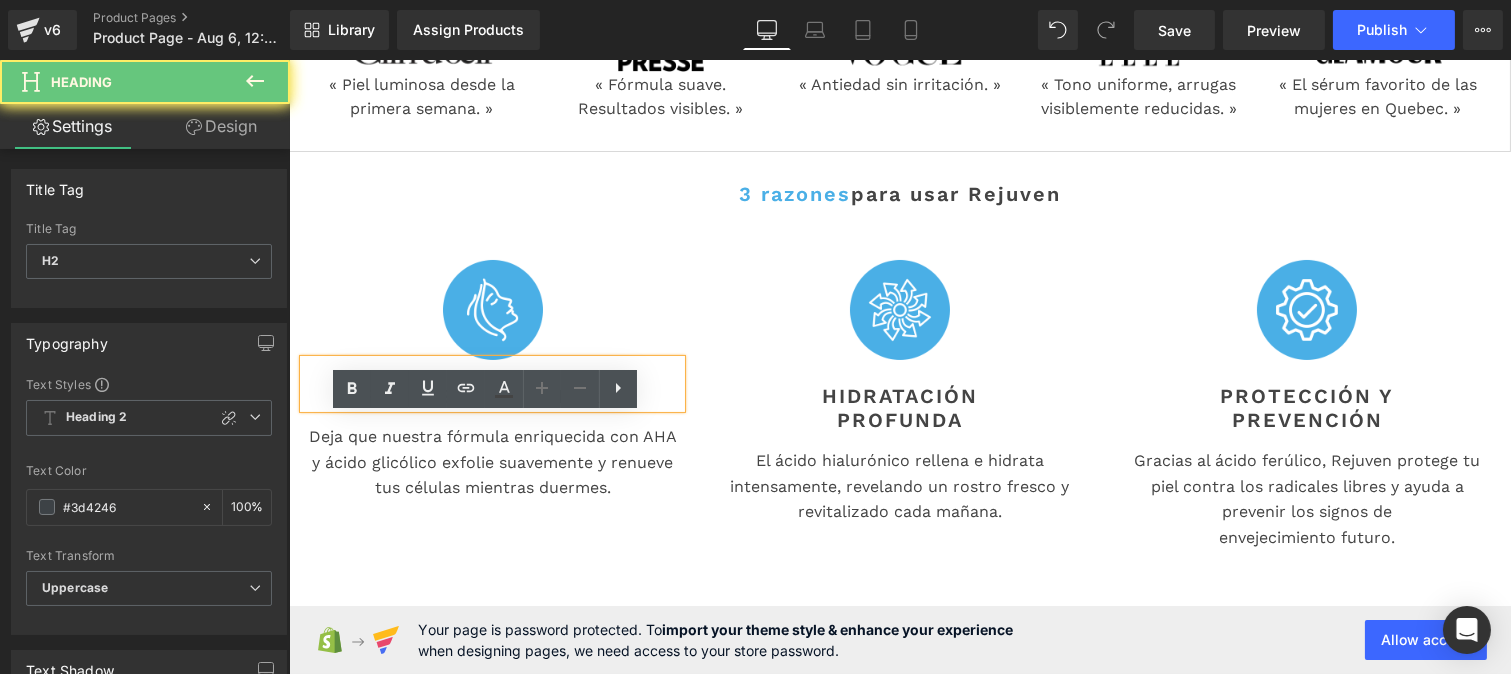 click on "Tr[PERSON] Nocturna" at bounding box center (491, 396) 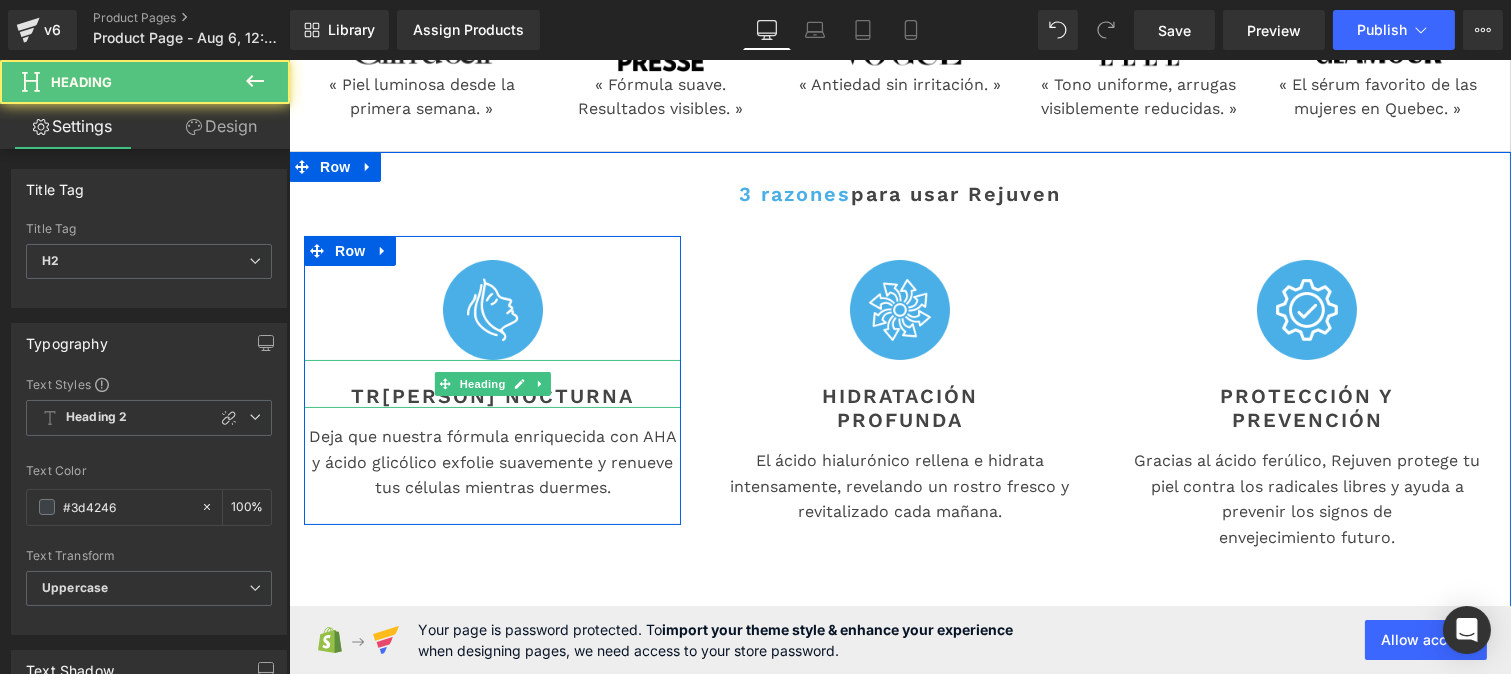 click on "Tr[PERSON] Nocturna" at bounding box center (491, 396) 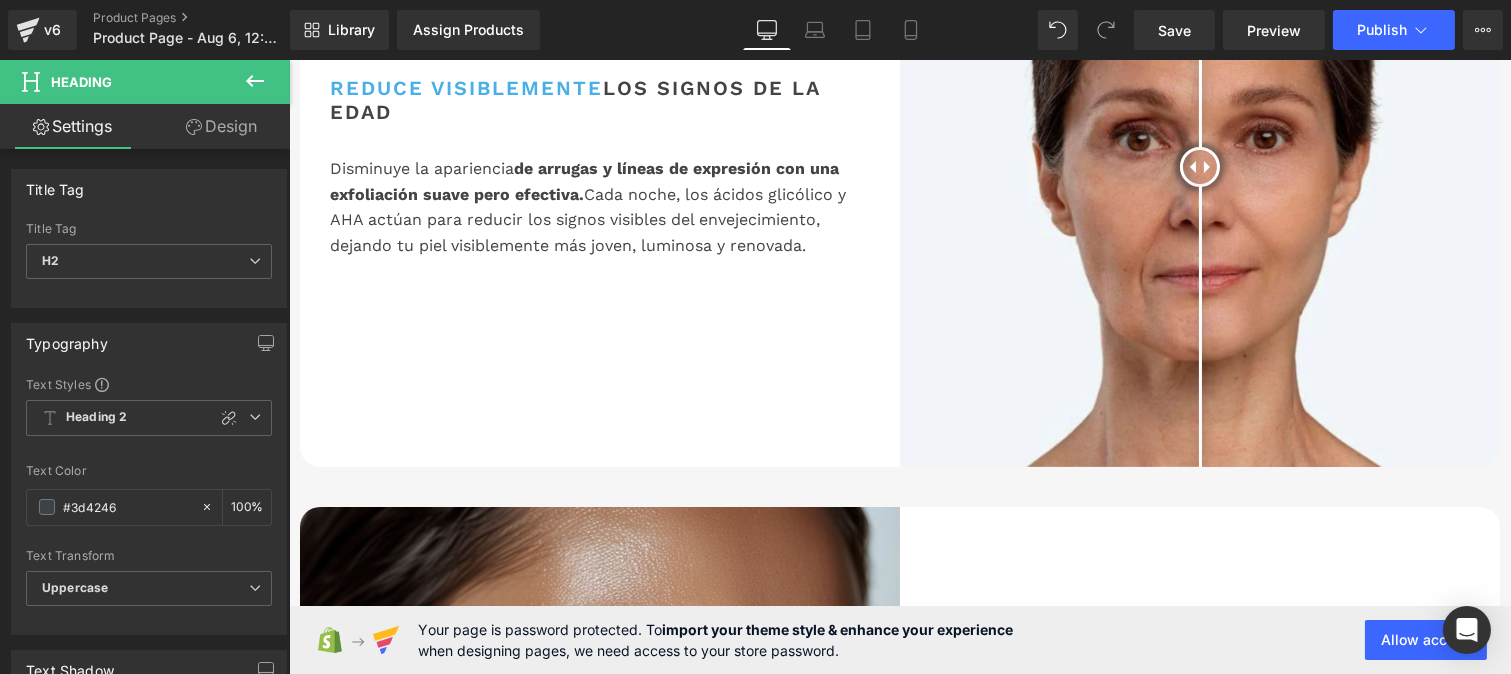 scroll, scrollTop: 1246, scrollLeft: 0, axis: vertical 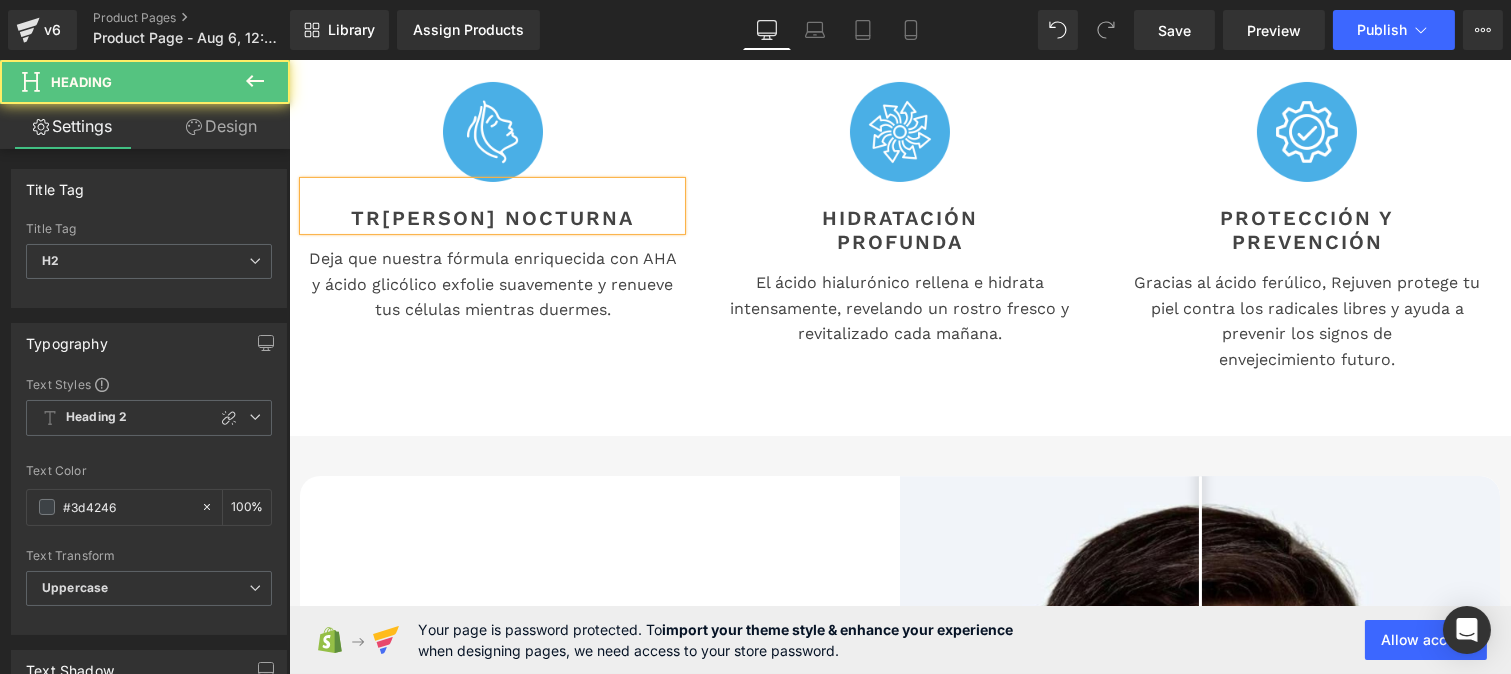 click on "Tr[PERSON] Nocturna" at bounding box center [491, 218] 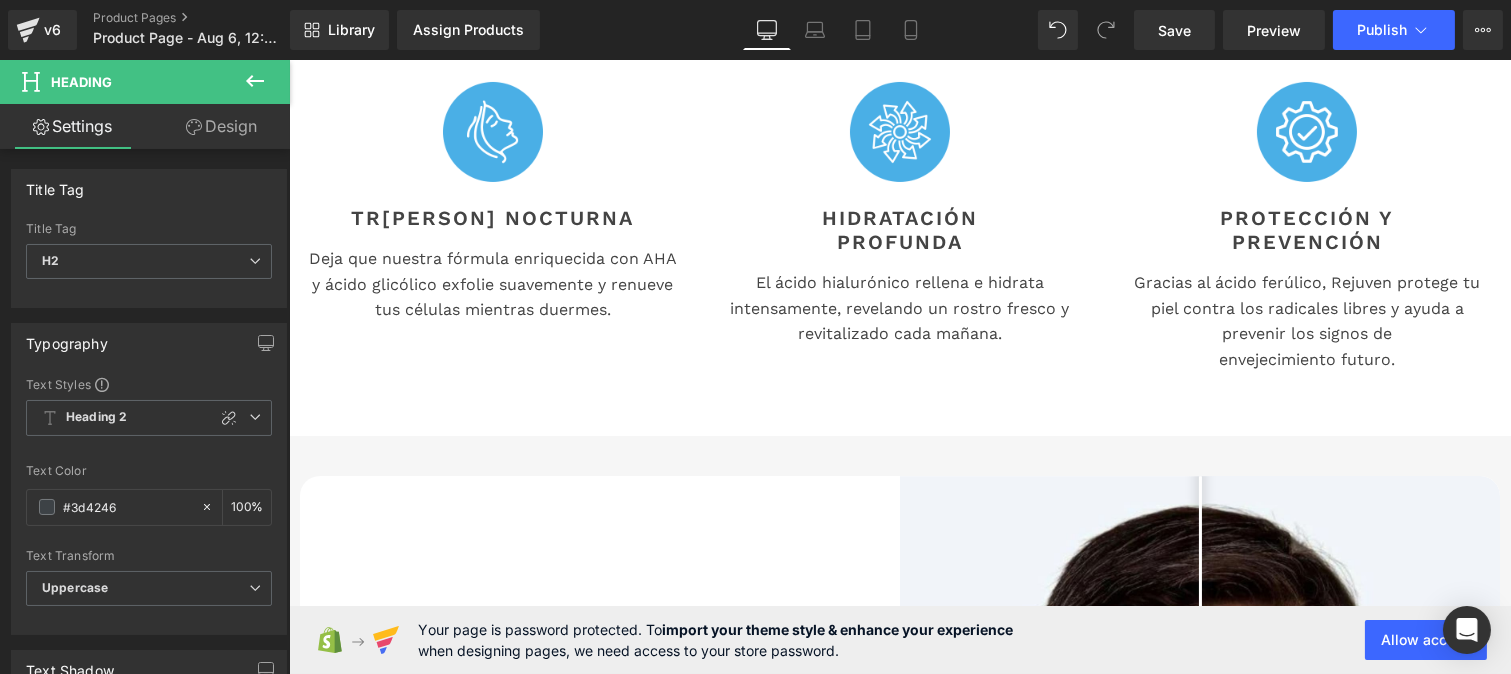 click on "Design" at bounding box center (221, 126) 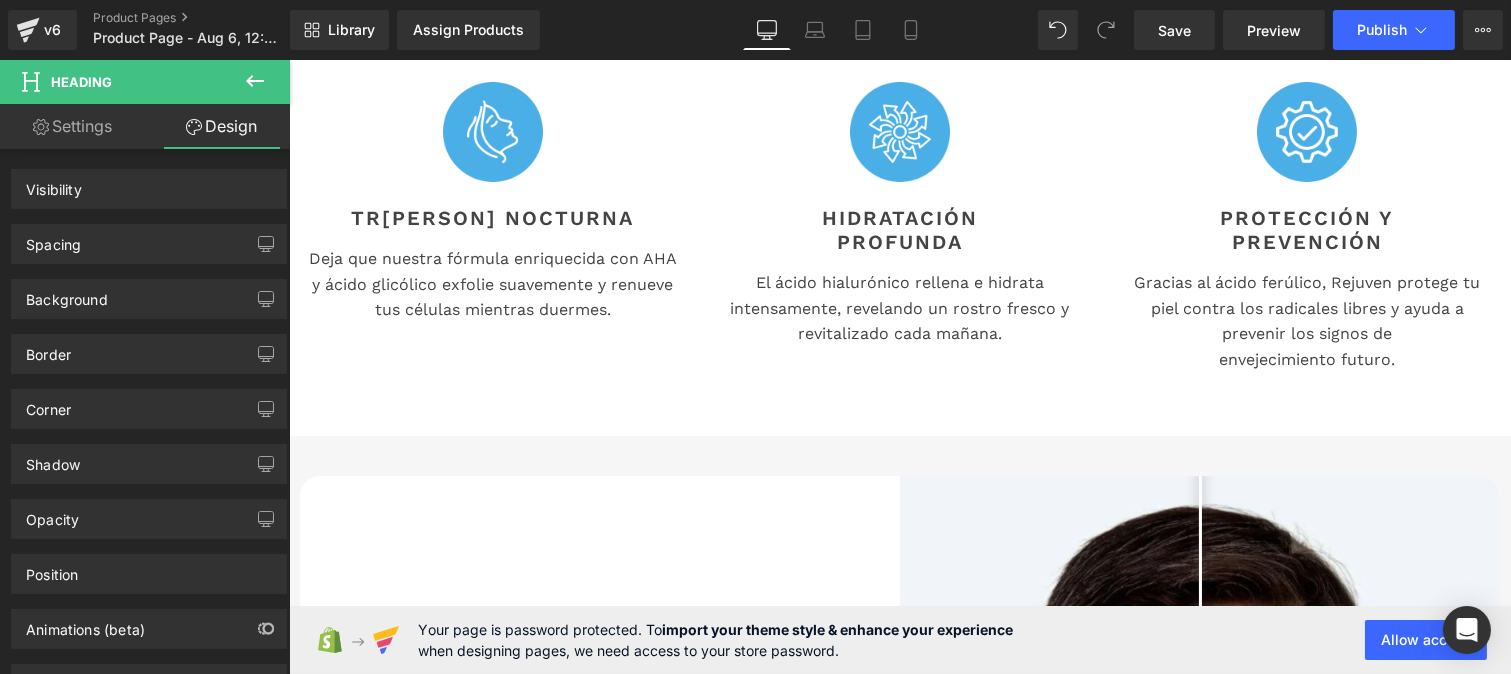 click 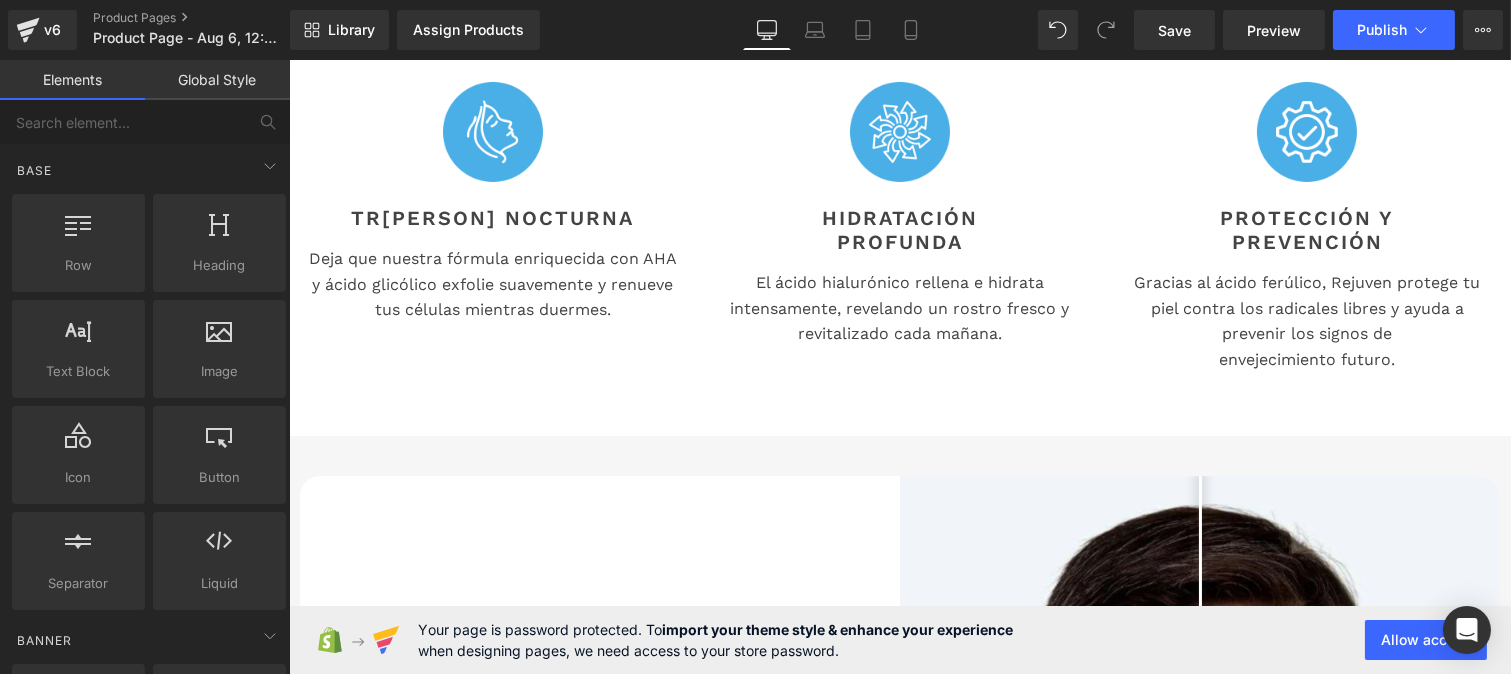 click on "Global Style" at bounding box center (217, 80) 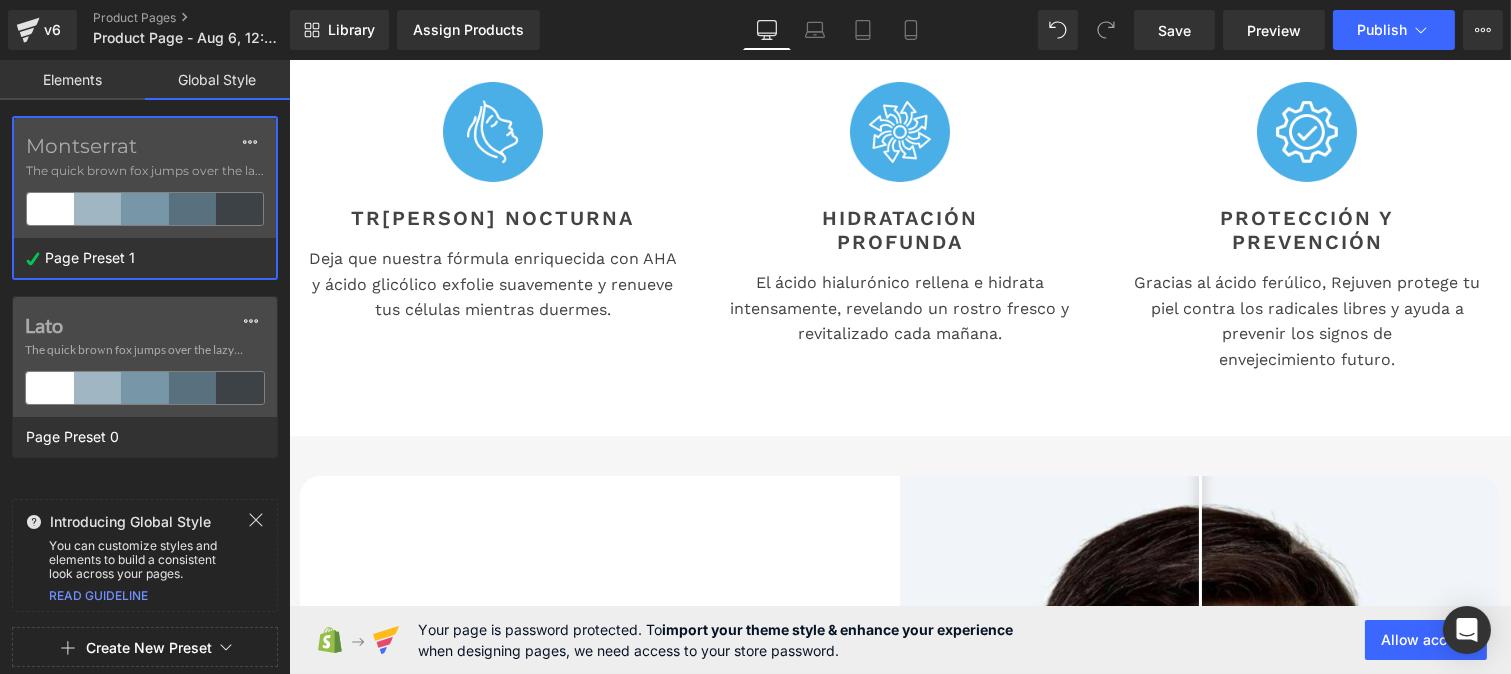 click on "Montserrat" at bounding box center (145, 146) 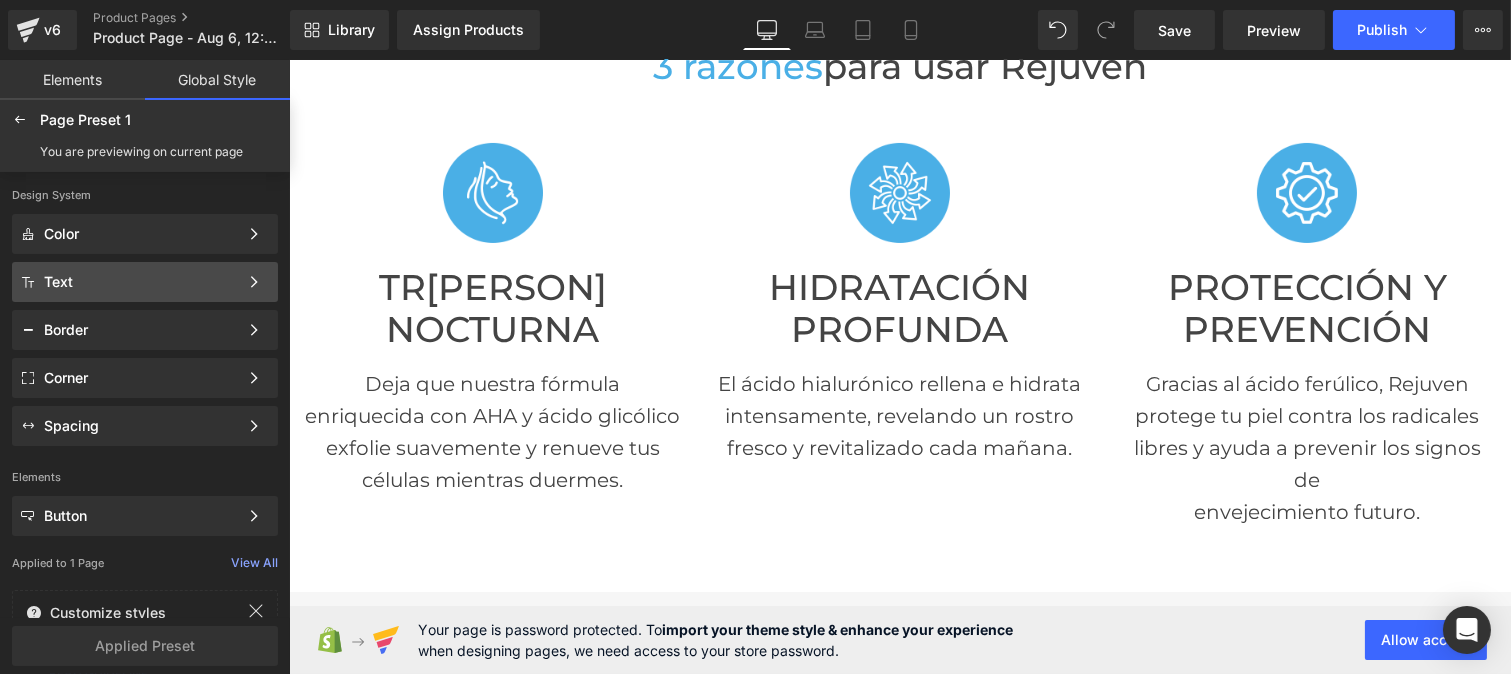 click on "Text Color Style Define a color palette and apply it to your pages 1 of 3 Next" 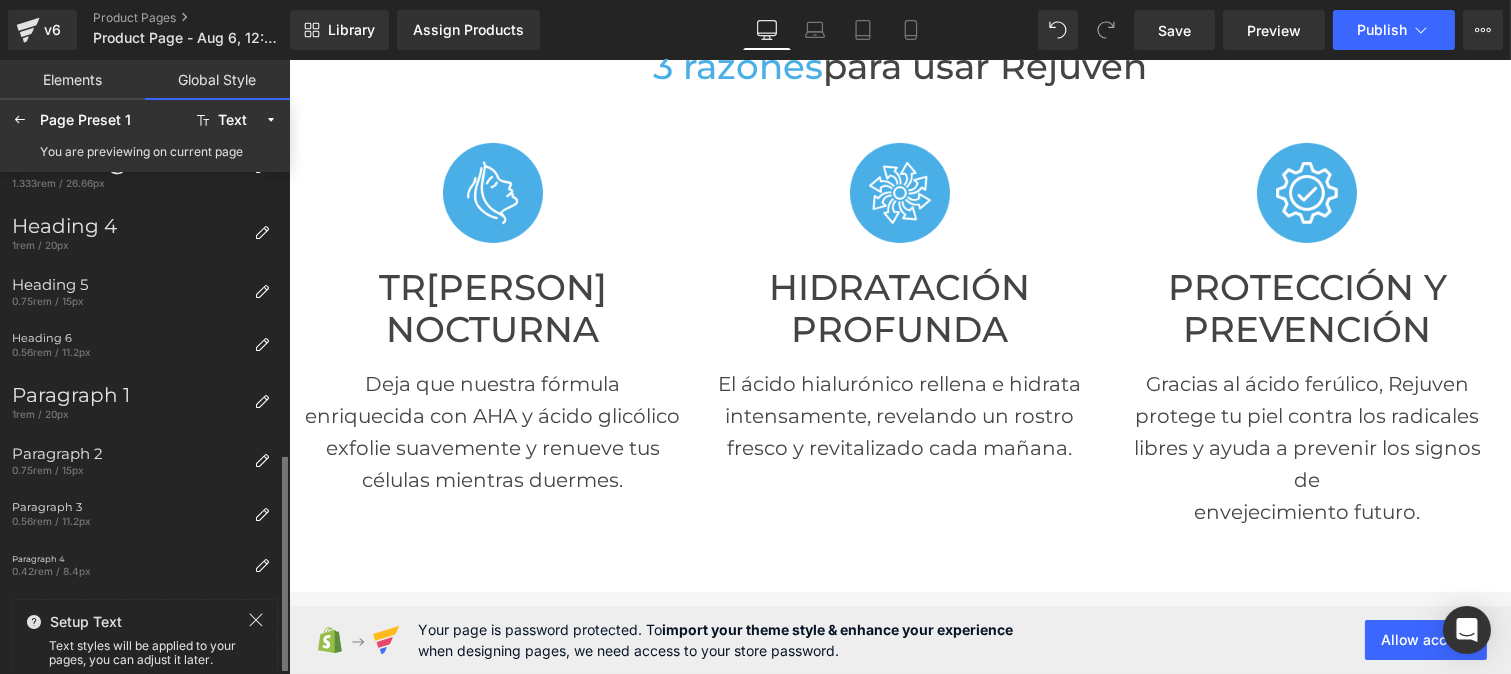scroll, scrollTop: 500, scrollLeft: 0, axis: vertical 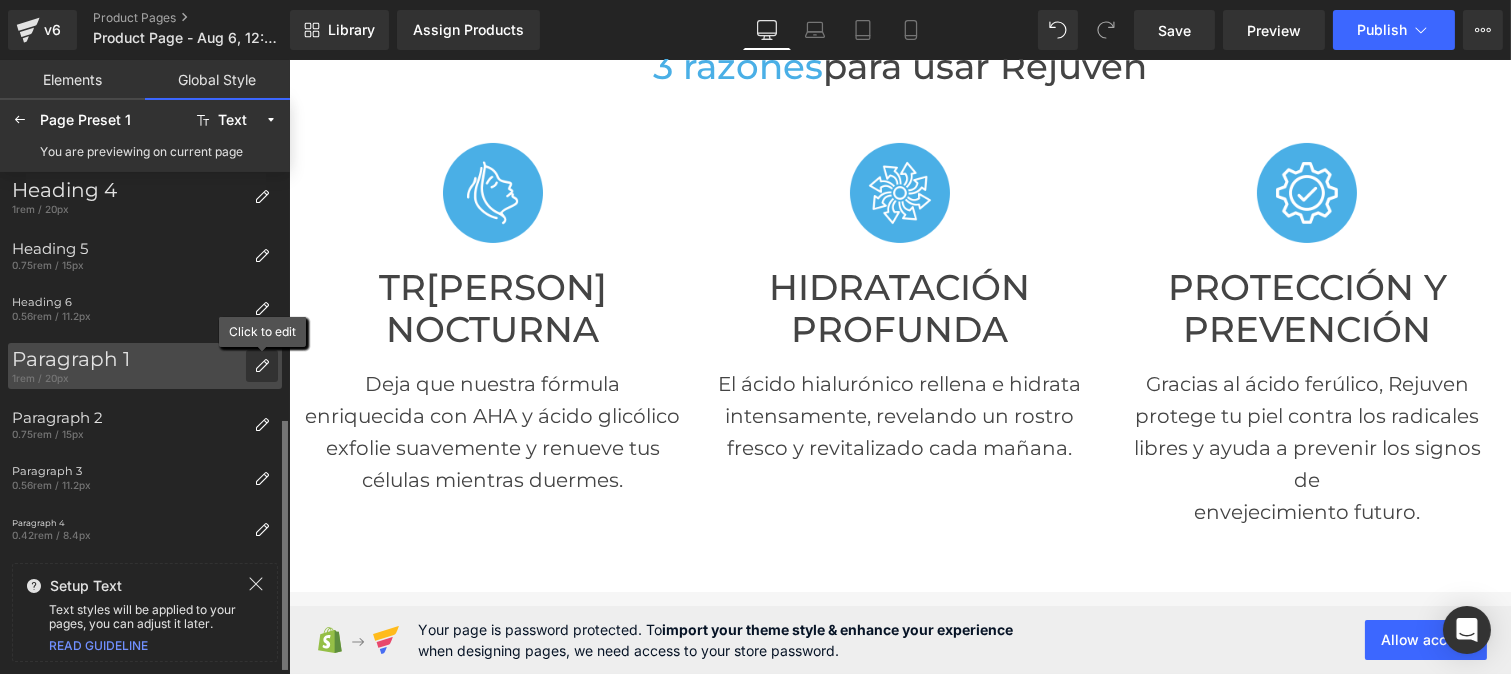 click at bounding box center [262, 366] 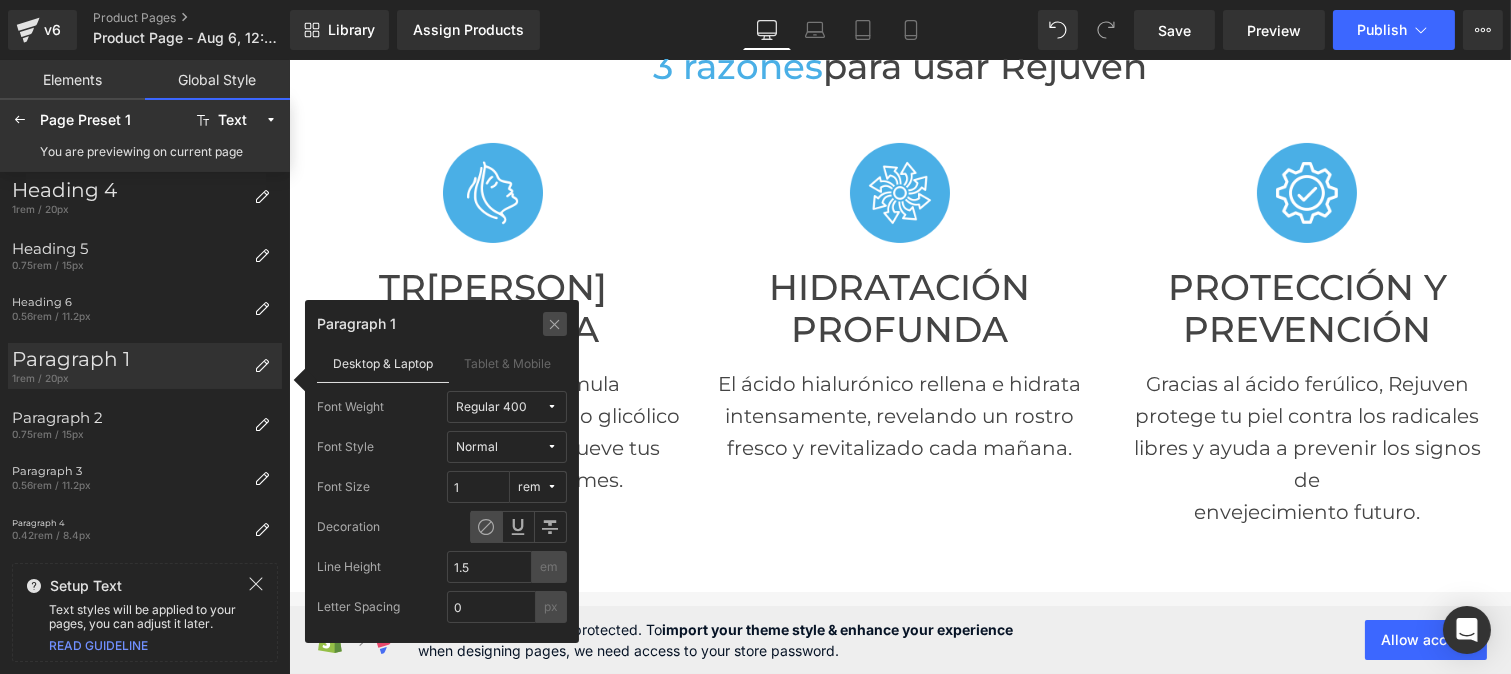 click at bounding box center (555, 324) 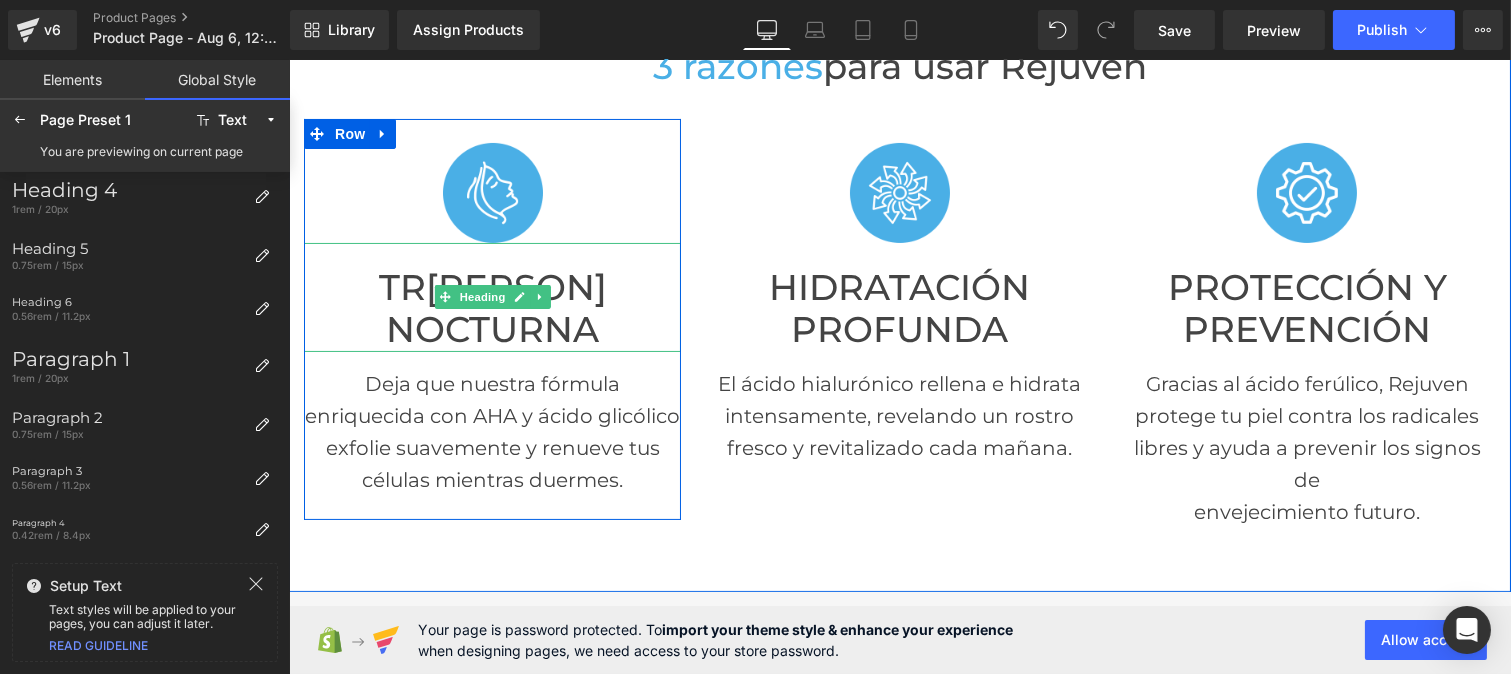 click on "Image Image Image
« Piel luminosa desde la primera semana. »
Text Block
Image
« Fórmula suave. Resultados visibles. »" at bounding box center [899, 4786] 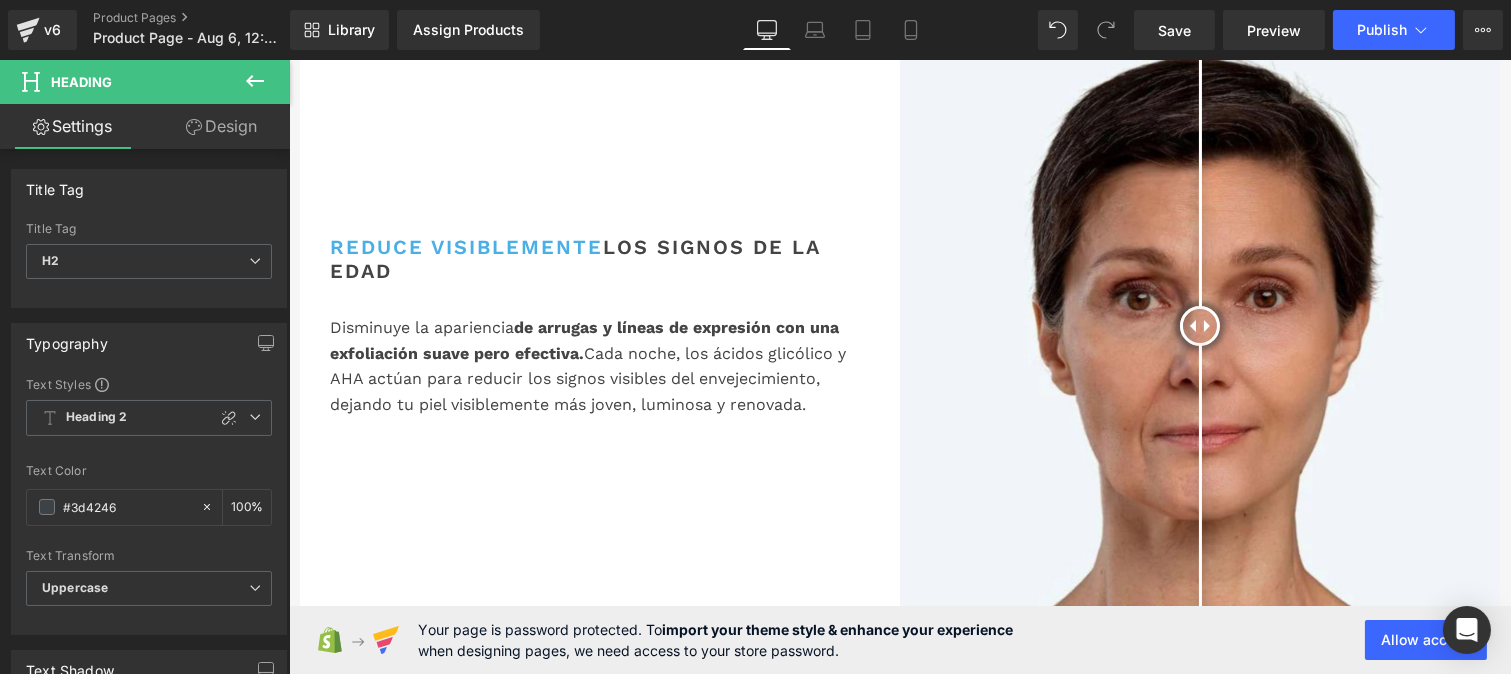 scroll, scrollTop: 1087, scrollLeft: 0, axis: vertical 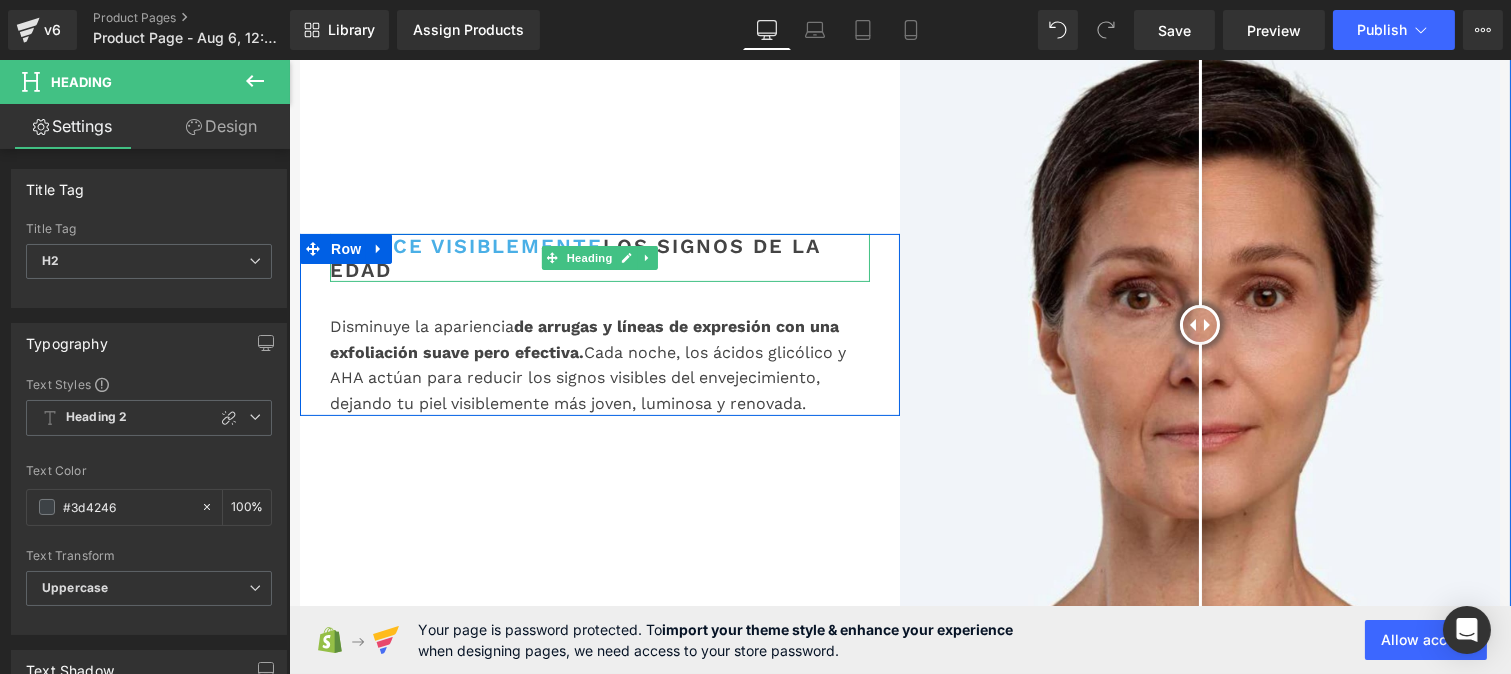 click on "los signos de la edad" at bounding box center [574, 258] 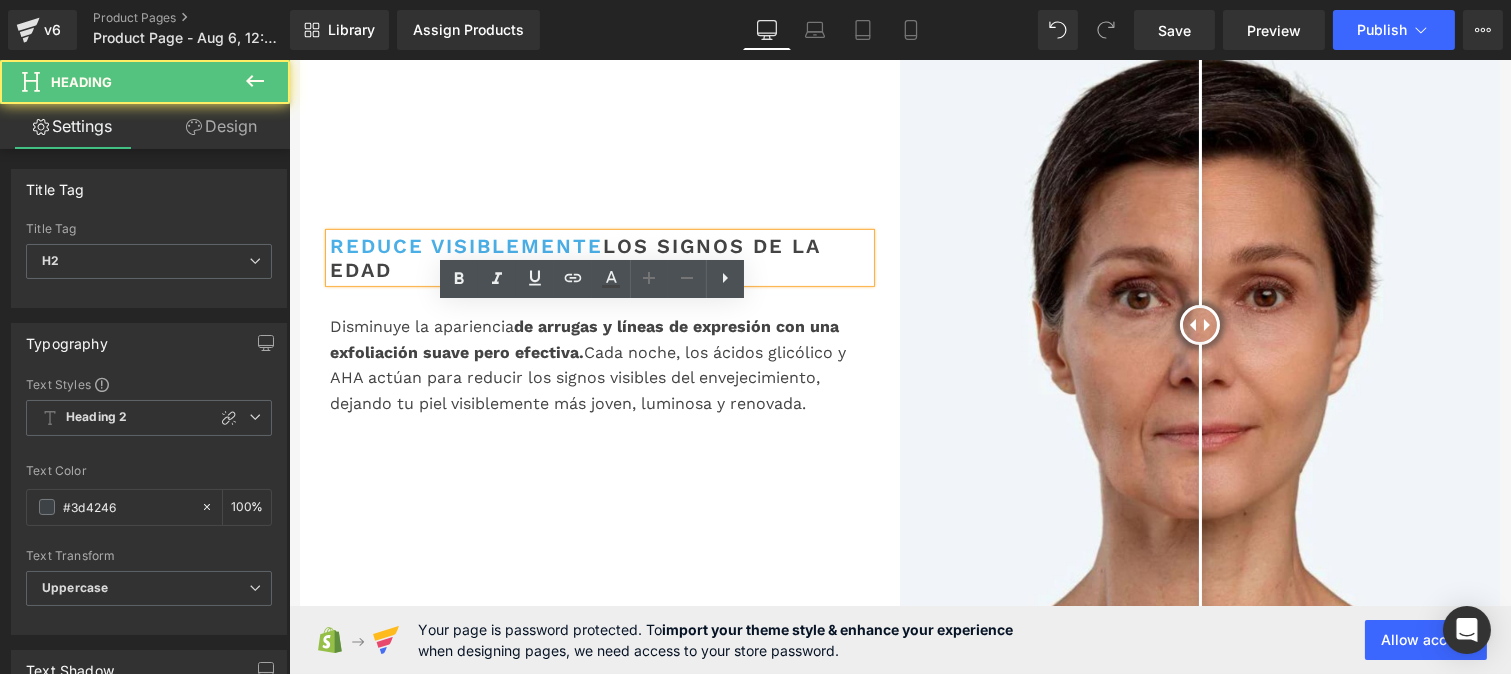 click on "los signos de la edad" at bounding box center (574, 258) 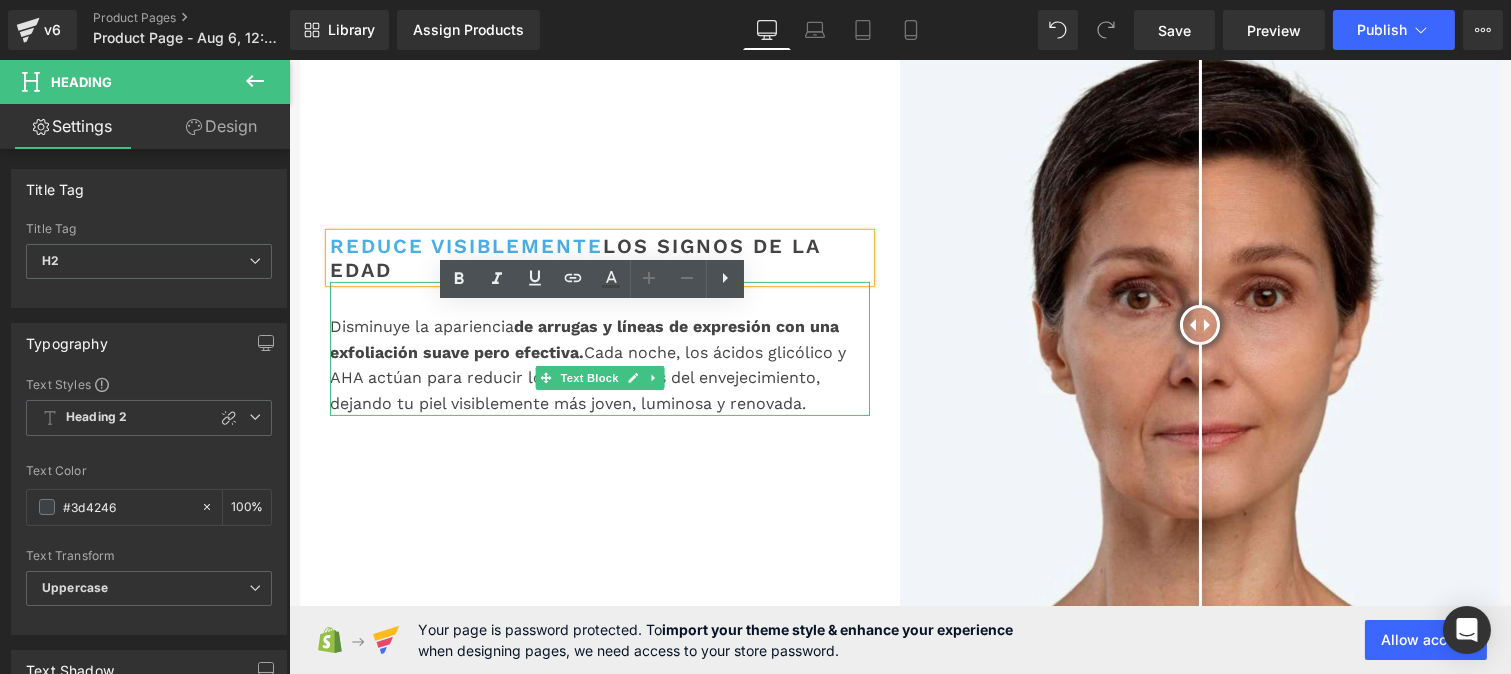 click on "de arrugas y líneas de expresión con una exfoliación suave pero efectiva." at bounding box center (583, 339) 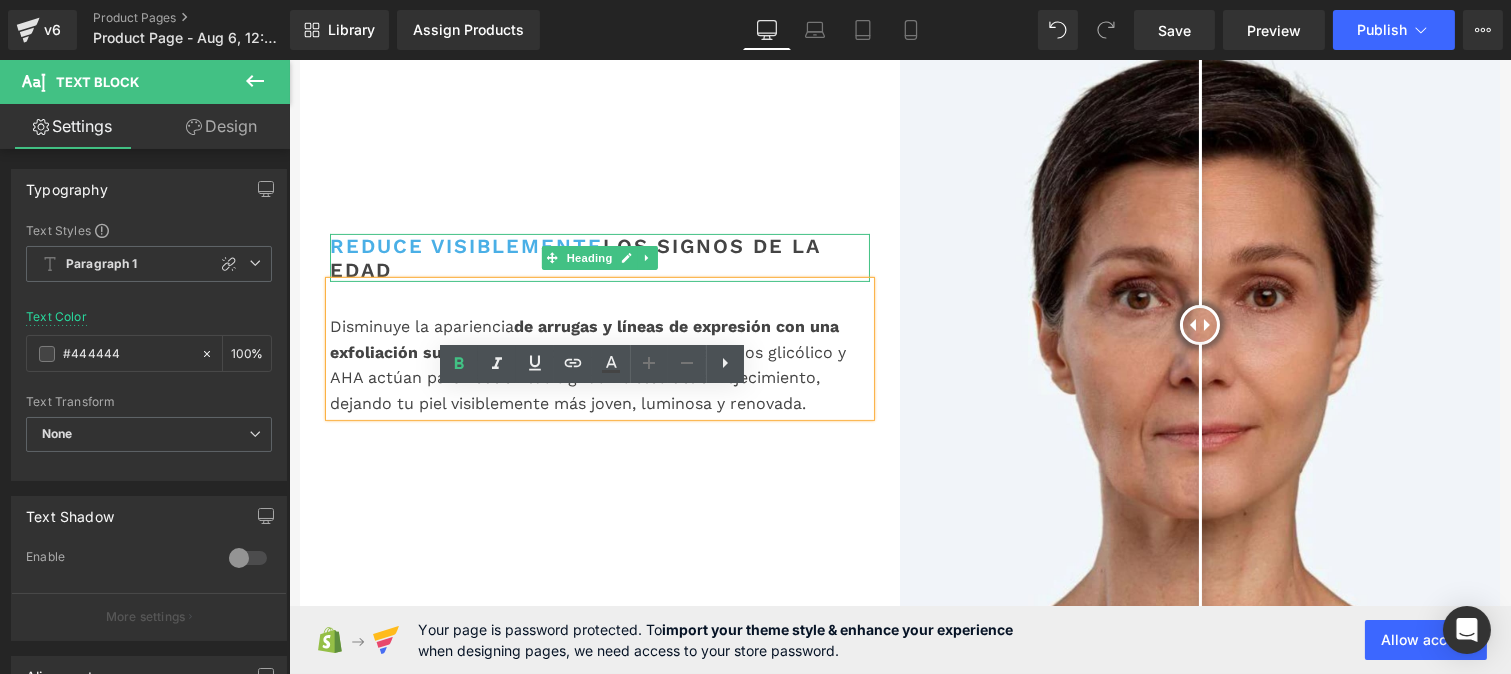 click on "Reduce visiblemente" at bounding box center [465, 246] 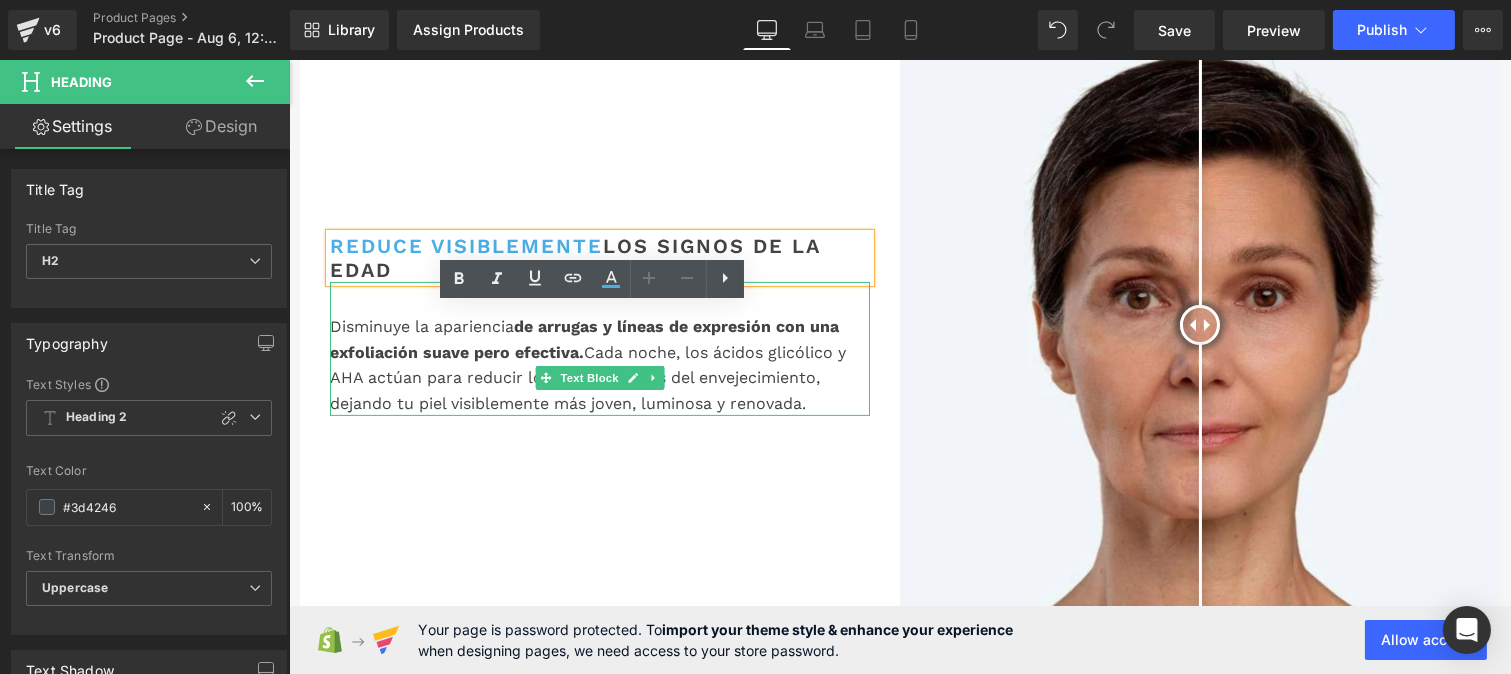 click on "Disminuye la apariencia de arrugas y líneas de expresión con una exfoliación suave pero efectiva. Cada noche, los ácidos glicólico y AHA actúan para reducir los signos visibles del envejecimiento, dejando tu piel visiblemente más joven, luminosa y renovada." at bounding box center (599, 349) 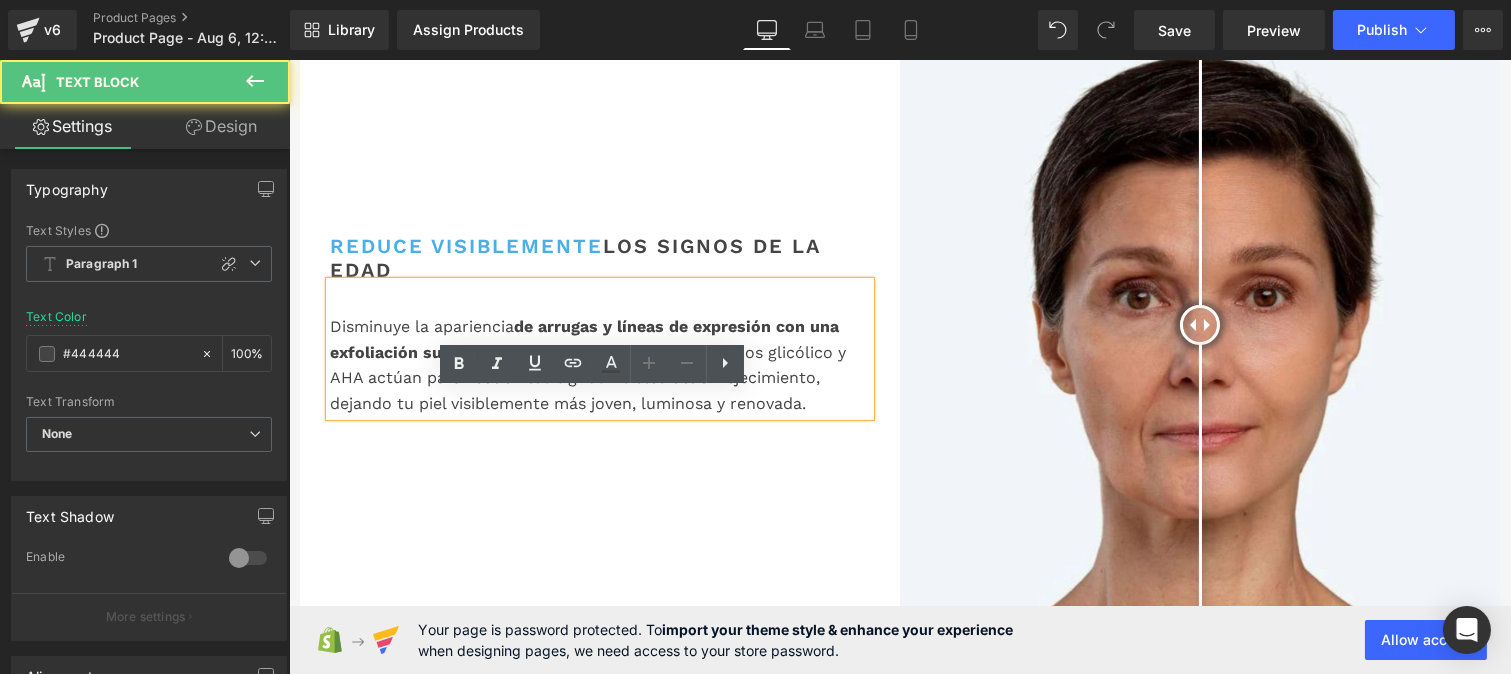 click on "Disminuye la apariencia de arrugas y líneas de expresión con una exfoliación suave pero efectiva. Cada noche, los ácidos glicólico y AHA actúan para reducir los signos visibles del envejecimiento, dejando tu piel visiblemente más joven, luminosa y renovada." at bounding box center [599, 349] 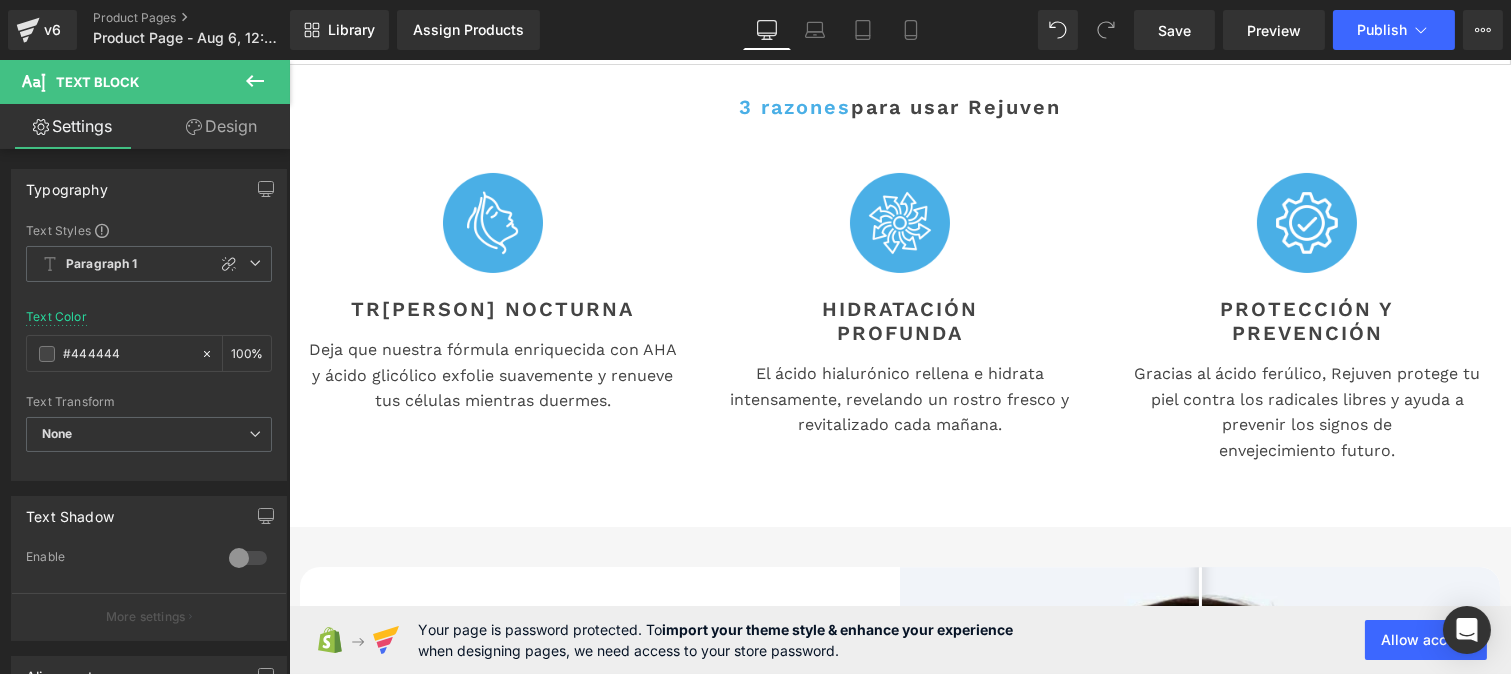 scroll, scrollTop: 544, scrollLeft: 0, axis: vertical 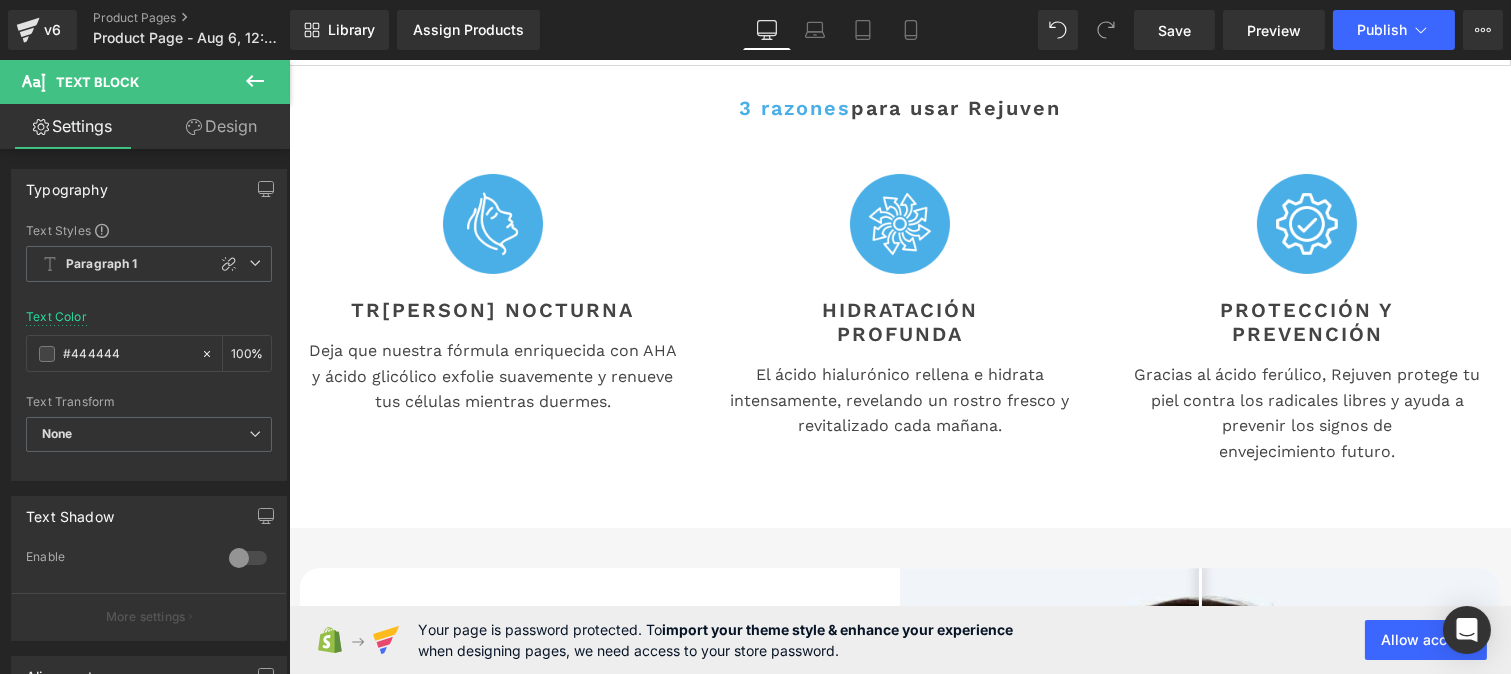 click on "Tr[PERSON] Nocturna" at bounding box center (491, 310) 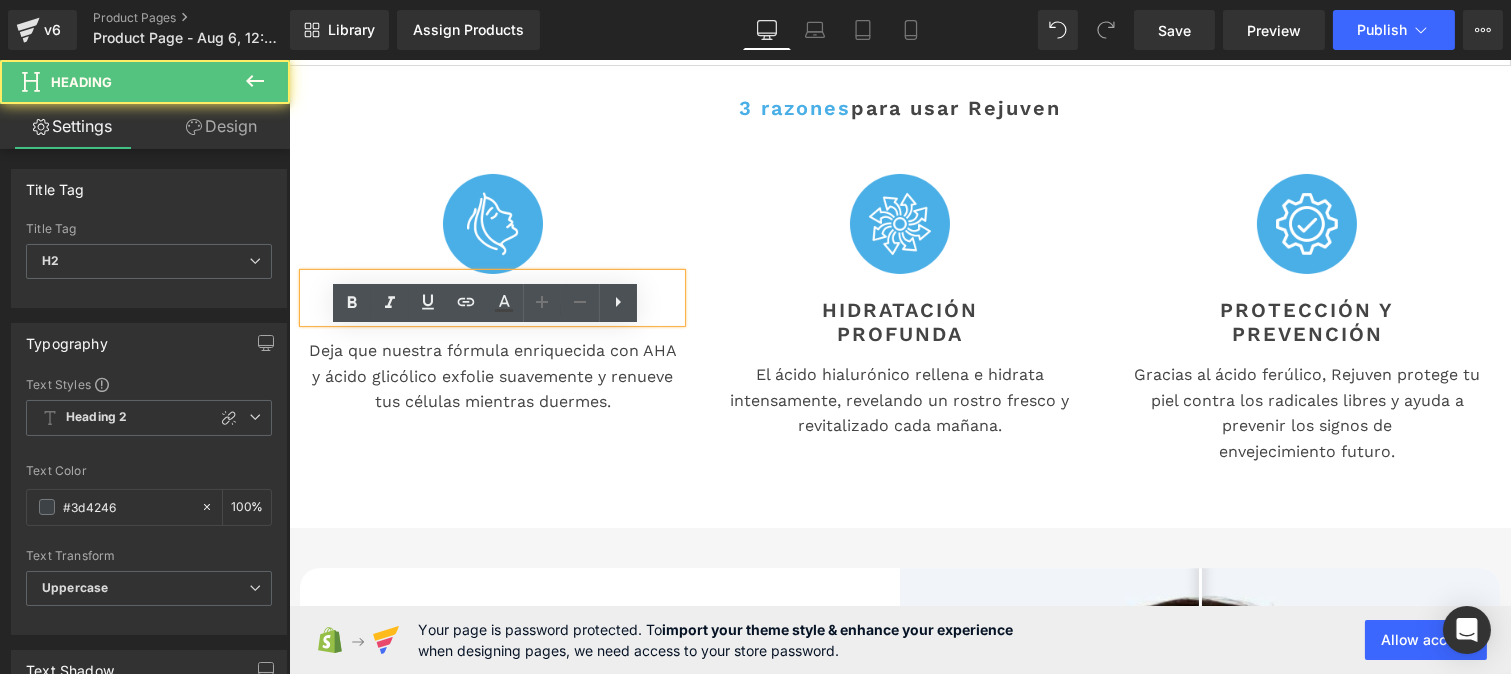 click on "Tr[PERSON] Nocturna" at bounding box center (491, 310) 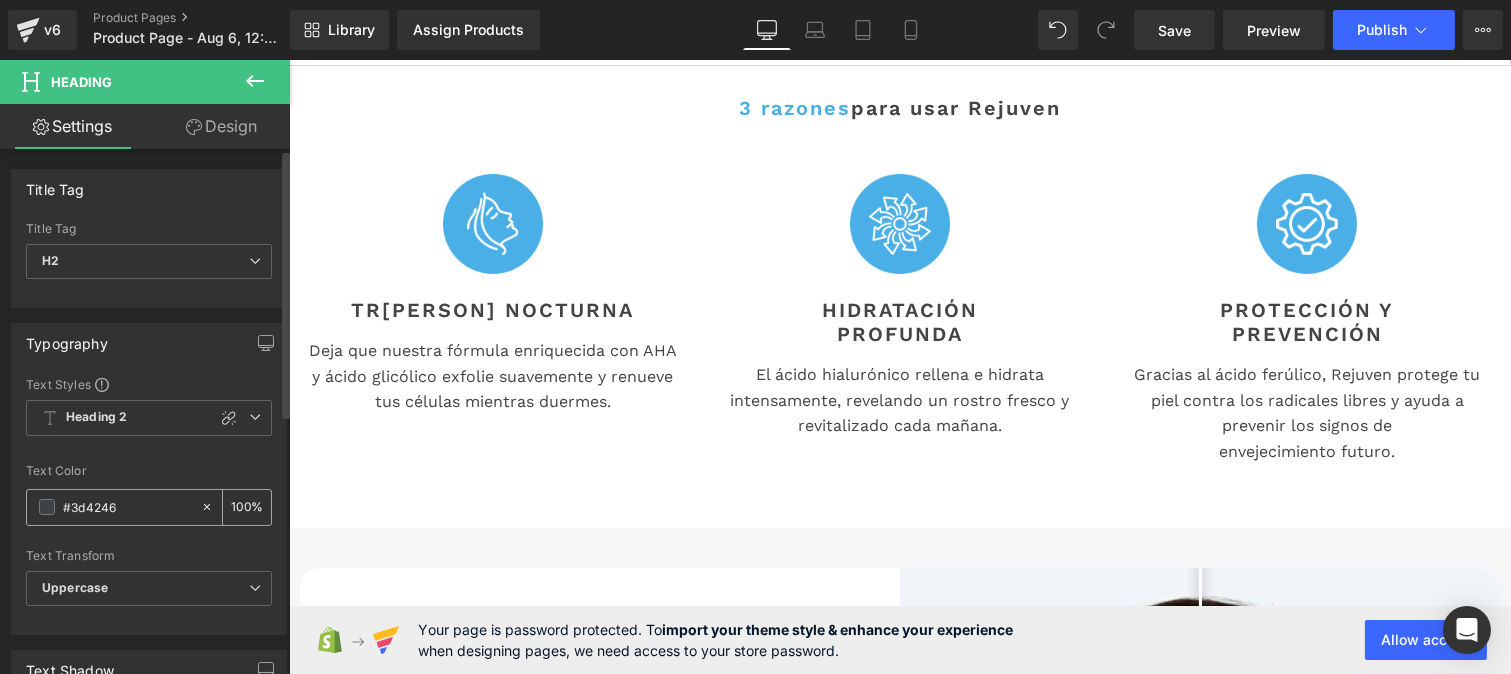 click on "#3d4246" at bounding box center [127, 507] 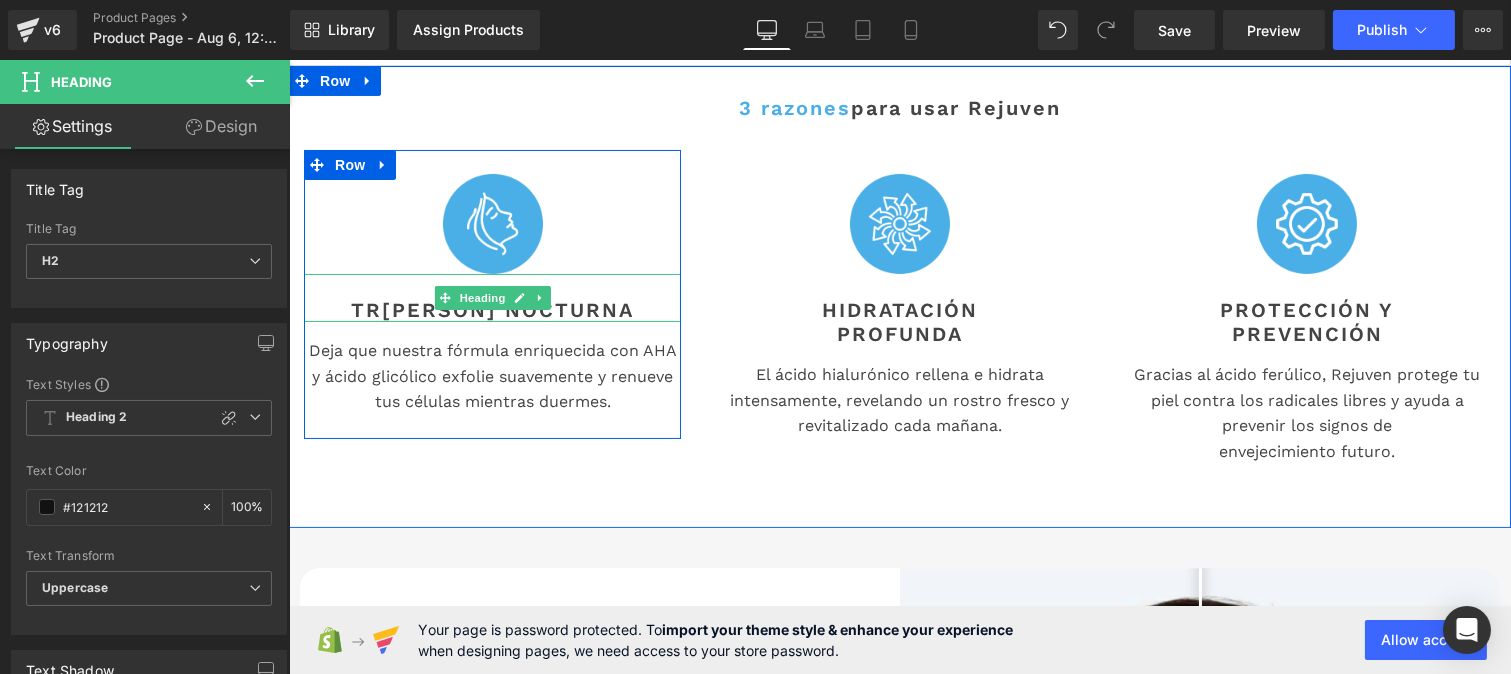 type on "#121212" 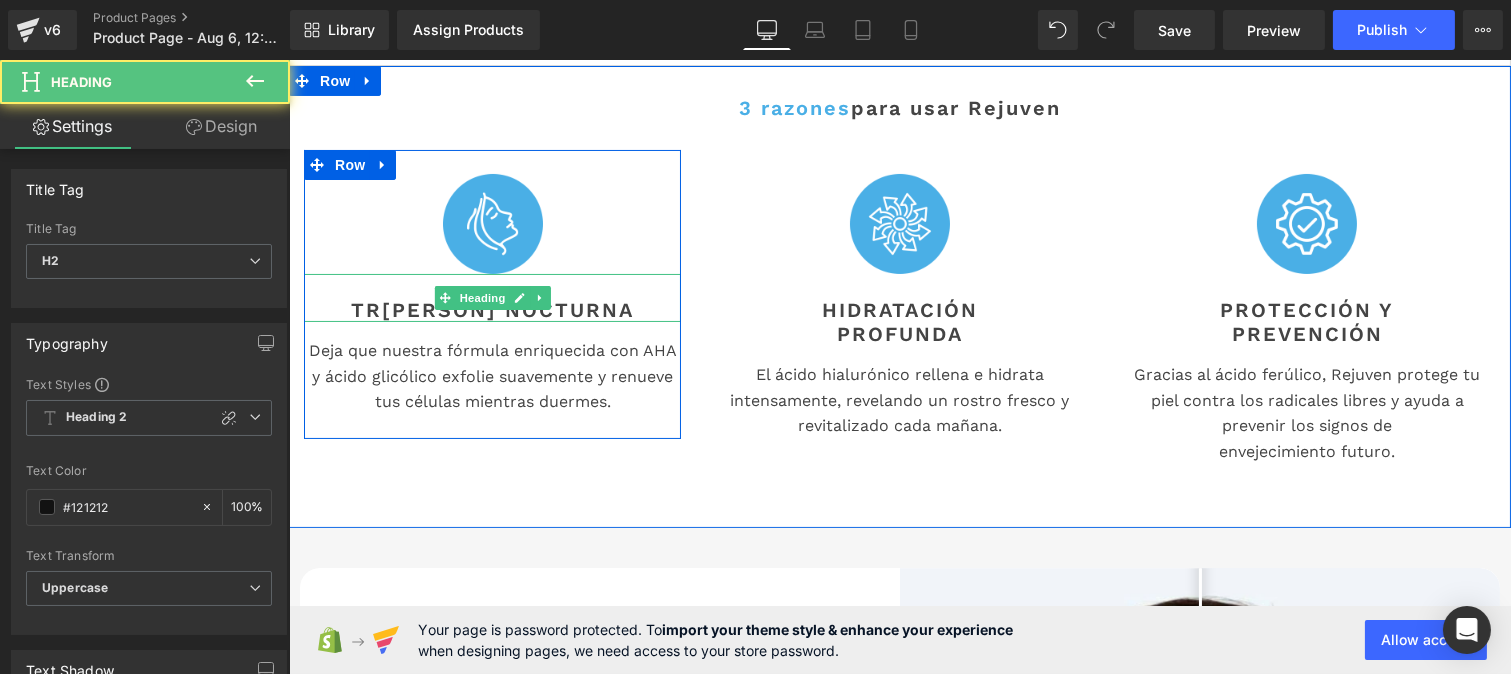click on "Tr[PERSON] Nocturna" at bounding box center (491, 310) 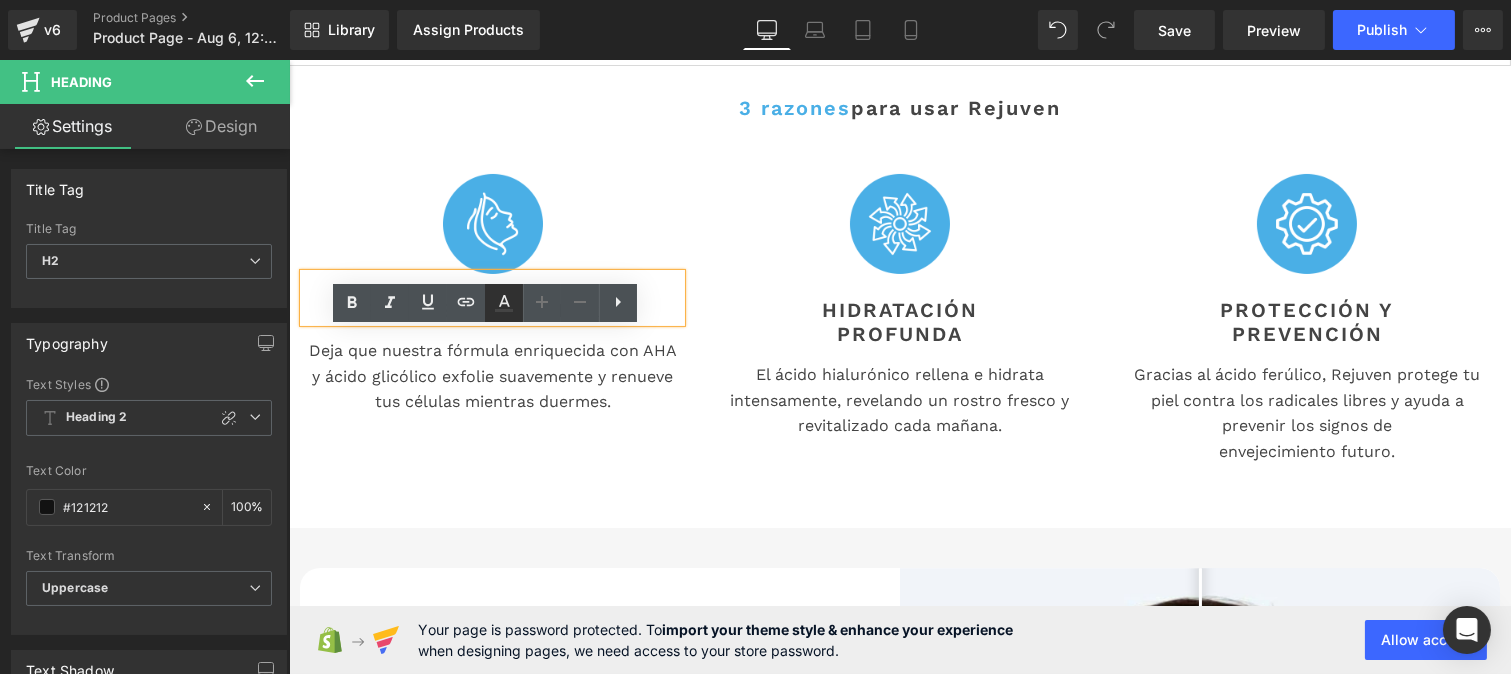click 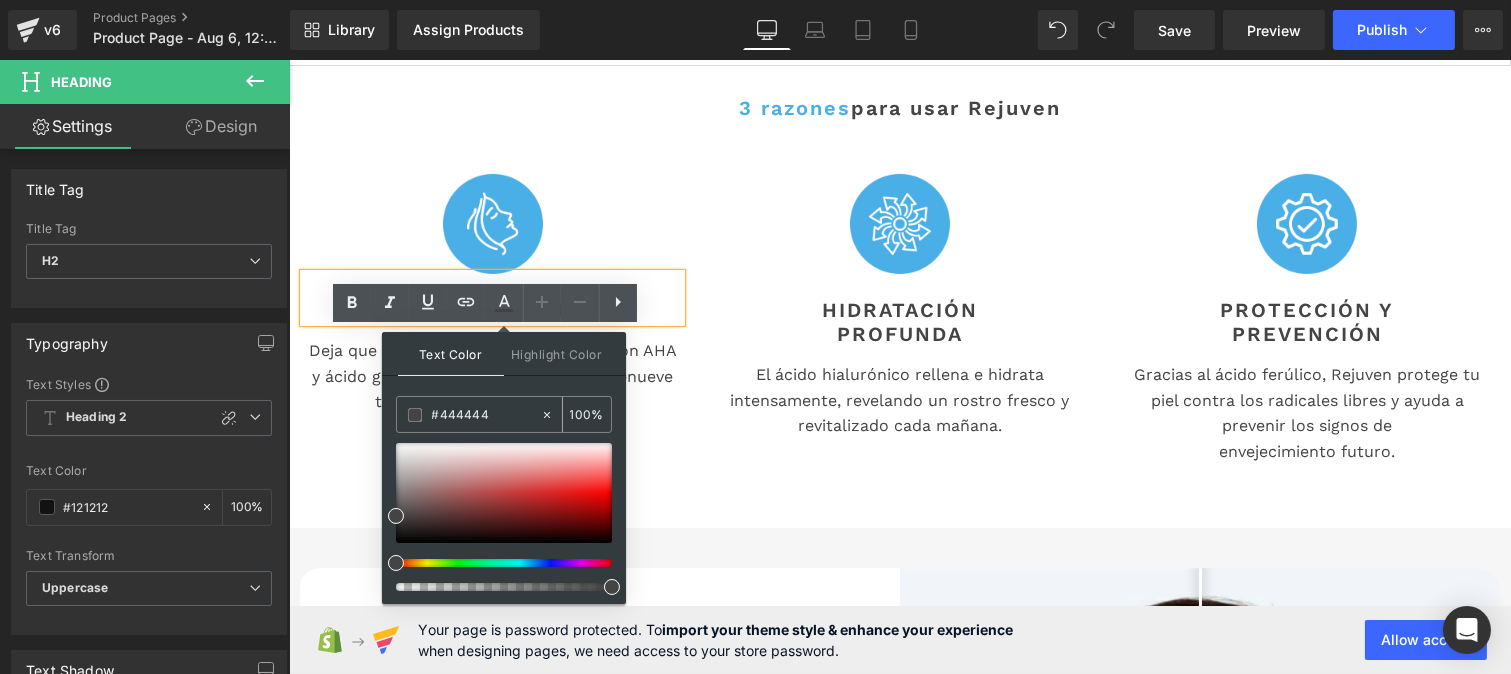 click on "#444444" at bounding box center [486, 415] 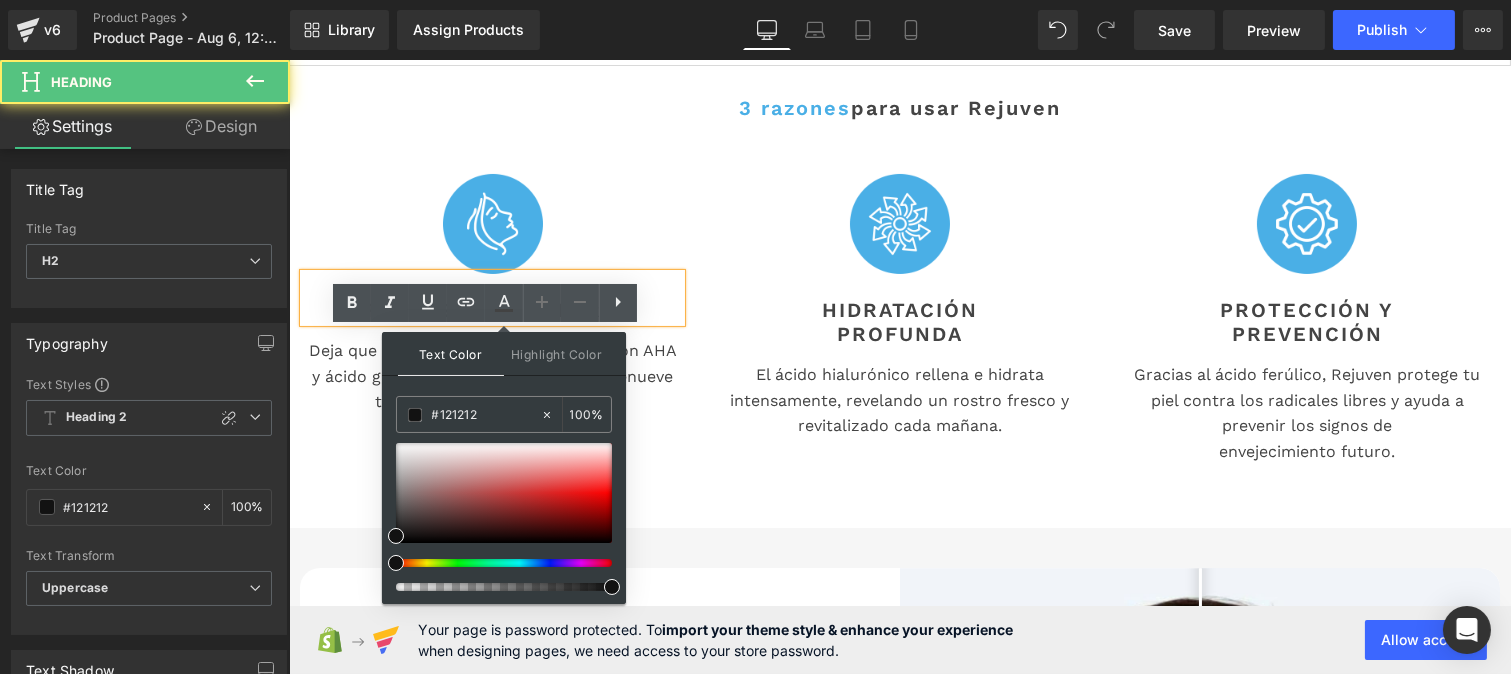 click on "Tr[PERSON] Nocturna" at bounding box center (491, 310) 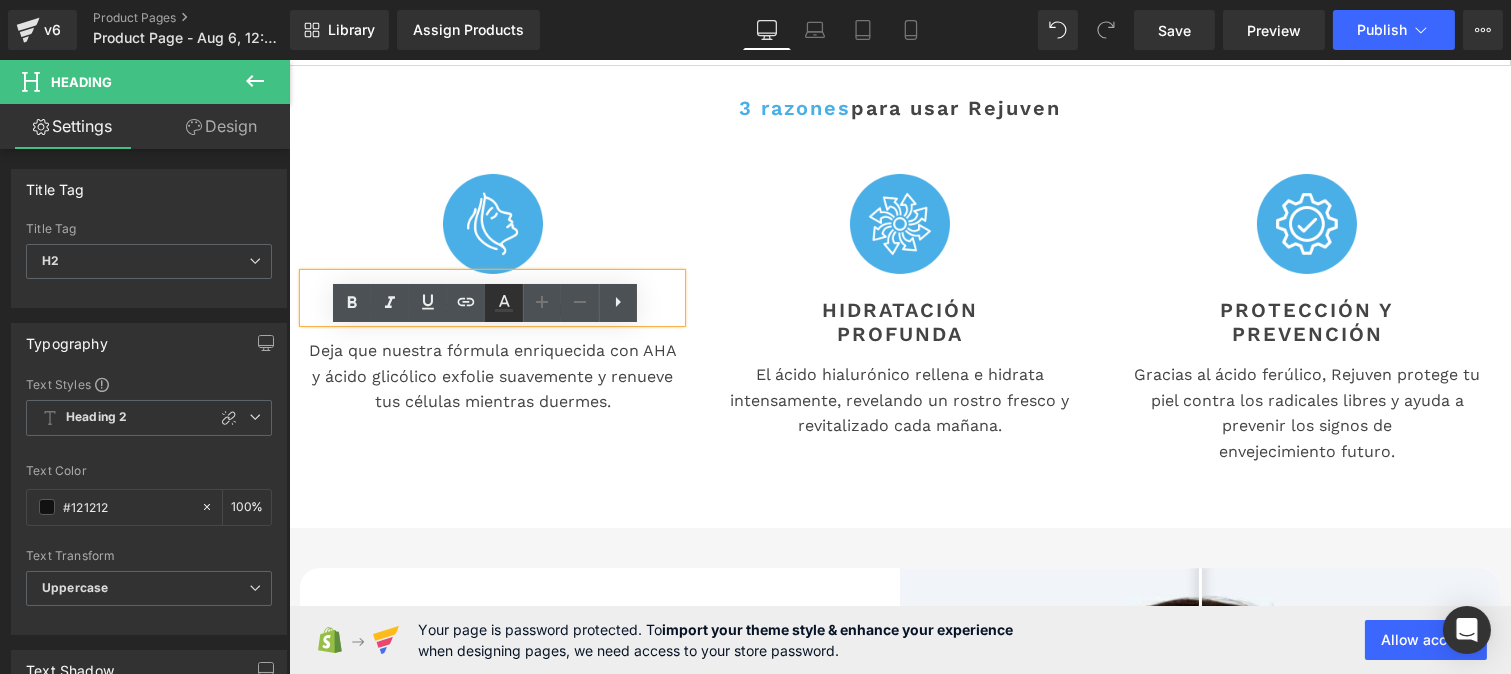 click 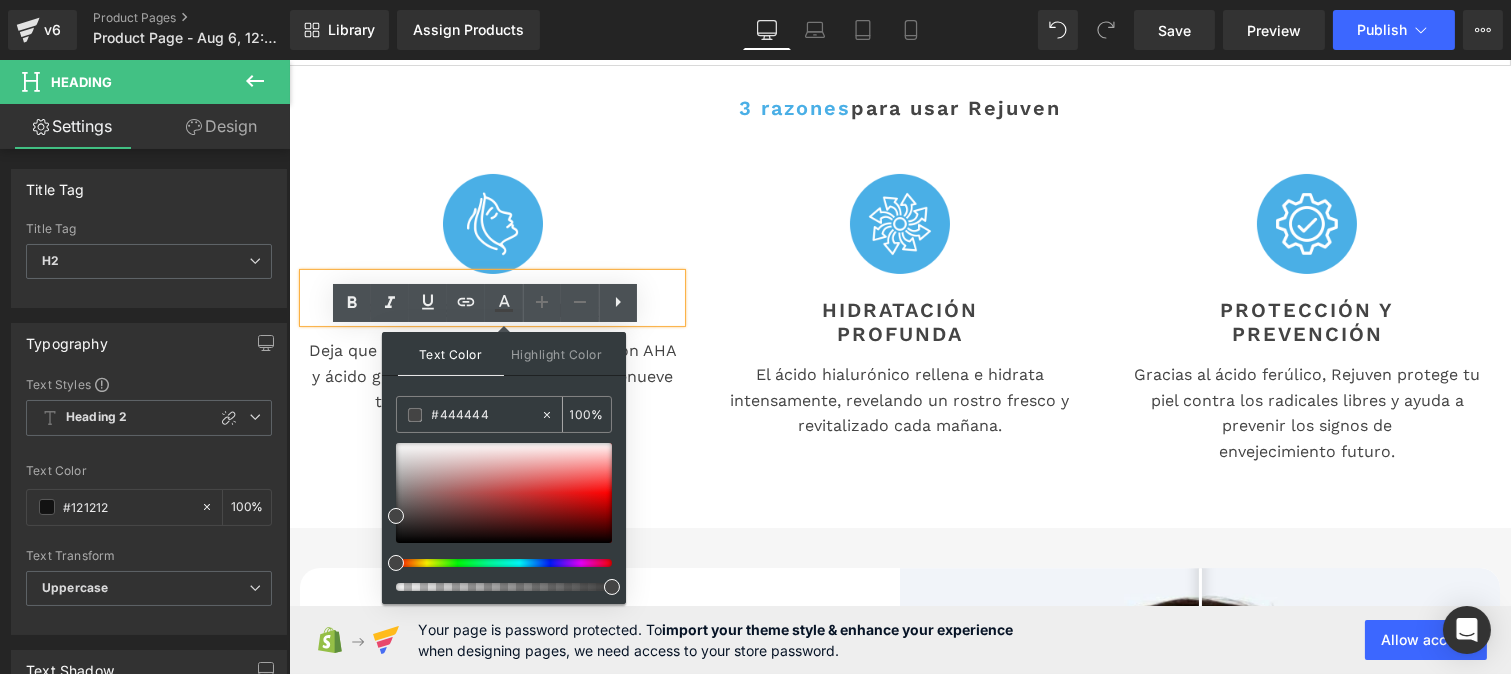 click on "#444444" at bounding box center [486, 415] 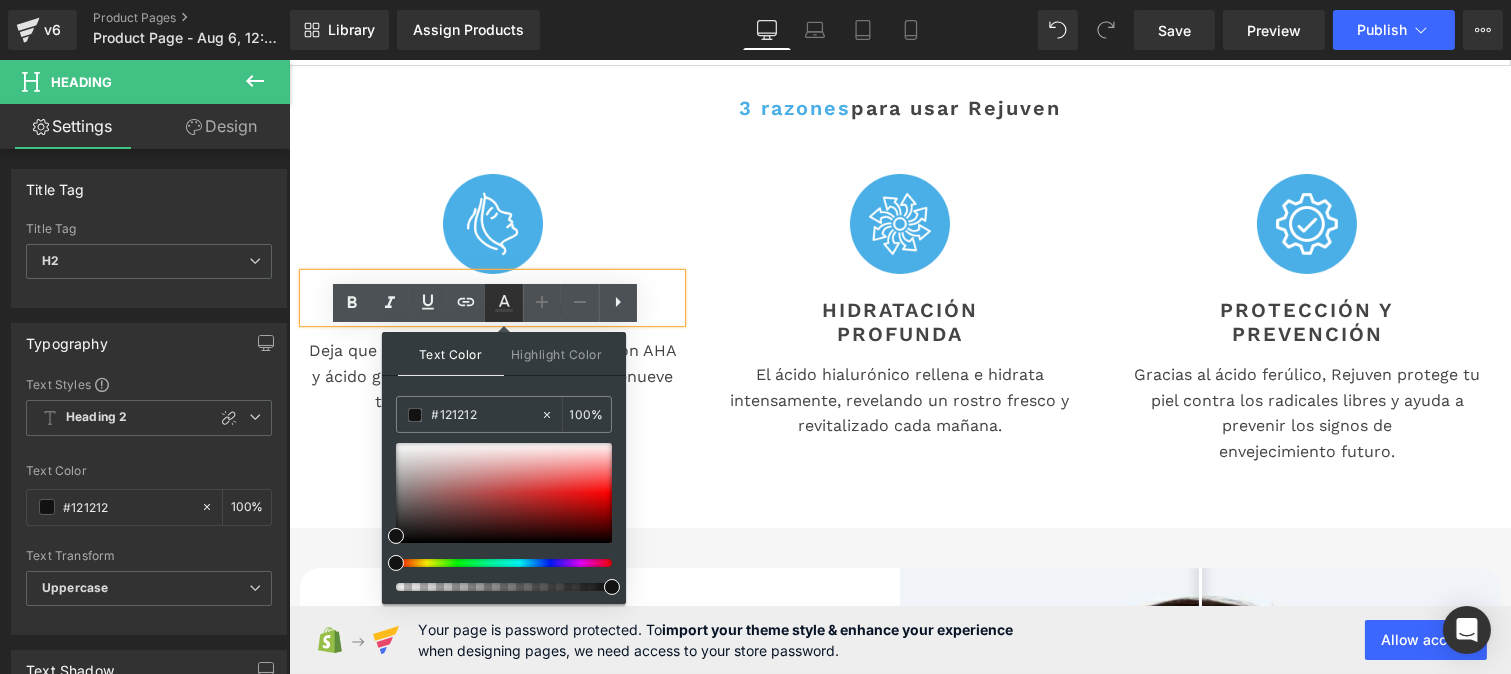 click 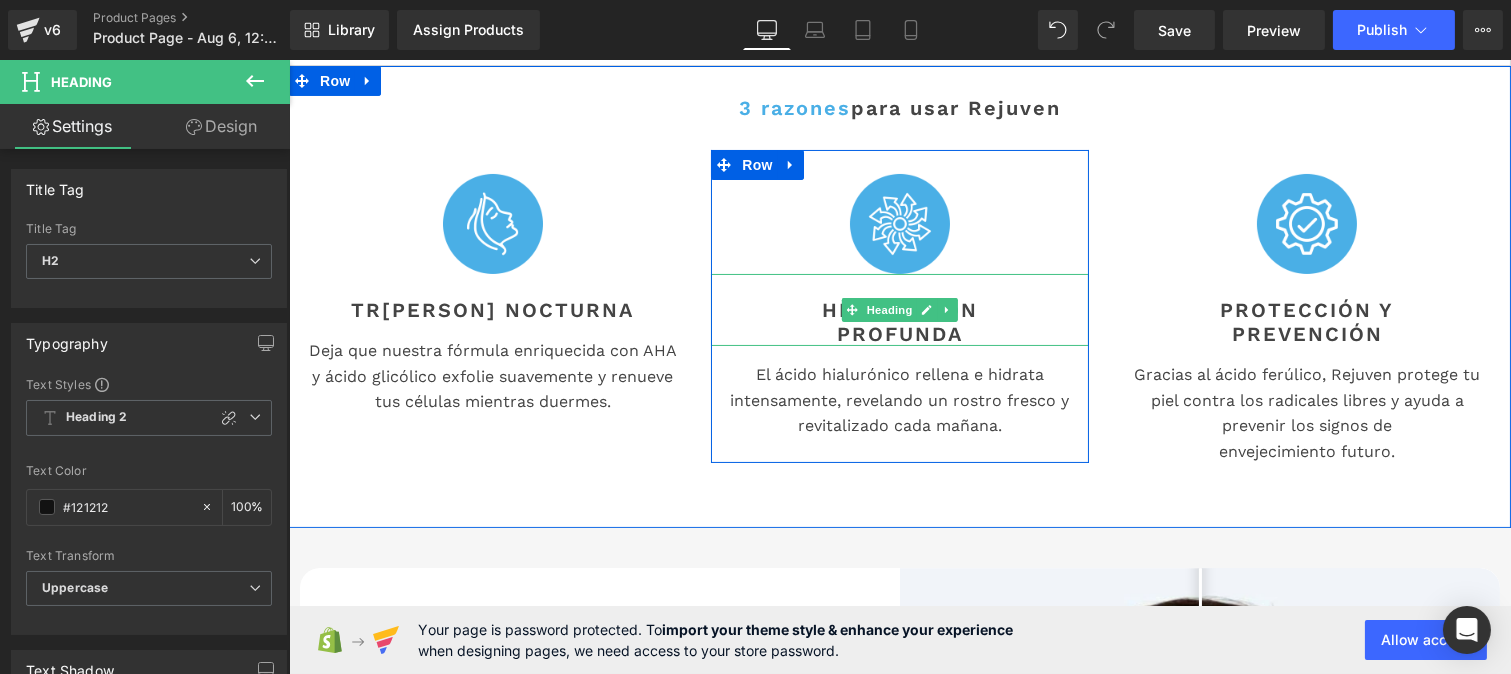 click on "Hidratación  Profunda" at bounding box center (899, 322) 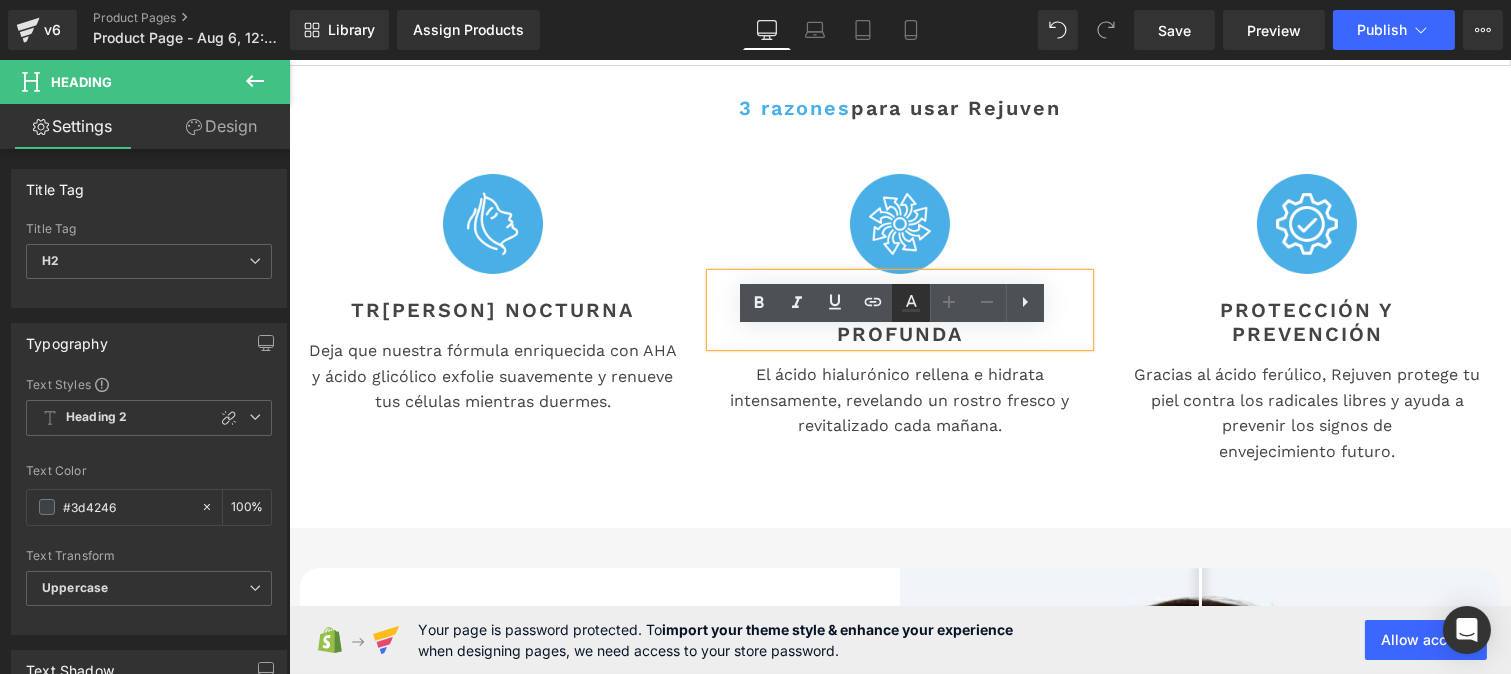 click 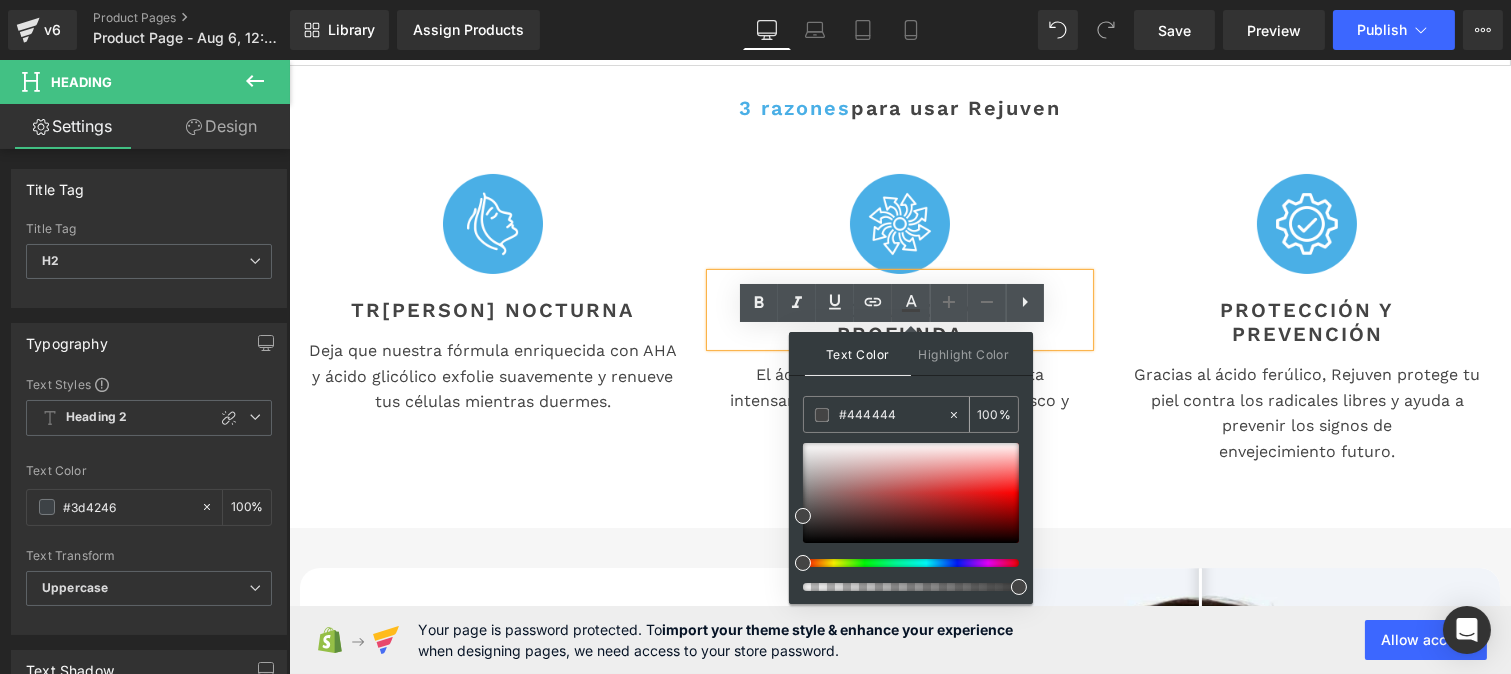 click on "#444444" at bounding box center (893, 415) 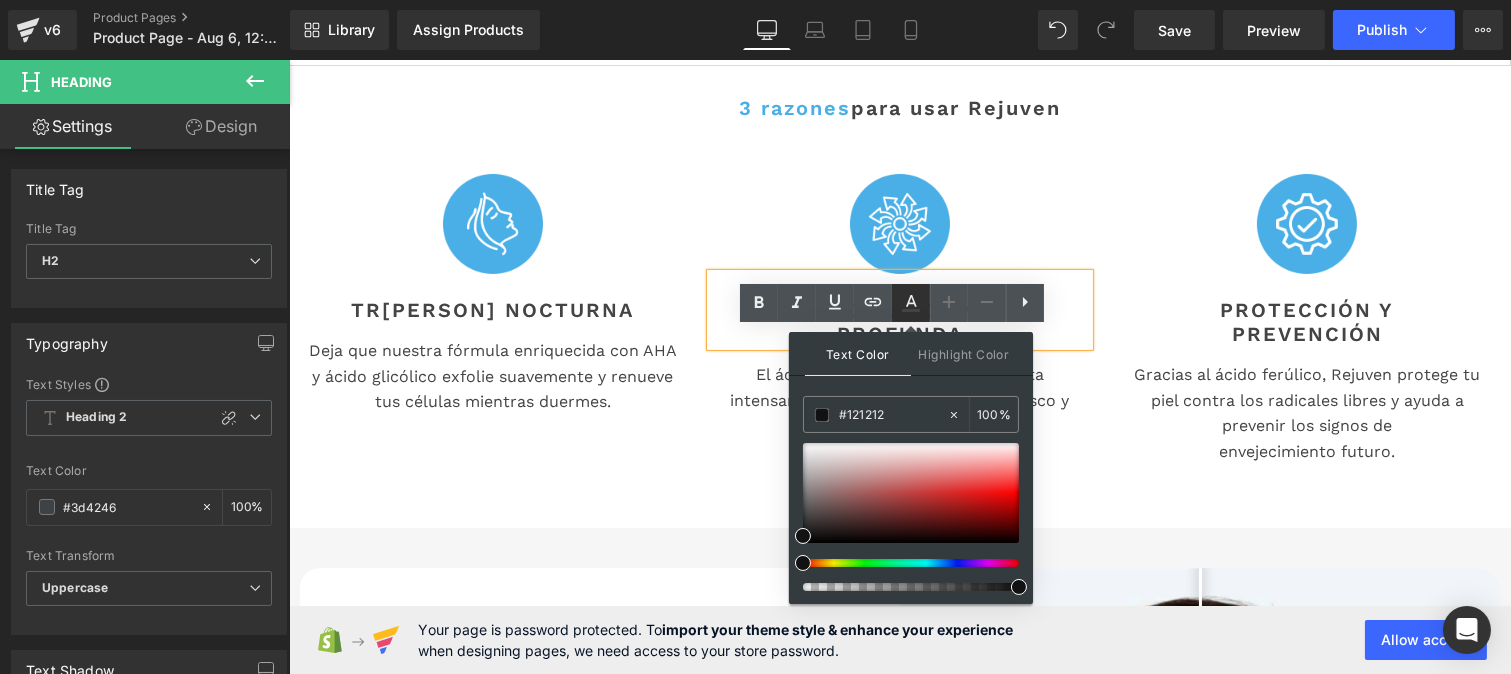 click 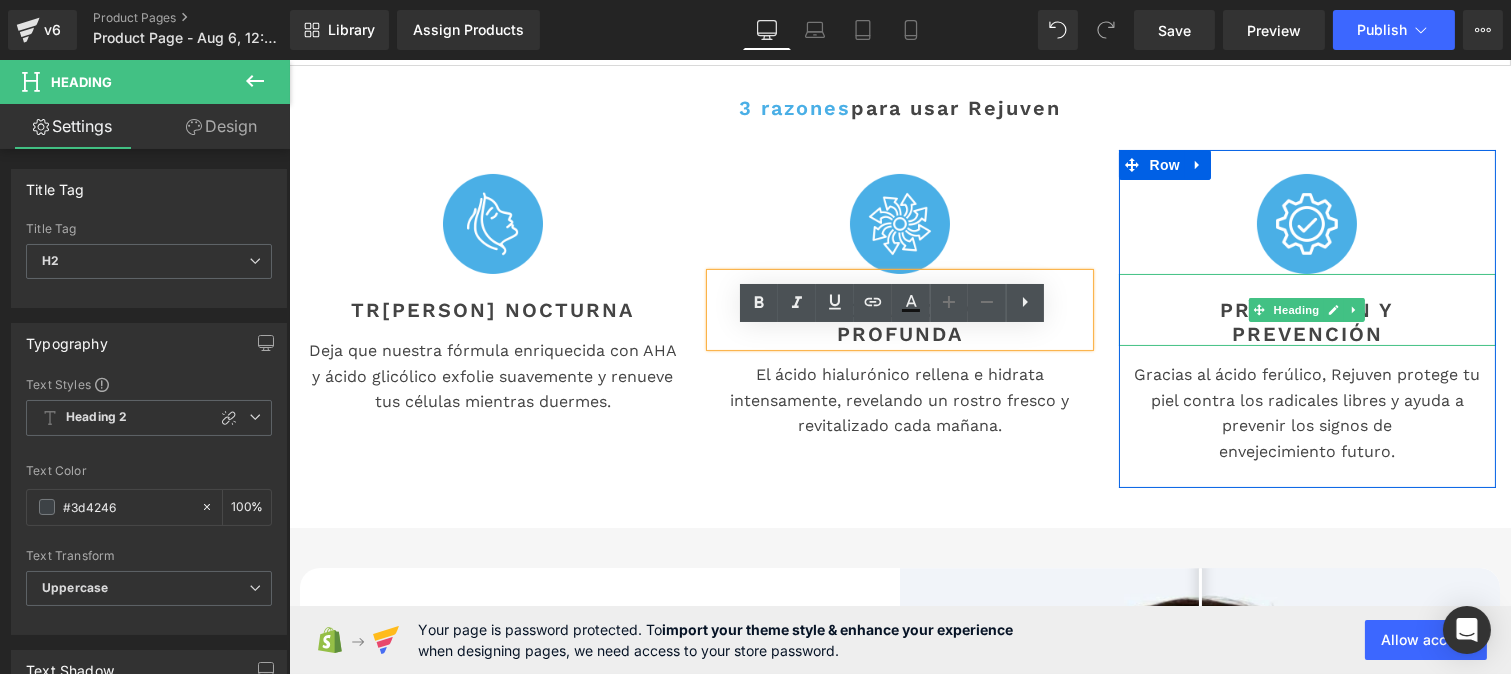 click on "Protección y Prevención" at bounding box center [1306, 322] 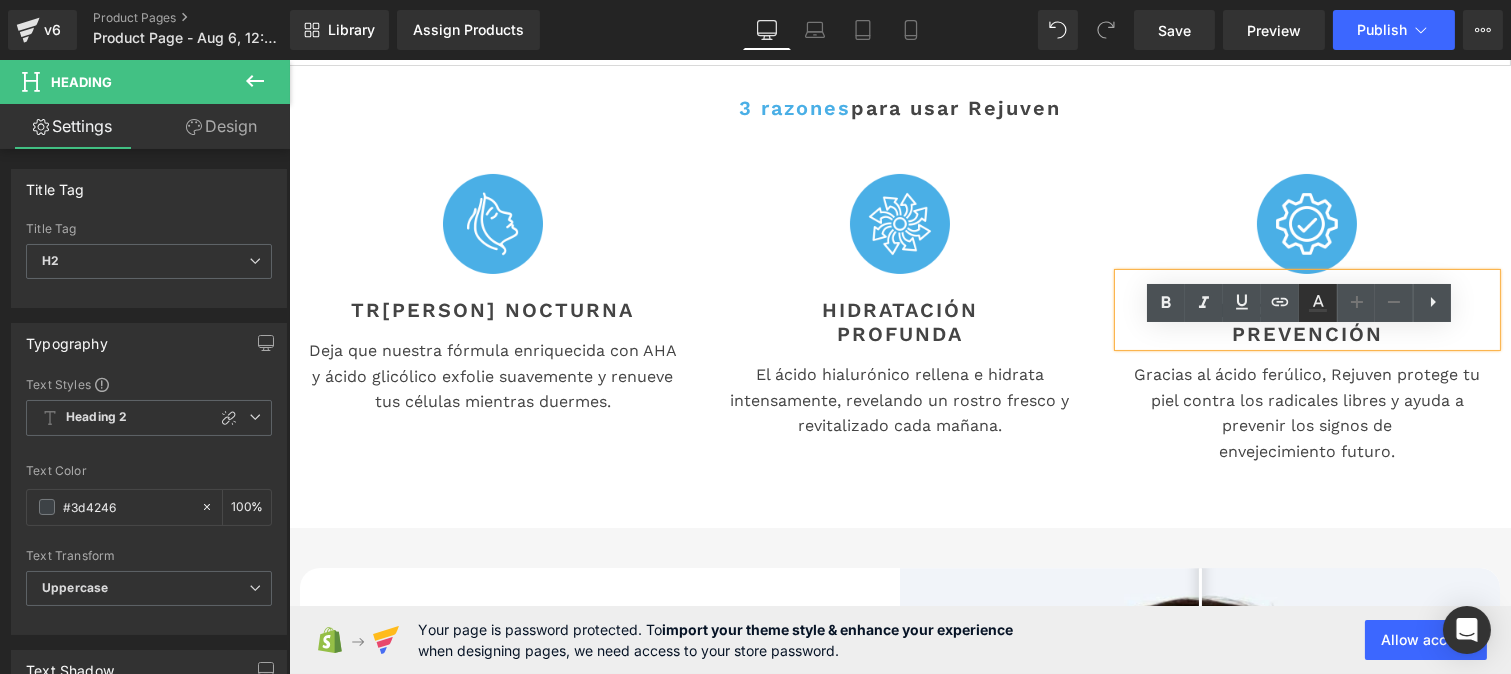 click 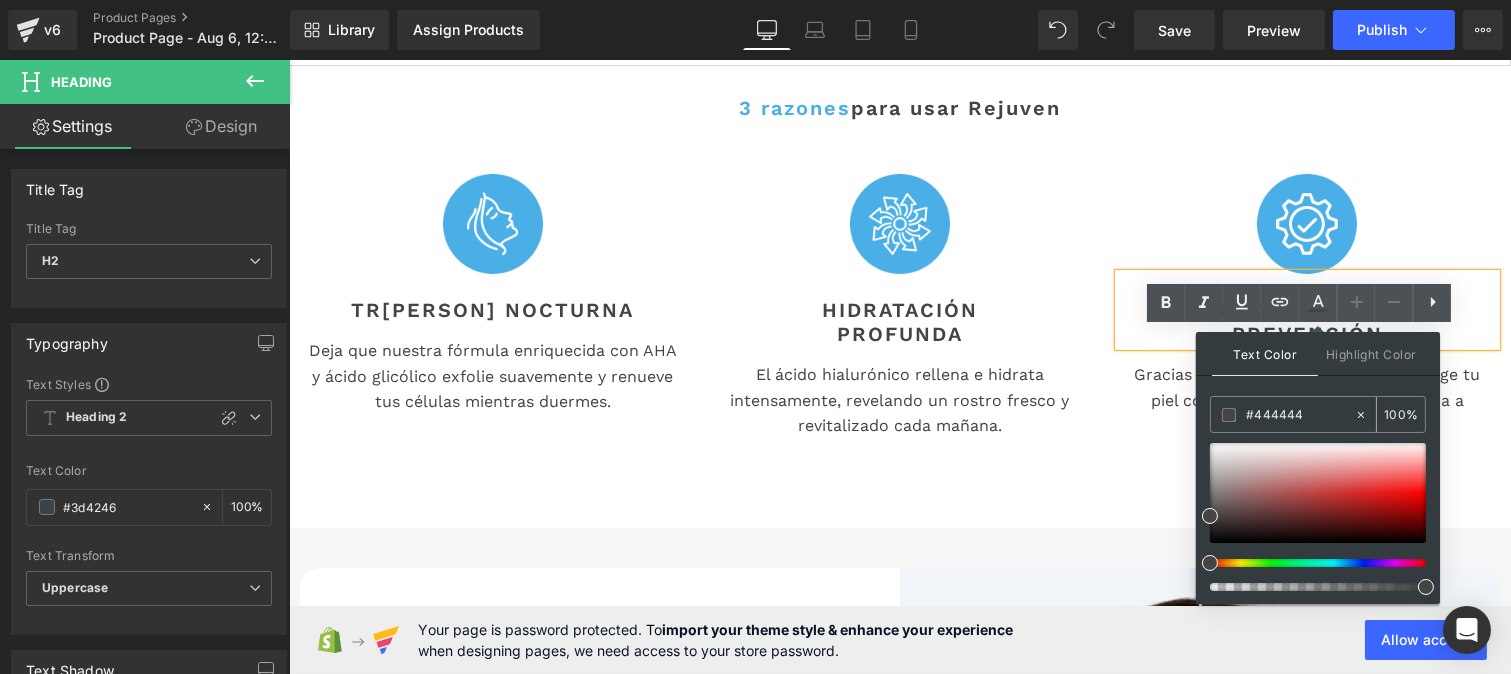 click on "#444444" at bounding box center [1300, 415] 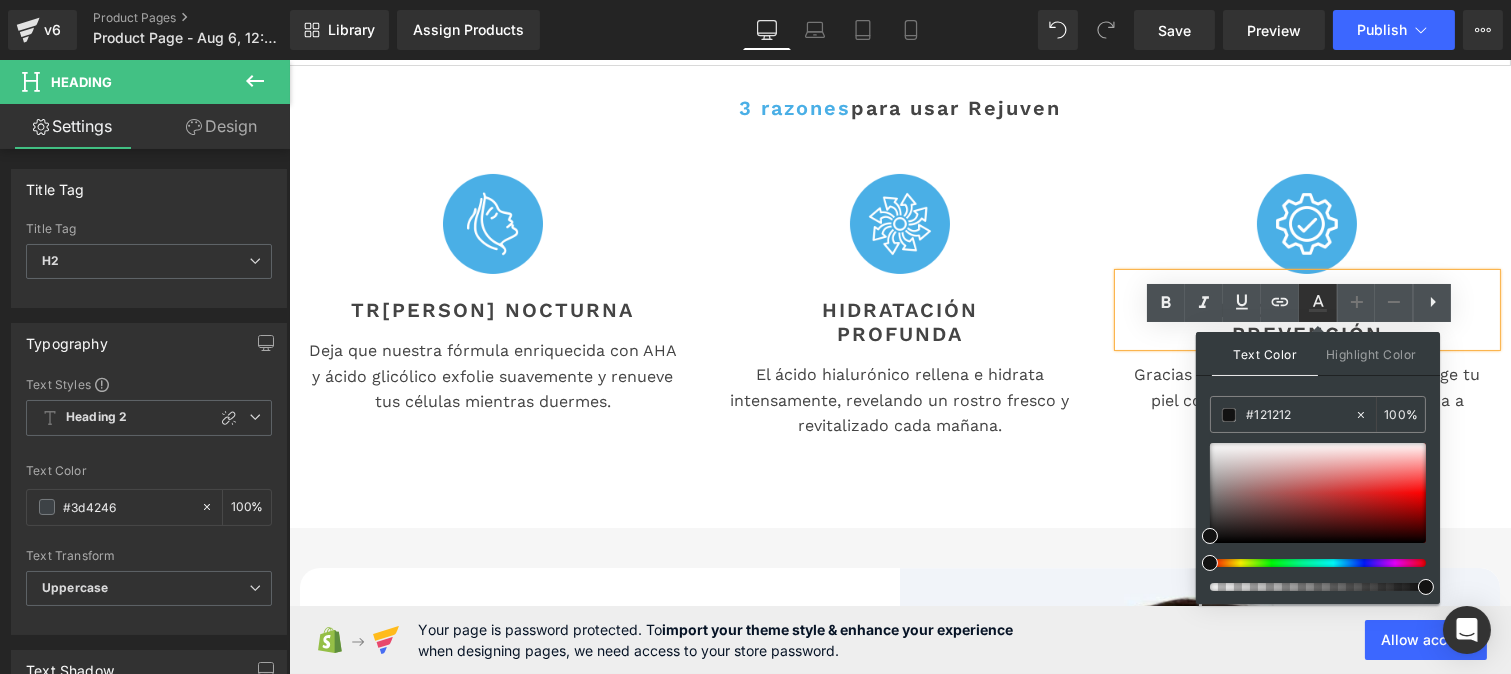 click 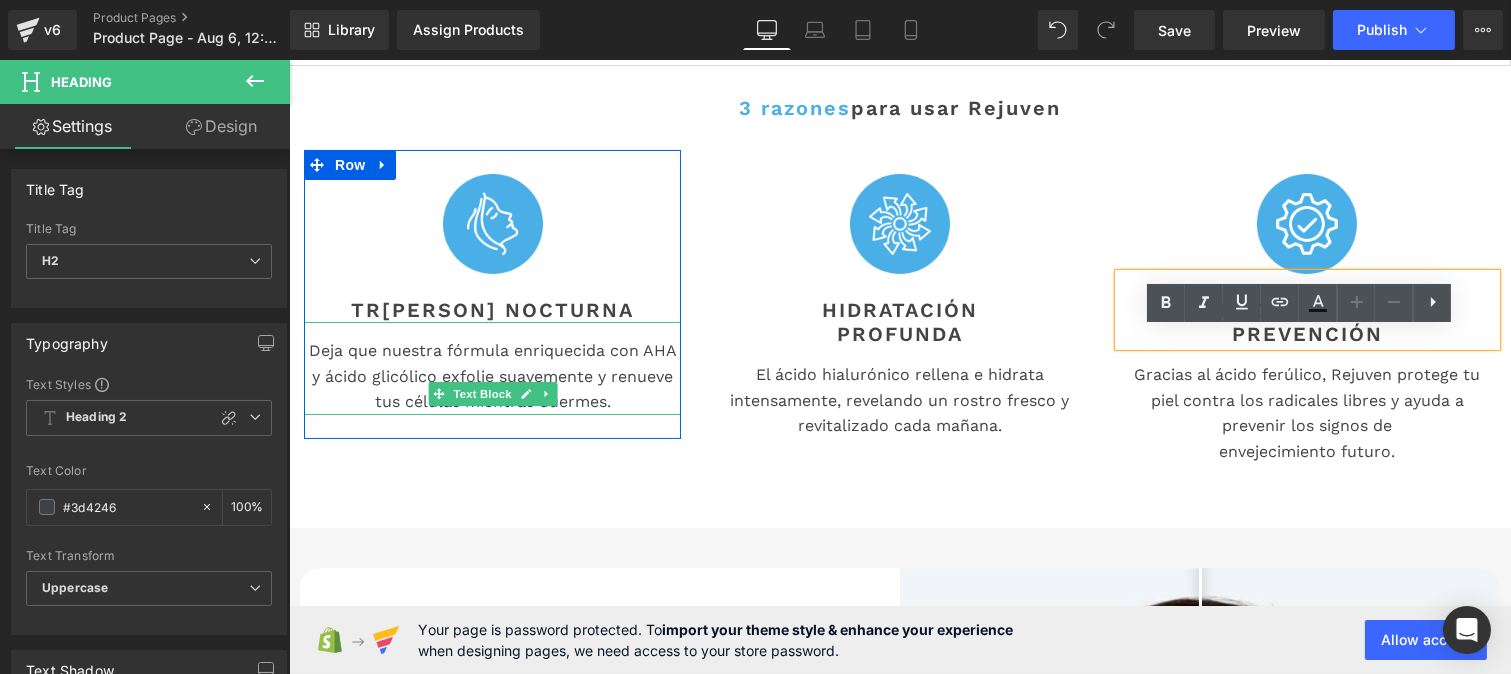 click on "Deja que nuestra fórmula enriquecida con AHA y ácido glicólico exfolie suavemente y renueve tus células mientras duermes." at bounding box center (491, 376) 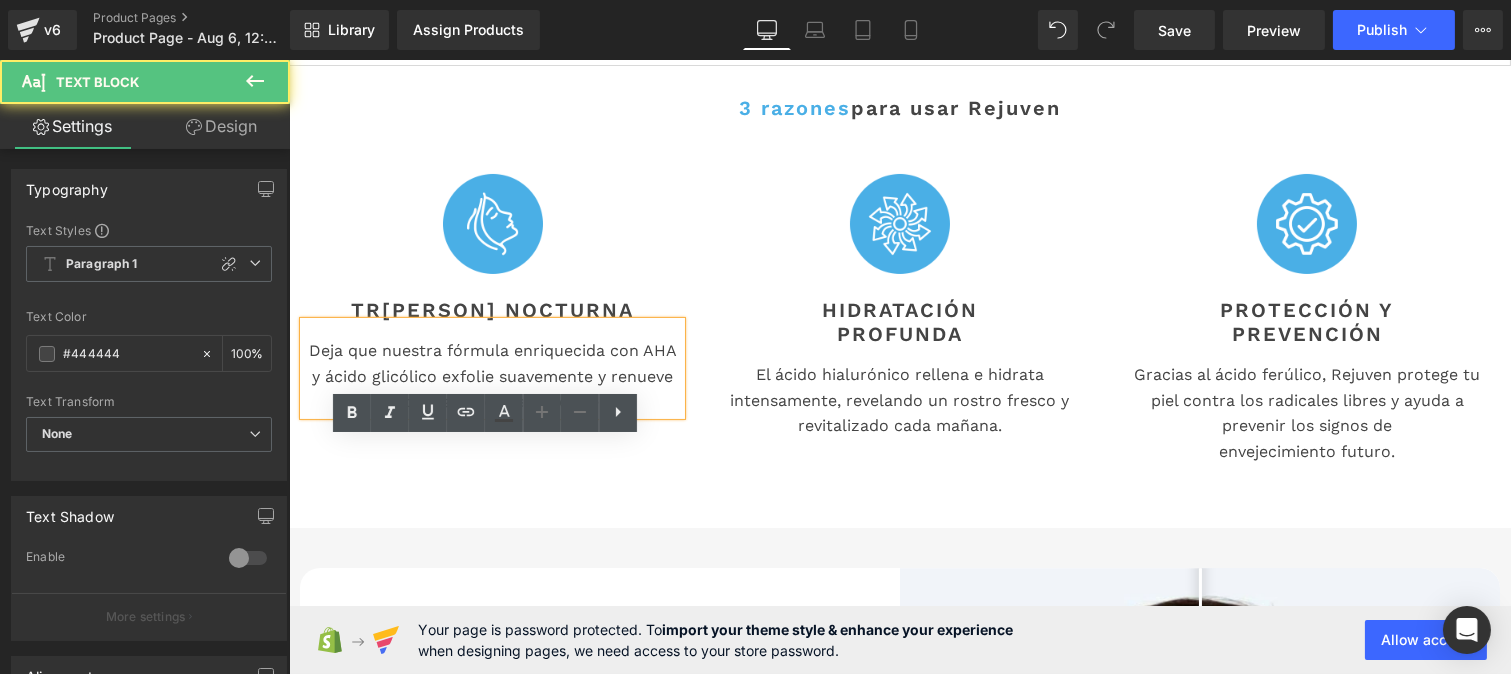 click on "Deja que nuestra fórmula enriquecida con AHA y ácido glicólico exfolie suavemente y renueve tus células mientras duermes." at bounding box center (491, 376) 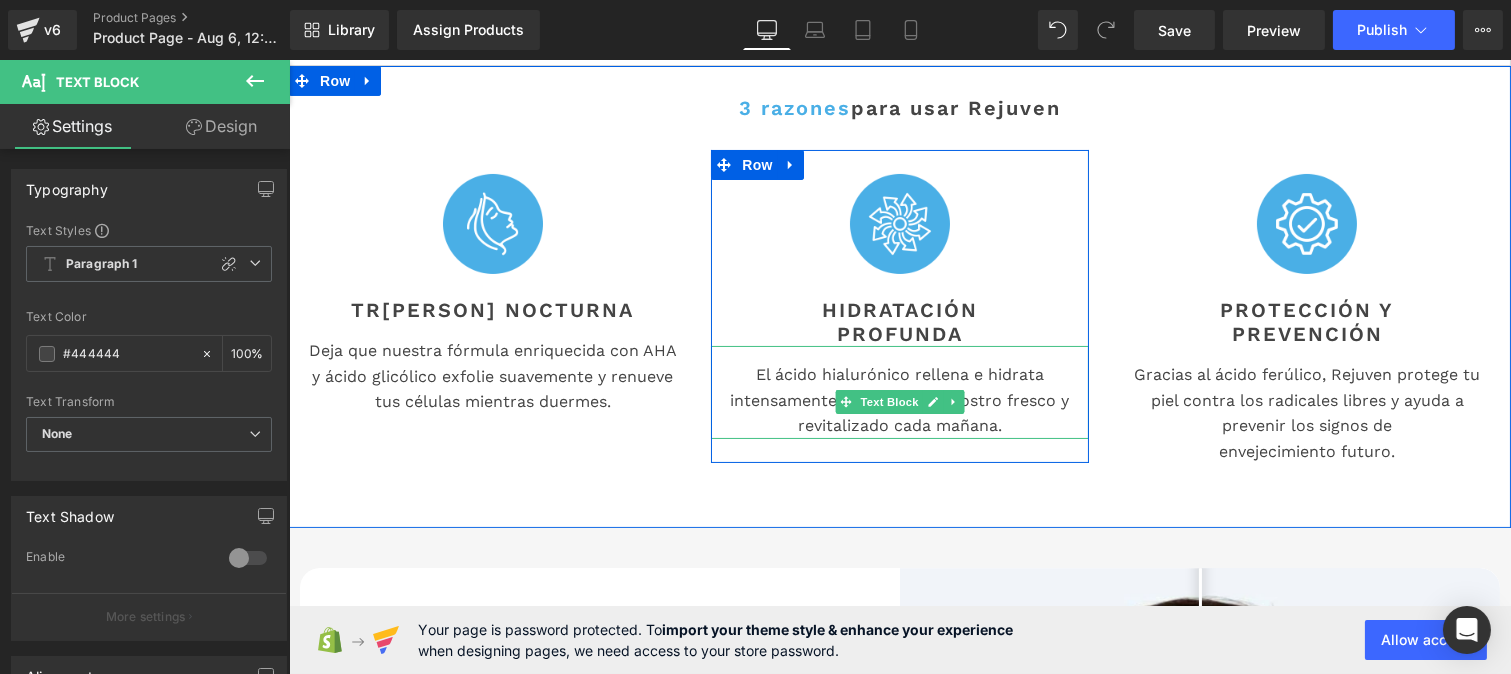 click on "El ácido hialurónico rellena e hidrata intensamente, revelando un rostro fresco y revitalizado cada mañana." at bounding box center [898, 400] 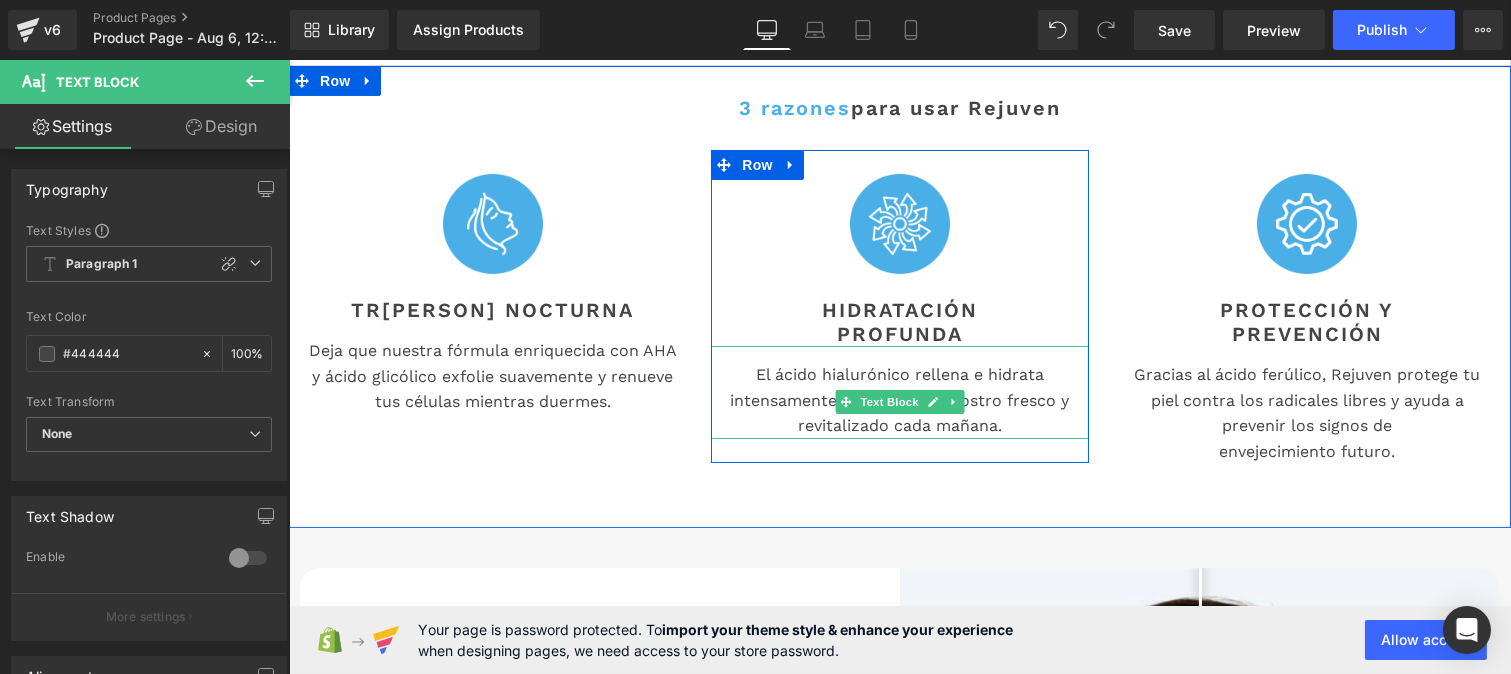 click on "Gracias al ácido ferúlico, Rejuven protege tu piel contra los radicales libres y ayuda a prevenir los signos de envejecimiento futuro." at bounding box center [1306, 413] 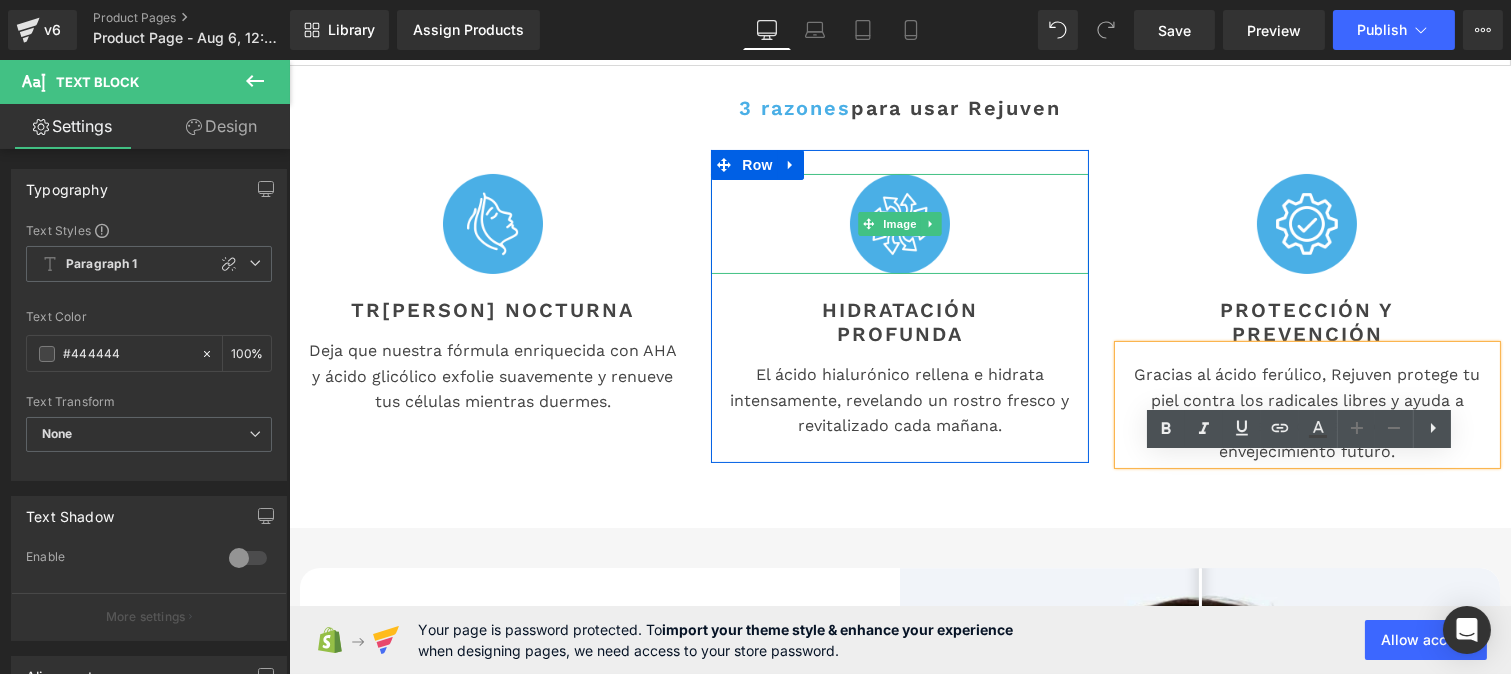 scroll, scrollTop: 477, scrollLeft: 0, axis: vertical 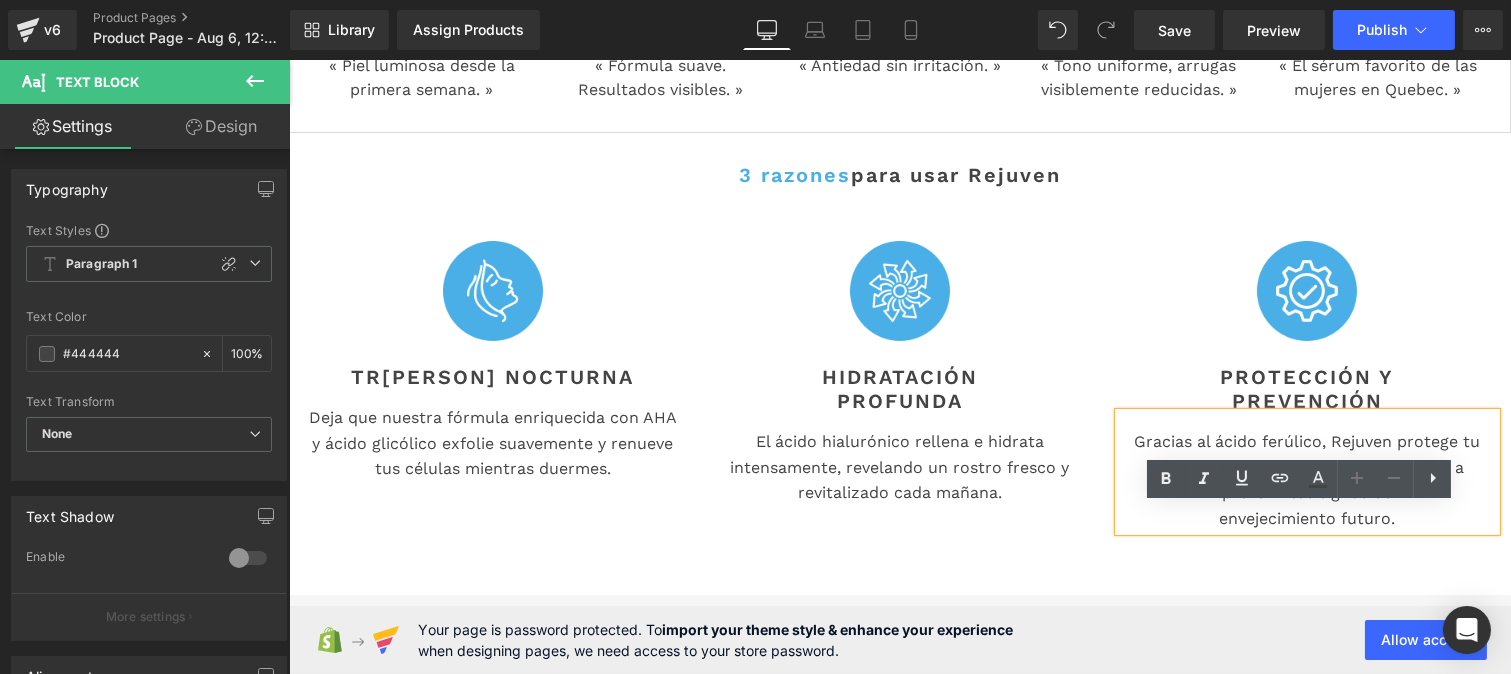 click on "3 razones para usar Rejuven Heading" at bounding box center (899, 175) 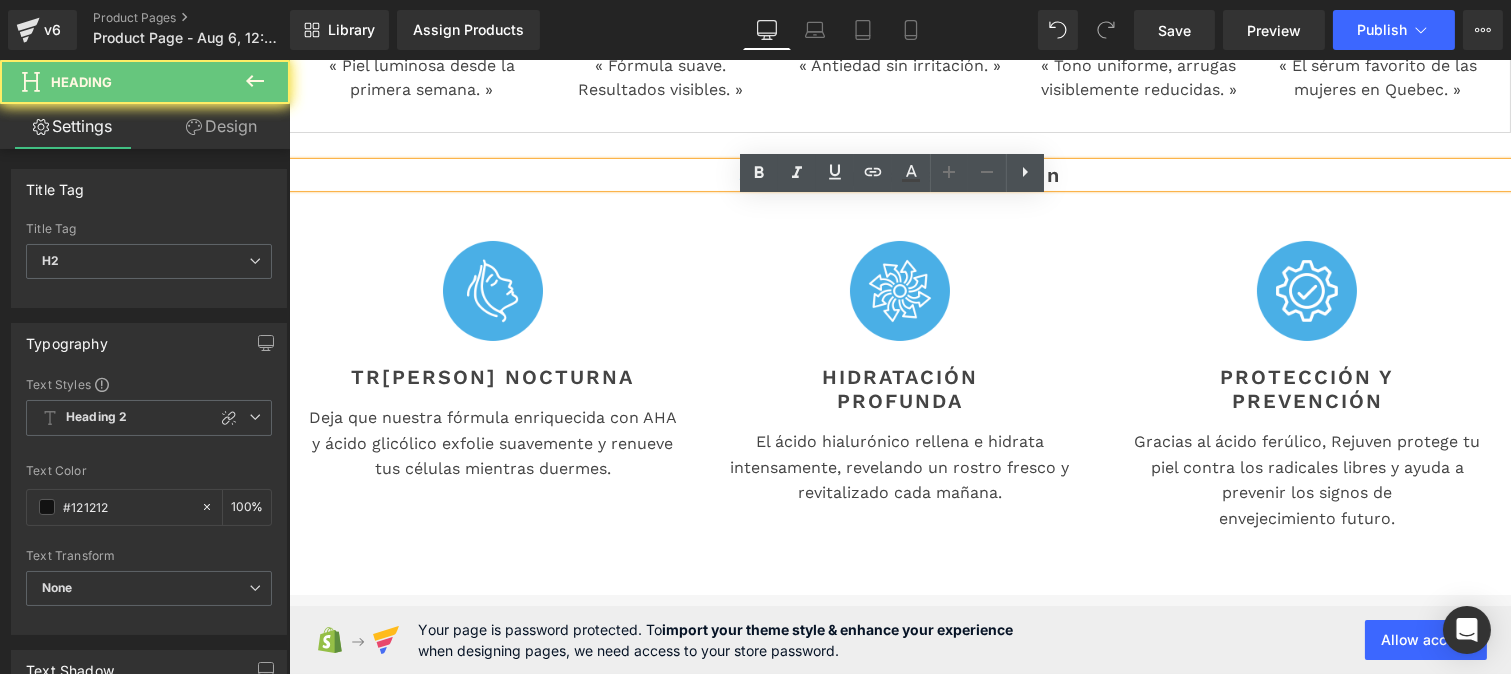 click on "para usar Rejuven" at bounding box center [955, 175] 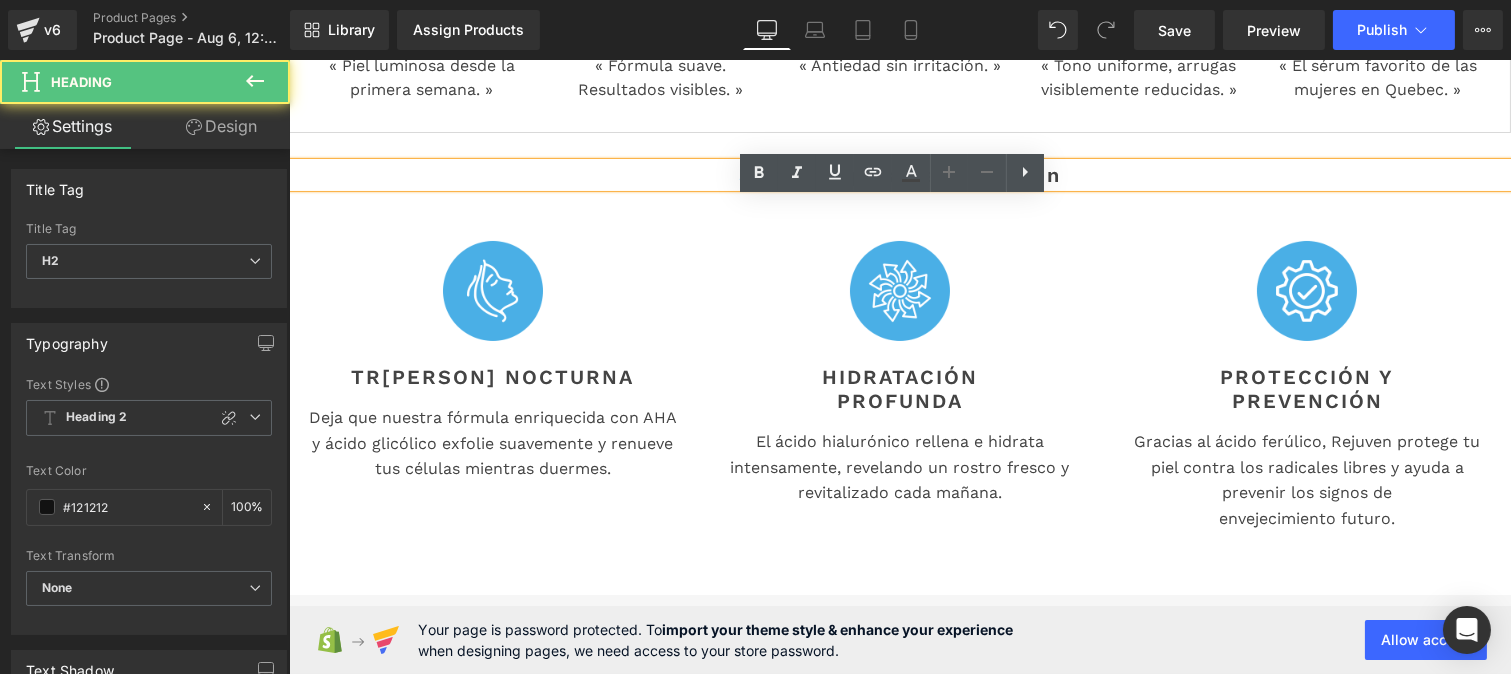 drag, startPoint x: 824, startPoint y: 224, endPoint x: 1148, endPoint y: 216, distance: 324.09875 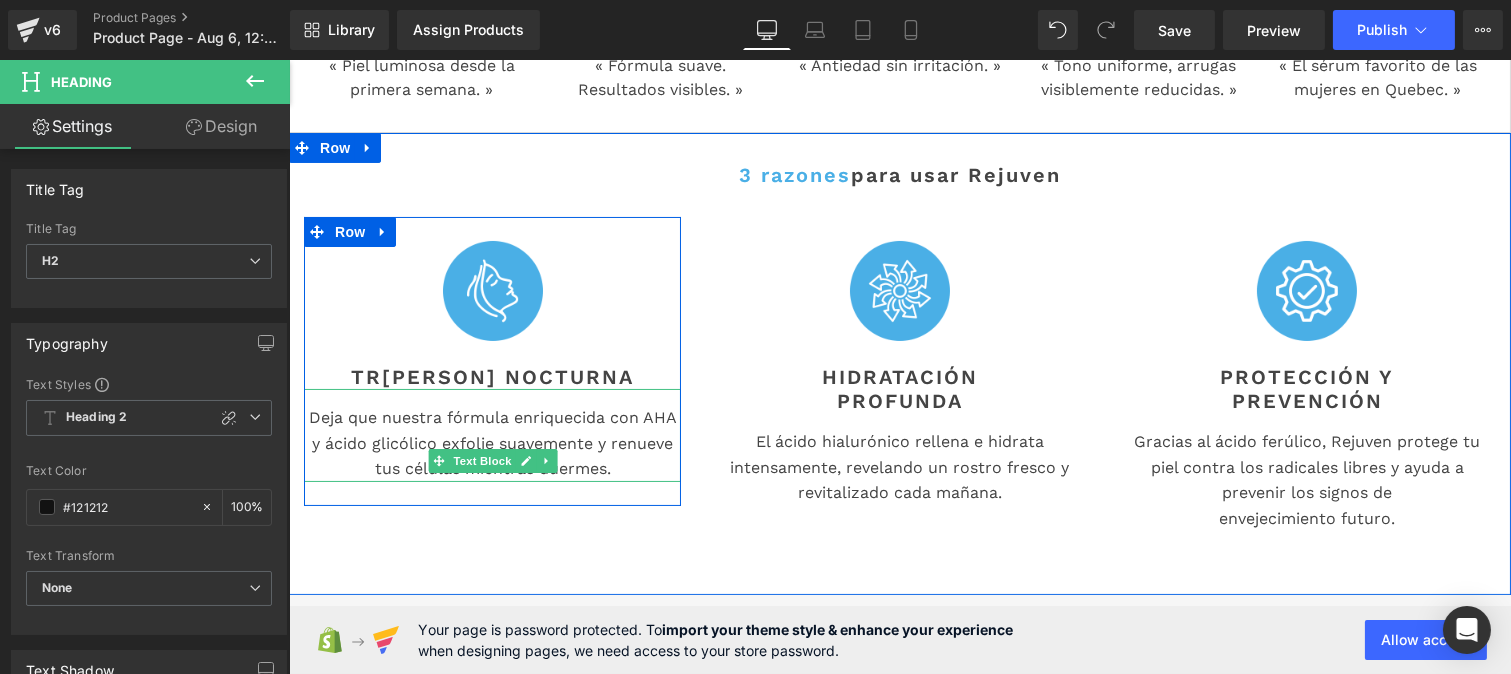 click on "Deja que nuestra fórmula enriquecida con AHA y ácido glicólico exfolie suavemente y renueve tus células mientras duermes." at bounding box center (491, 443) 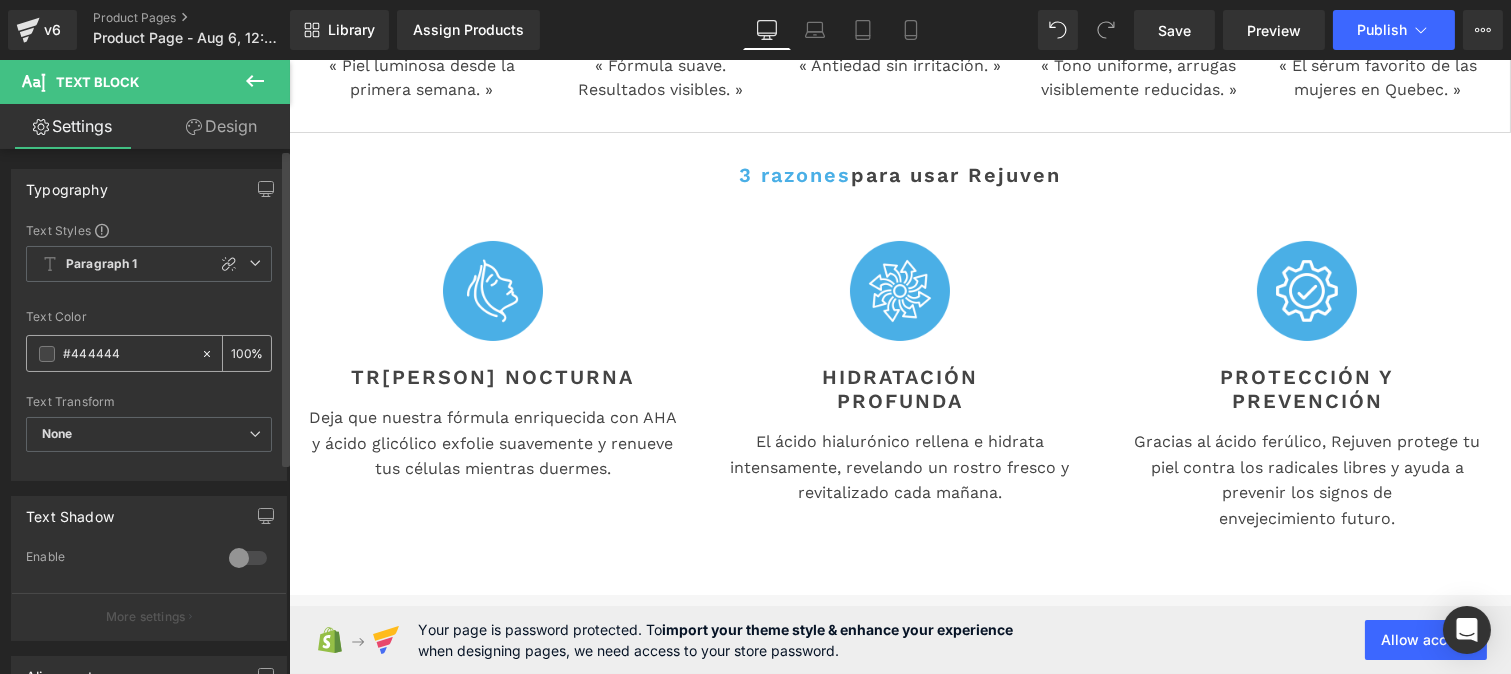 click on "#444444" at bounding box center (127, 354) 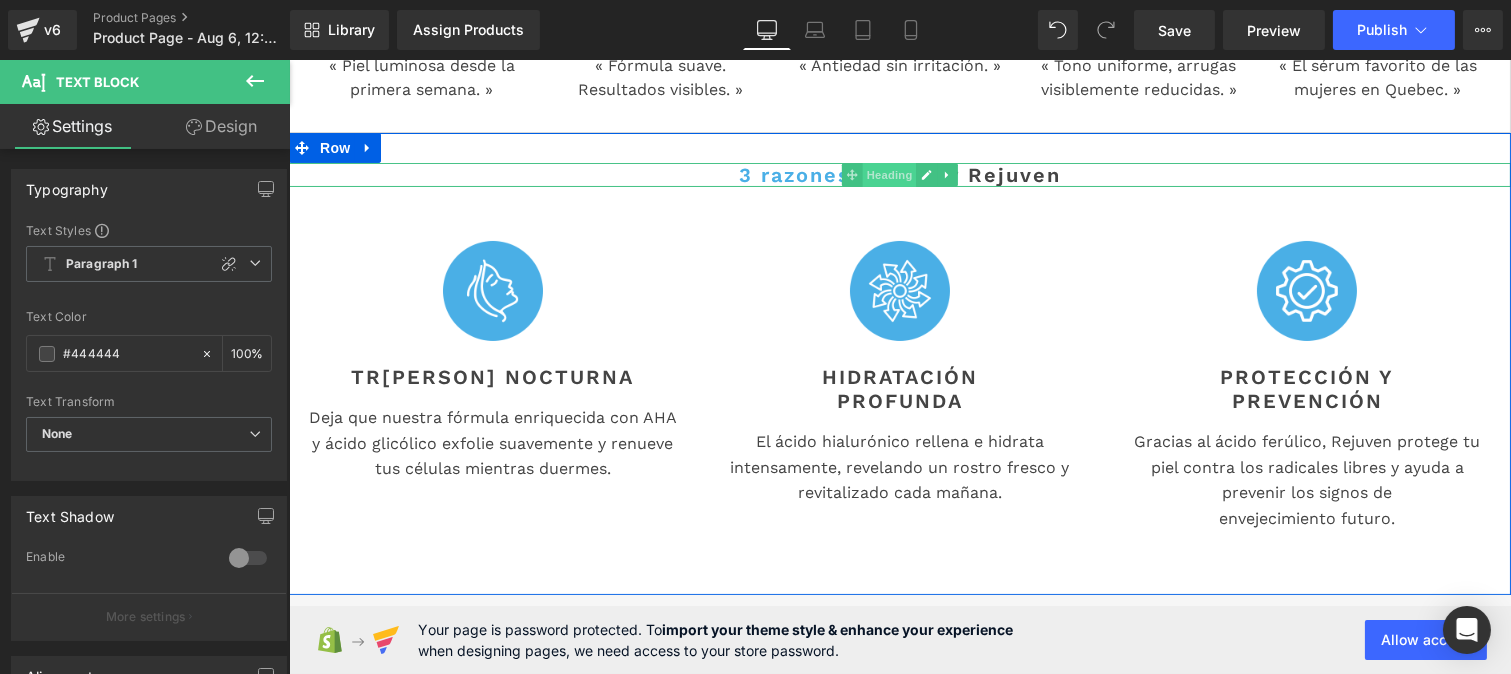 click on "Heading" at bounding box center [889, 175] 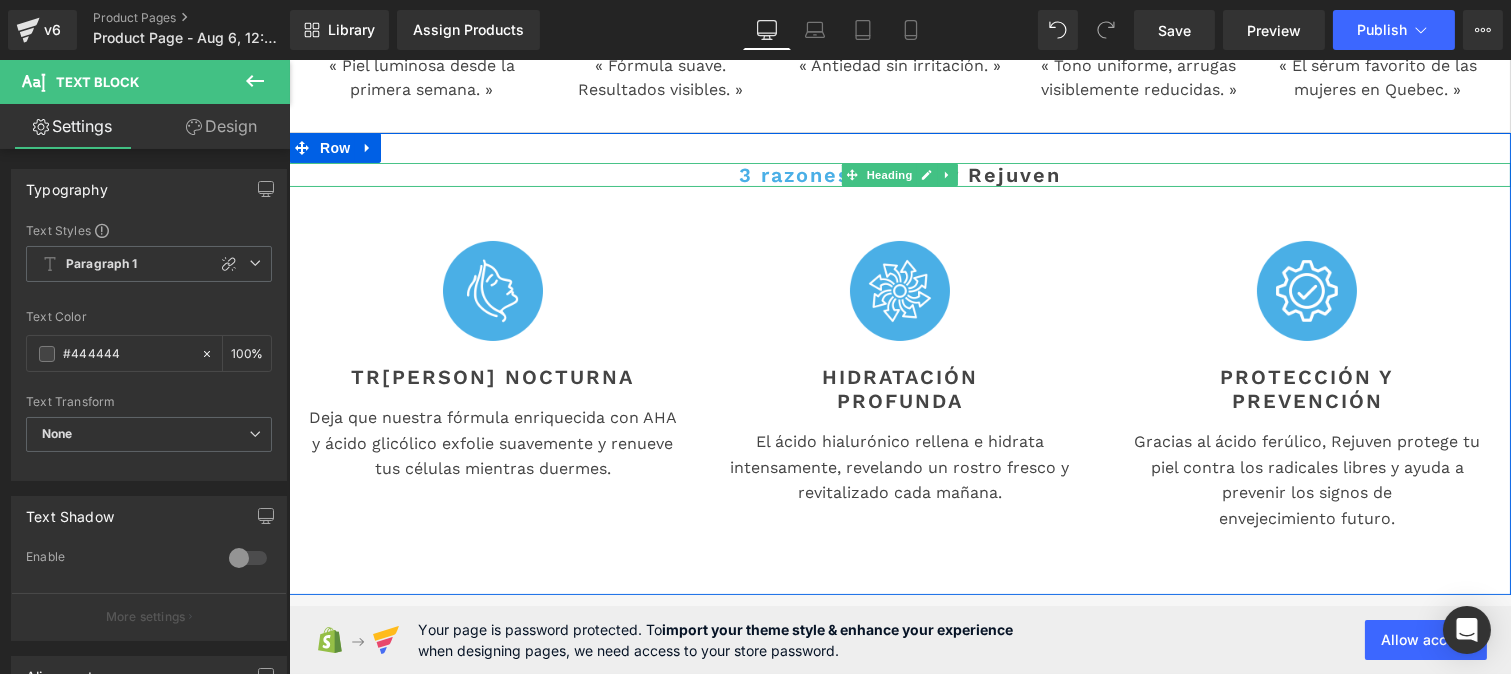 click on "para usar Rejuven" at bounding box center [955, 175] 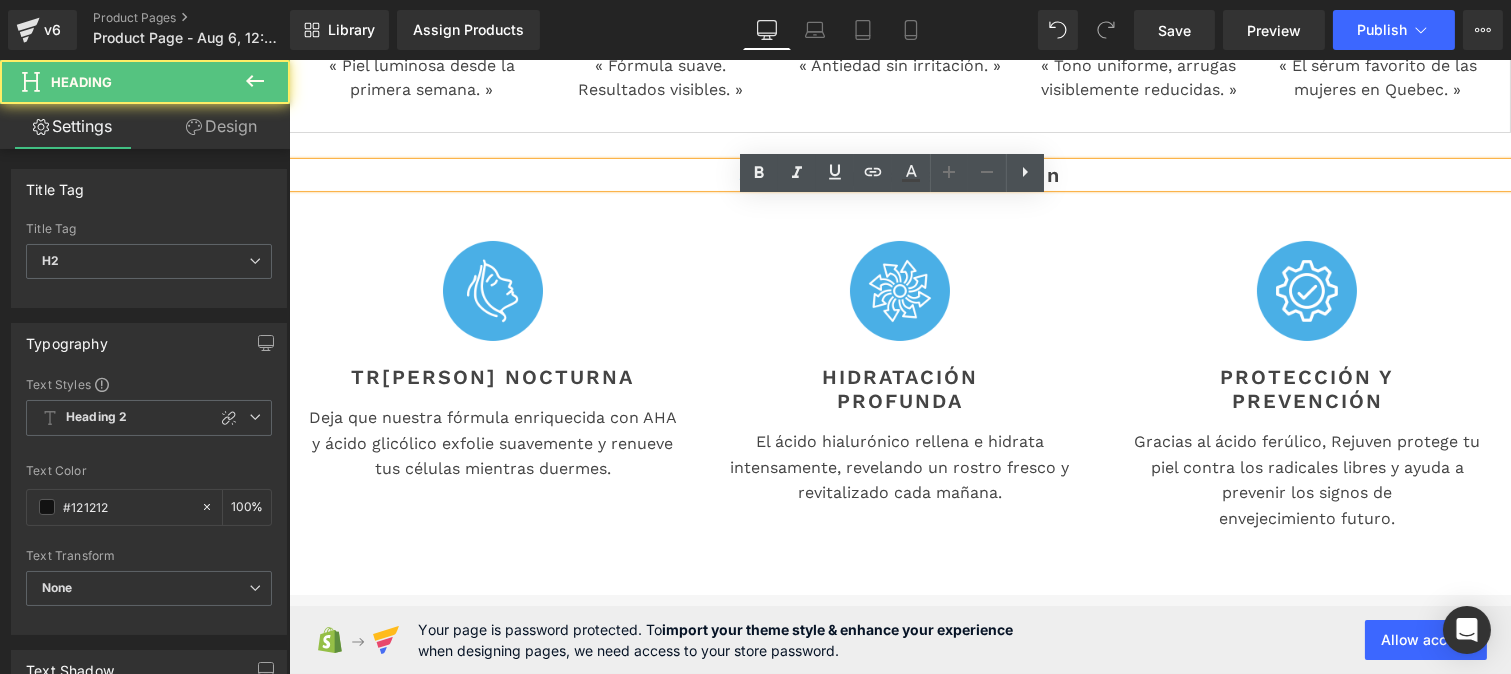 drag, startPoint x: 821, startPoint y: 221, endPoint x: 1181, endPoint y: 211, distance: 360.13885 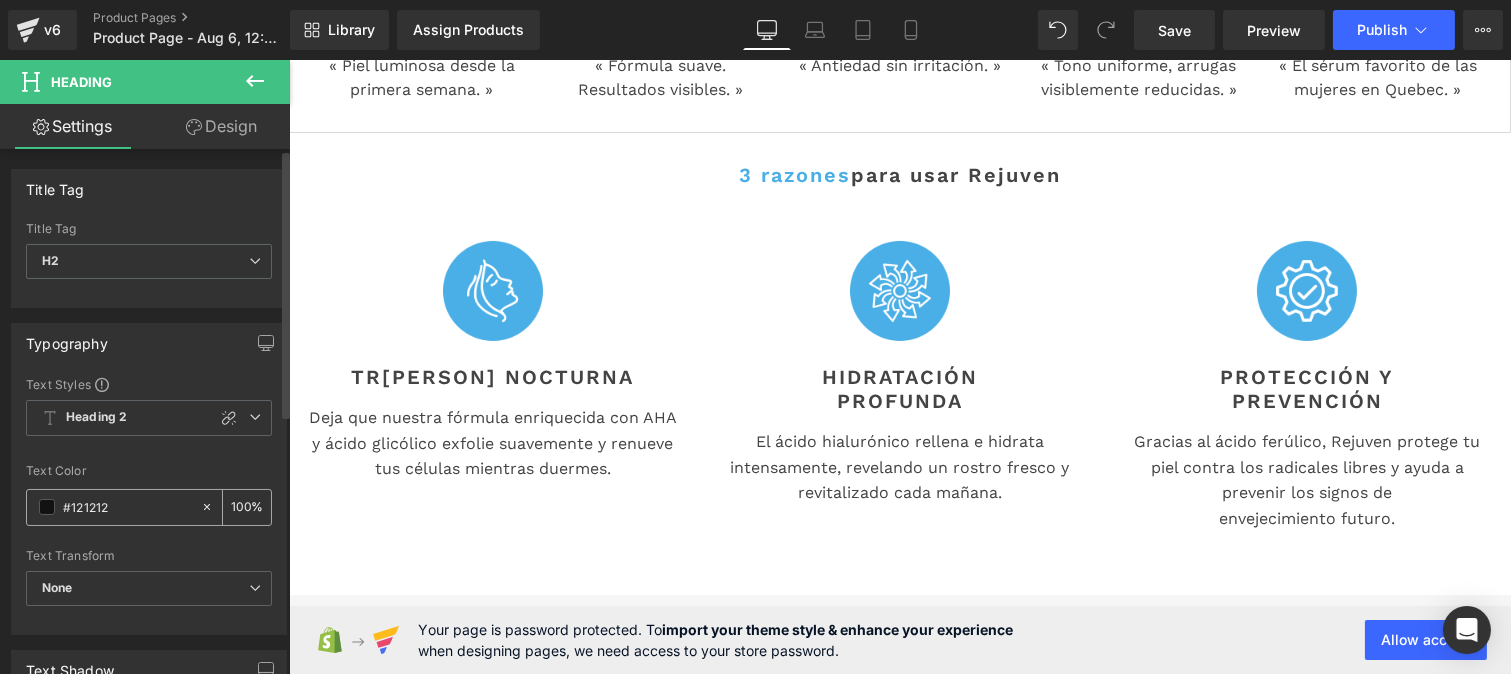 click on "#121212" at bounding box center (127, 507) 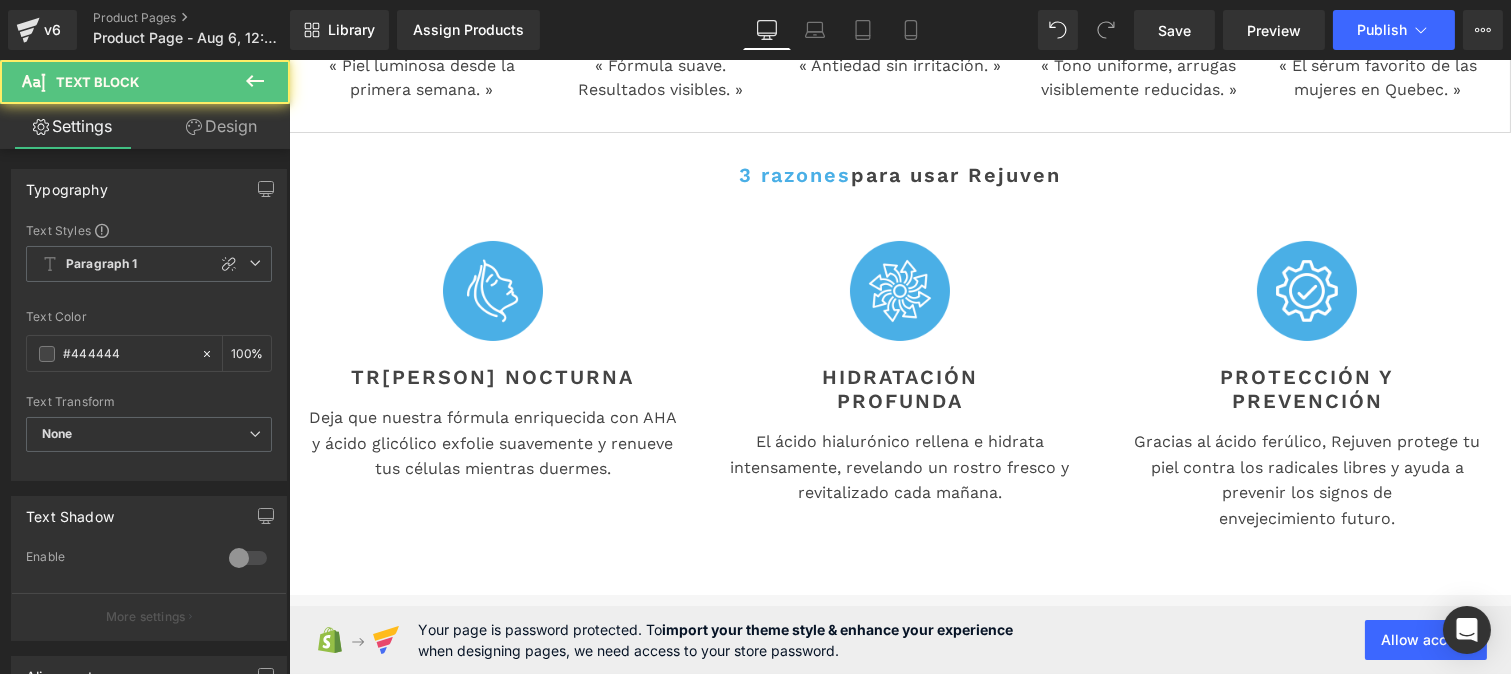 click on "« Fórmula suave.  Resultados visibles. »" at bounding box center [660, 78] 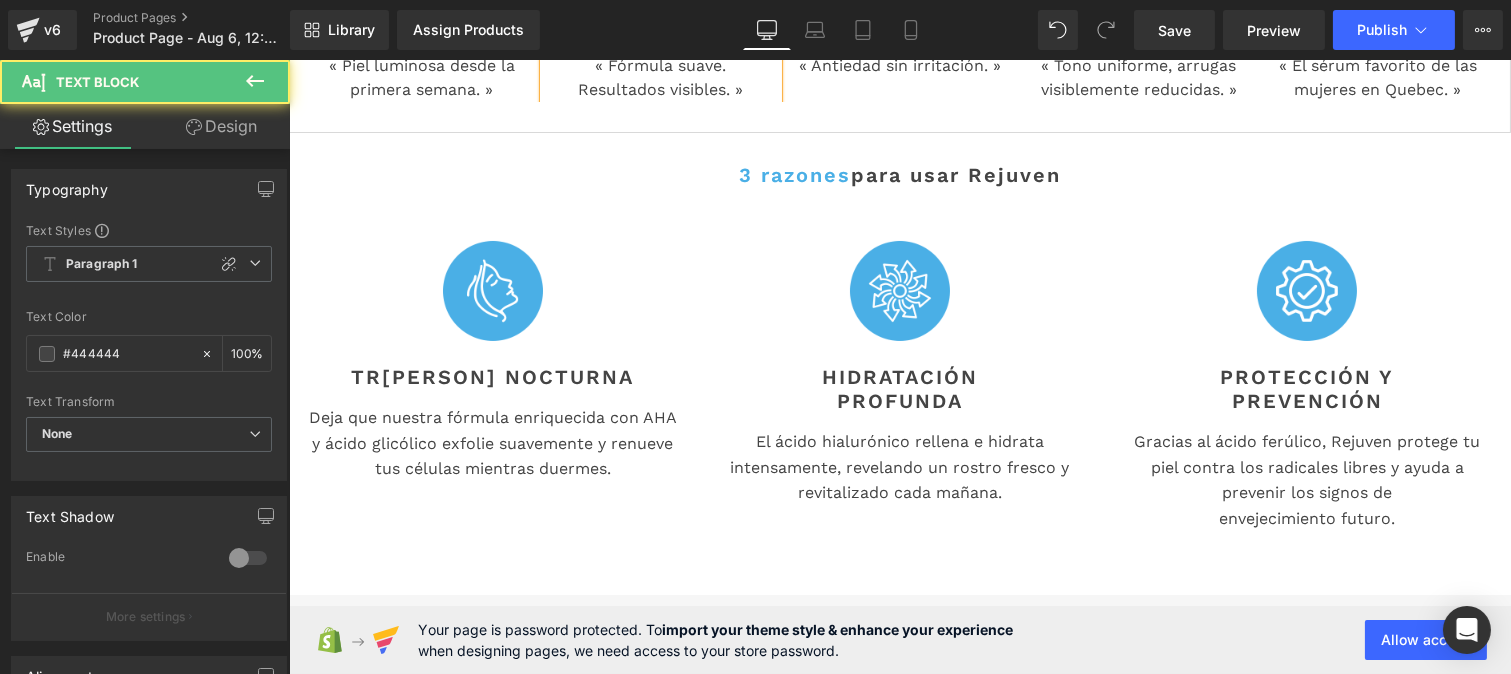 click on "« Piel luminosa desde la primera semana. »" at bounding box center (421, 78) 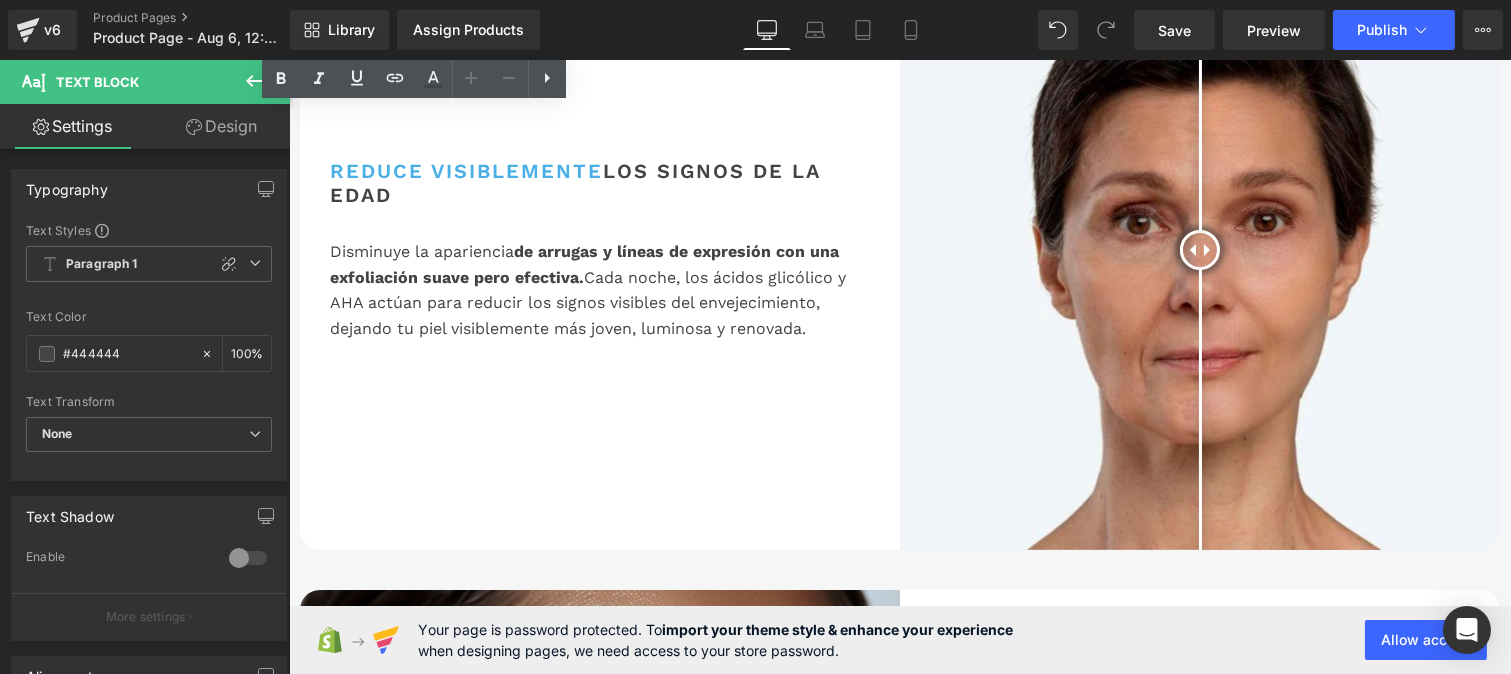scroll, scrollTop: 1164, scrollLeft: 0, axis: vertical 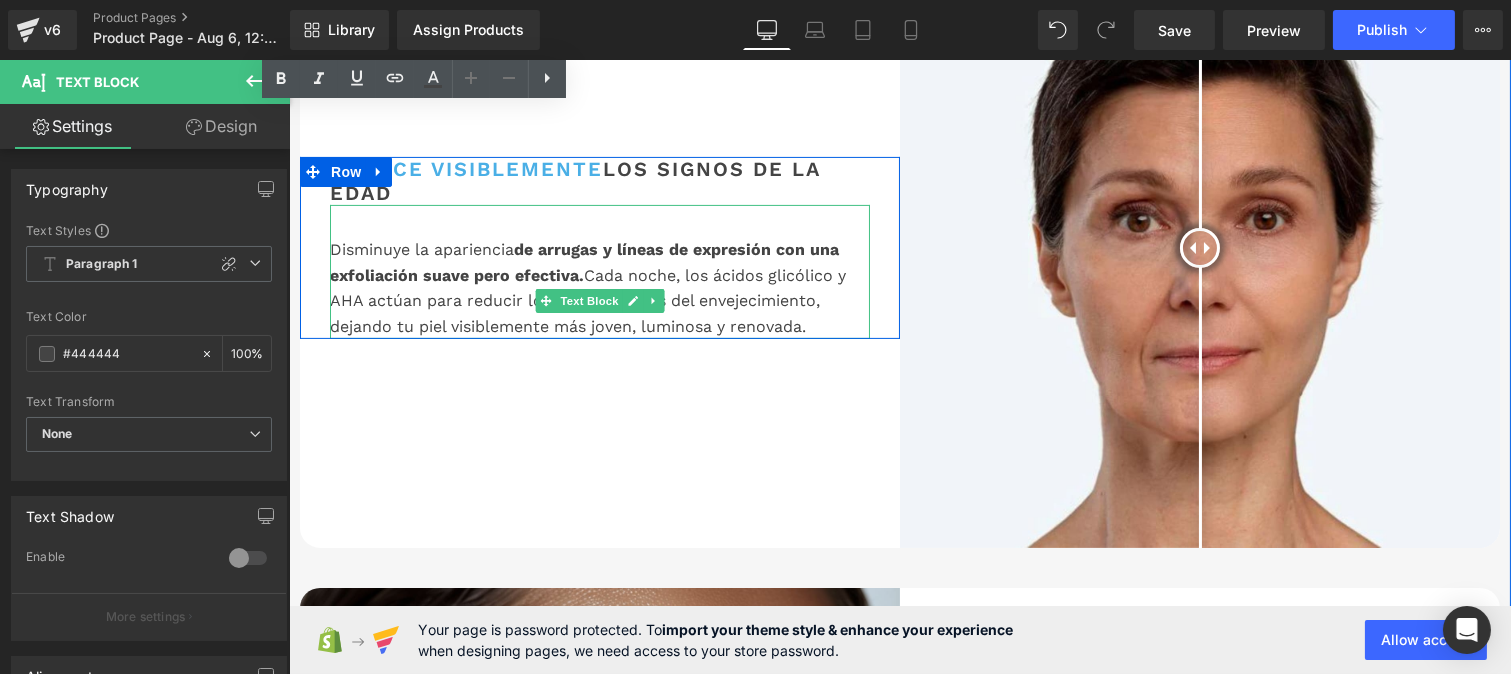 click on "de arrugas y líneas de expresión con una exfoliación suave pero efectiva." at bounding box center (583, 262) 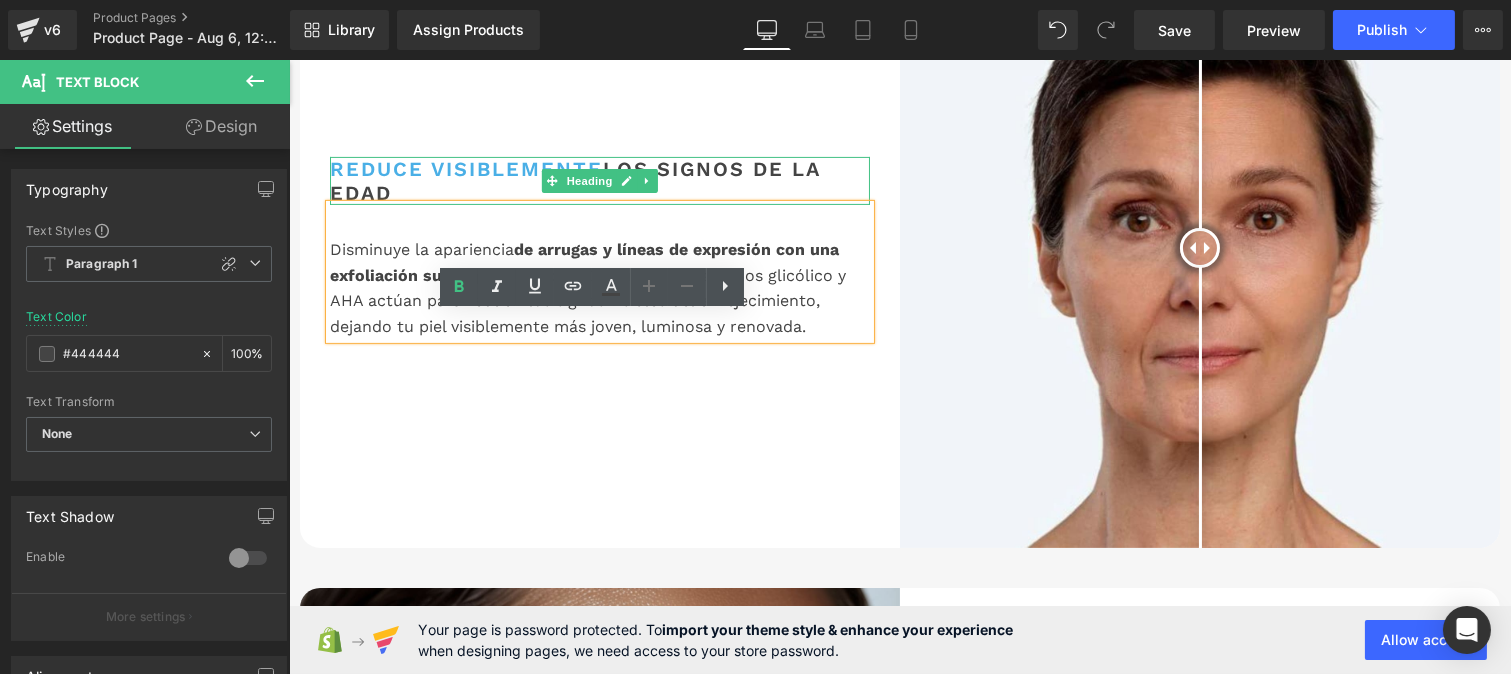 click on "los signos de la edad" at bounding box center (574, 181) 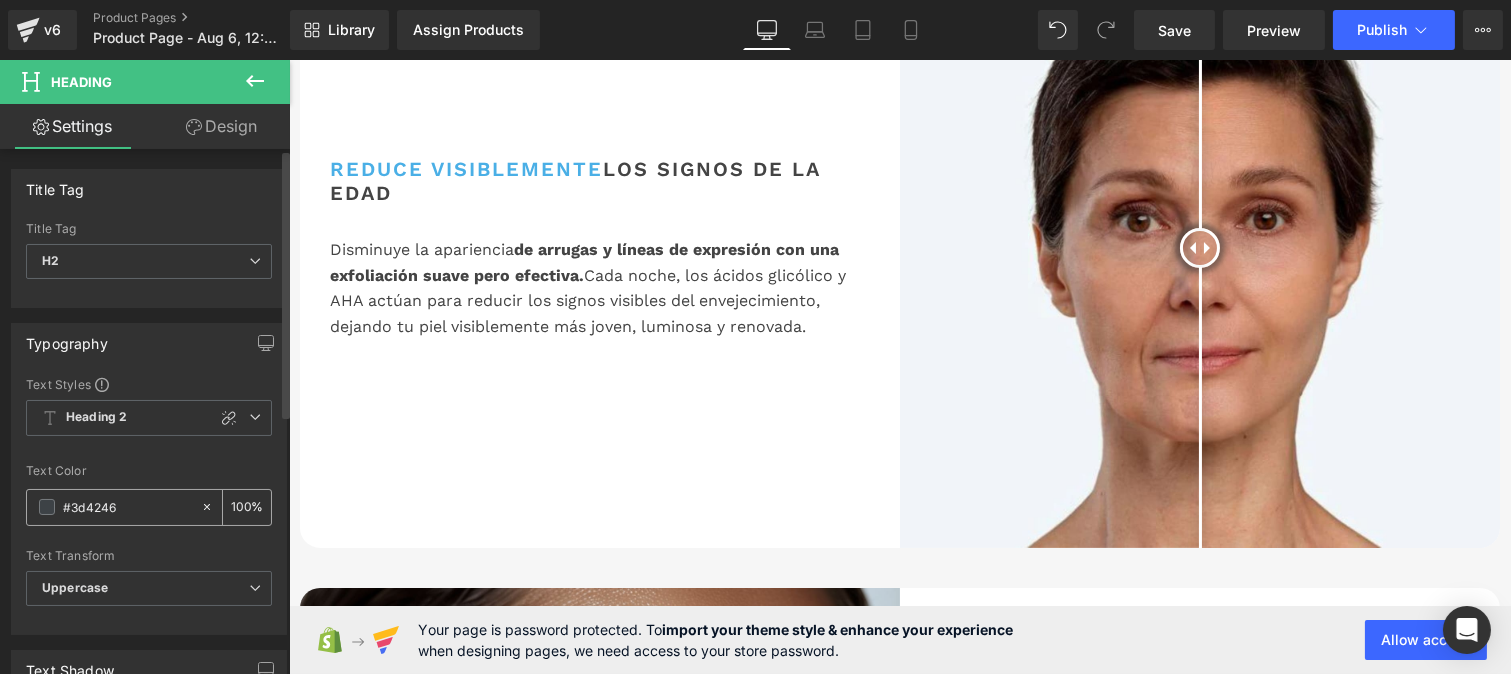 click on "#3d4246" at bounding box center (127, 507) 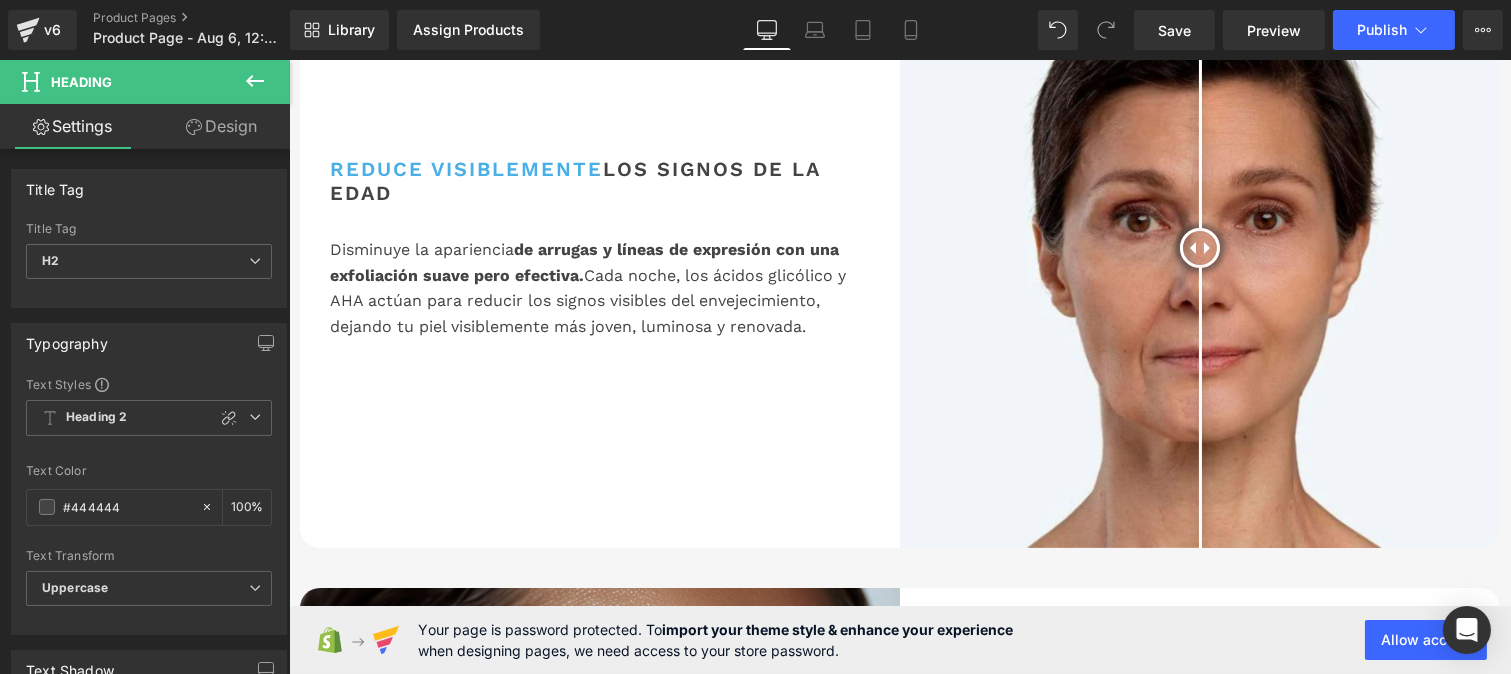 type on "#444444" 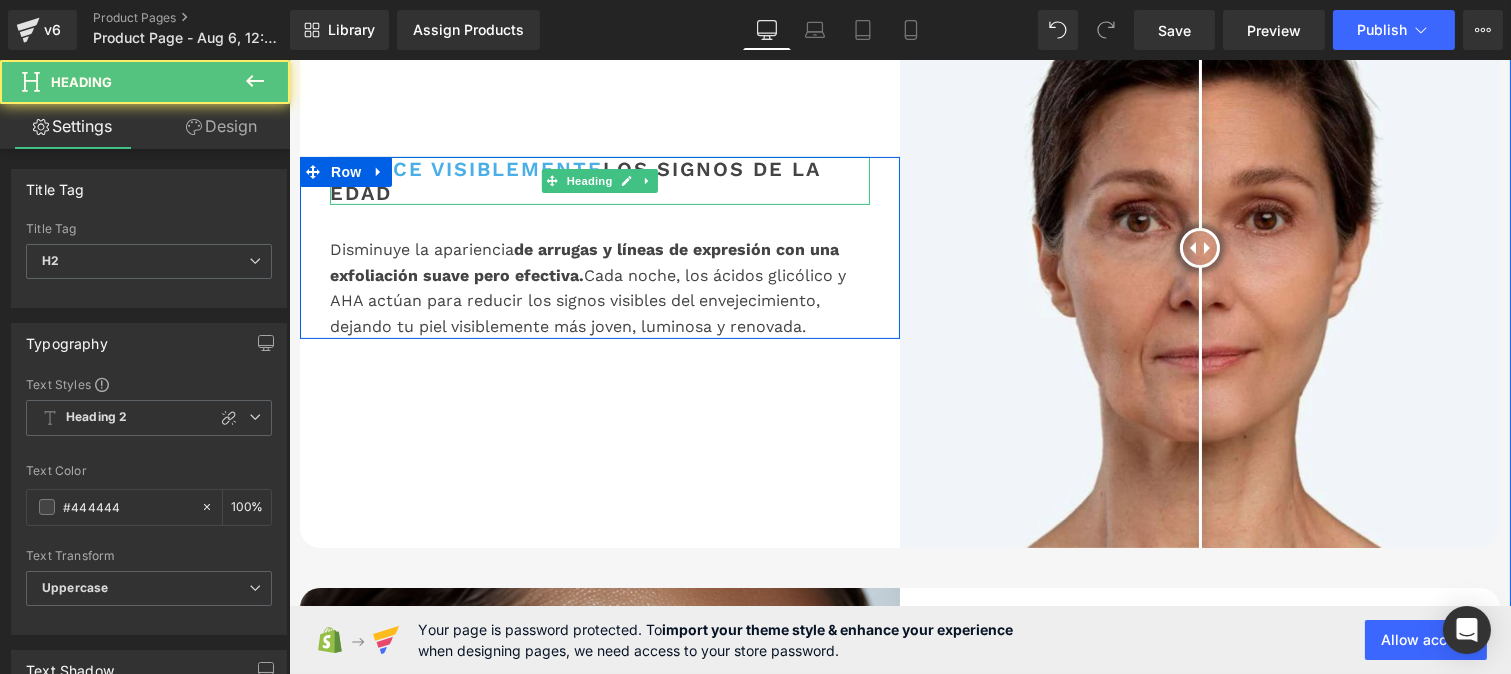 click on "los signos de la edad" at bounding box center (574, 181) 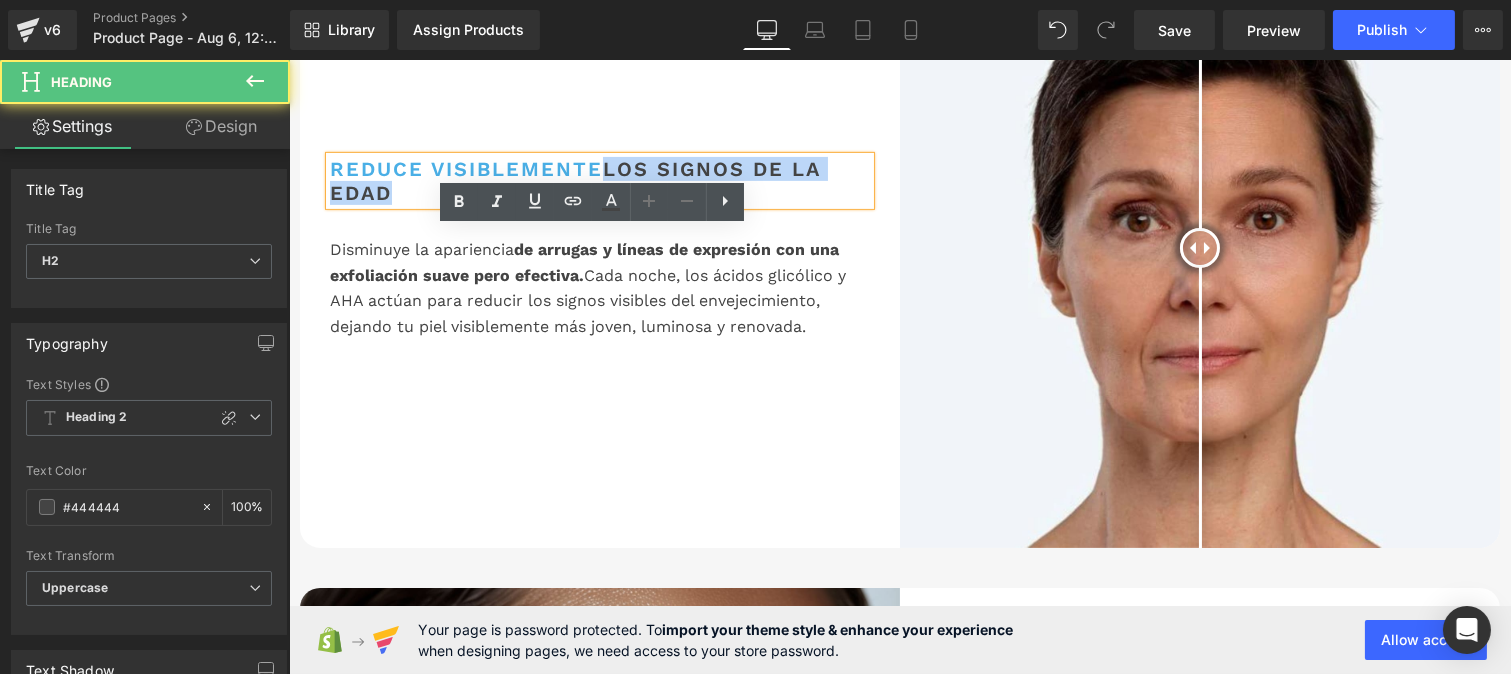 drag, startPoint x: 765, startPoint y: 246, endPoint x: 774, endPoint y: 276, distance: 31.320919 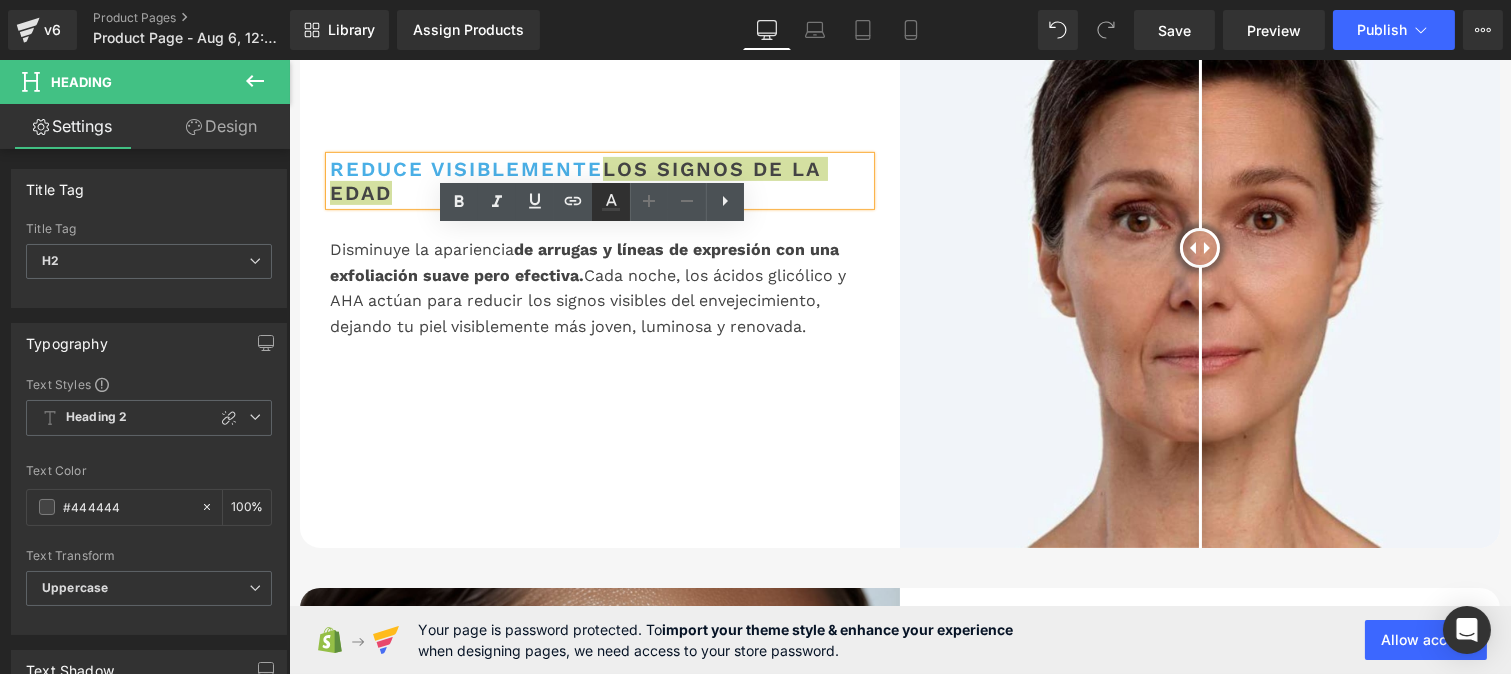 click 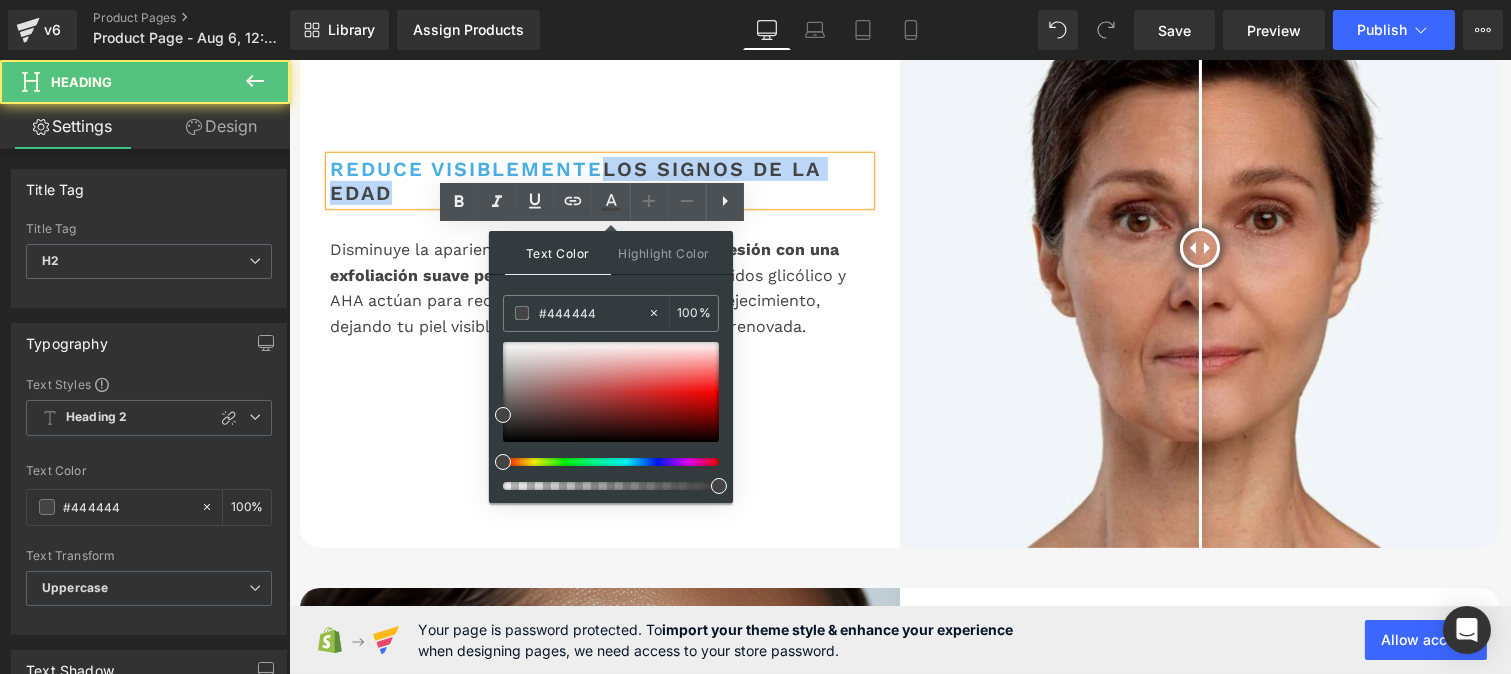 click on "Reduce visiblemente  los signos de la edad" at bounding box center (599, 181) 